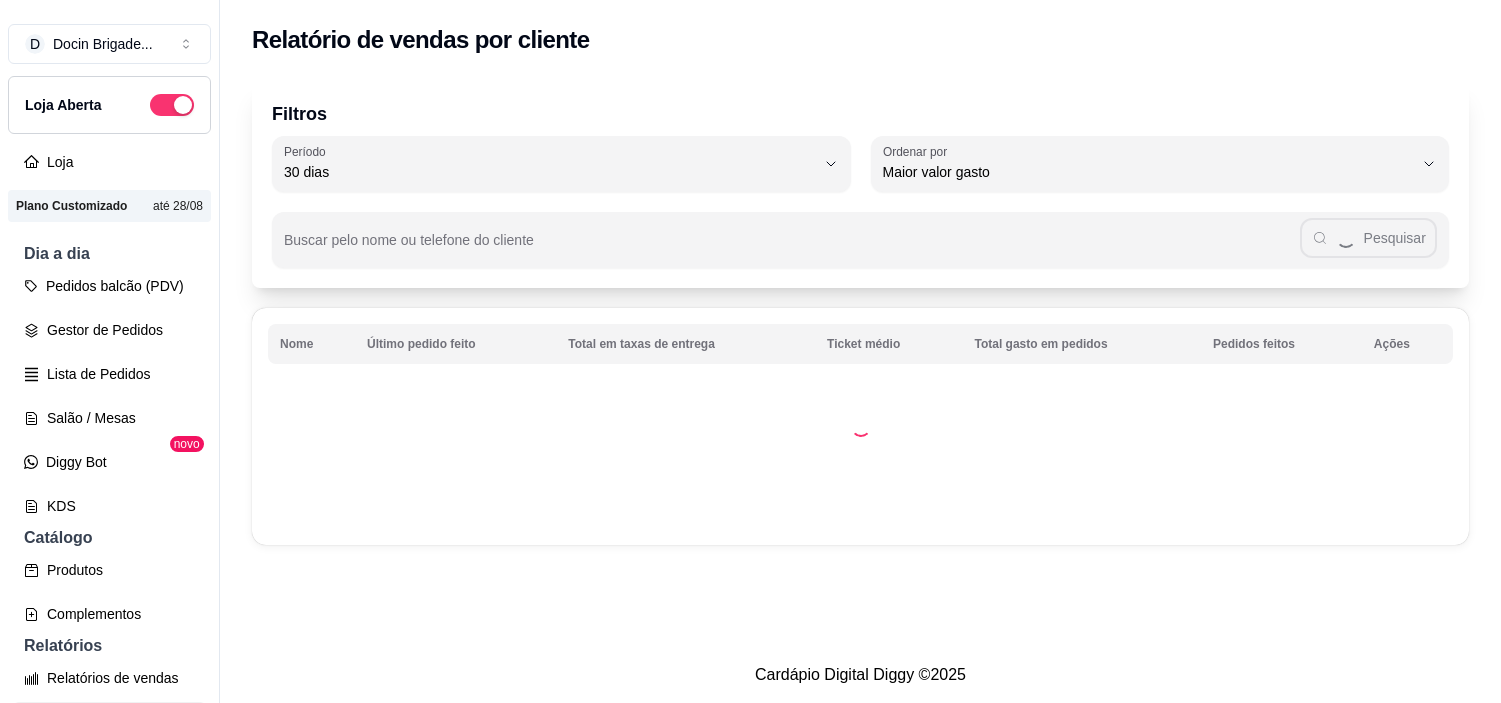 select on "30" 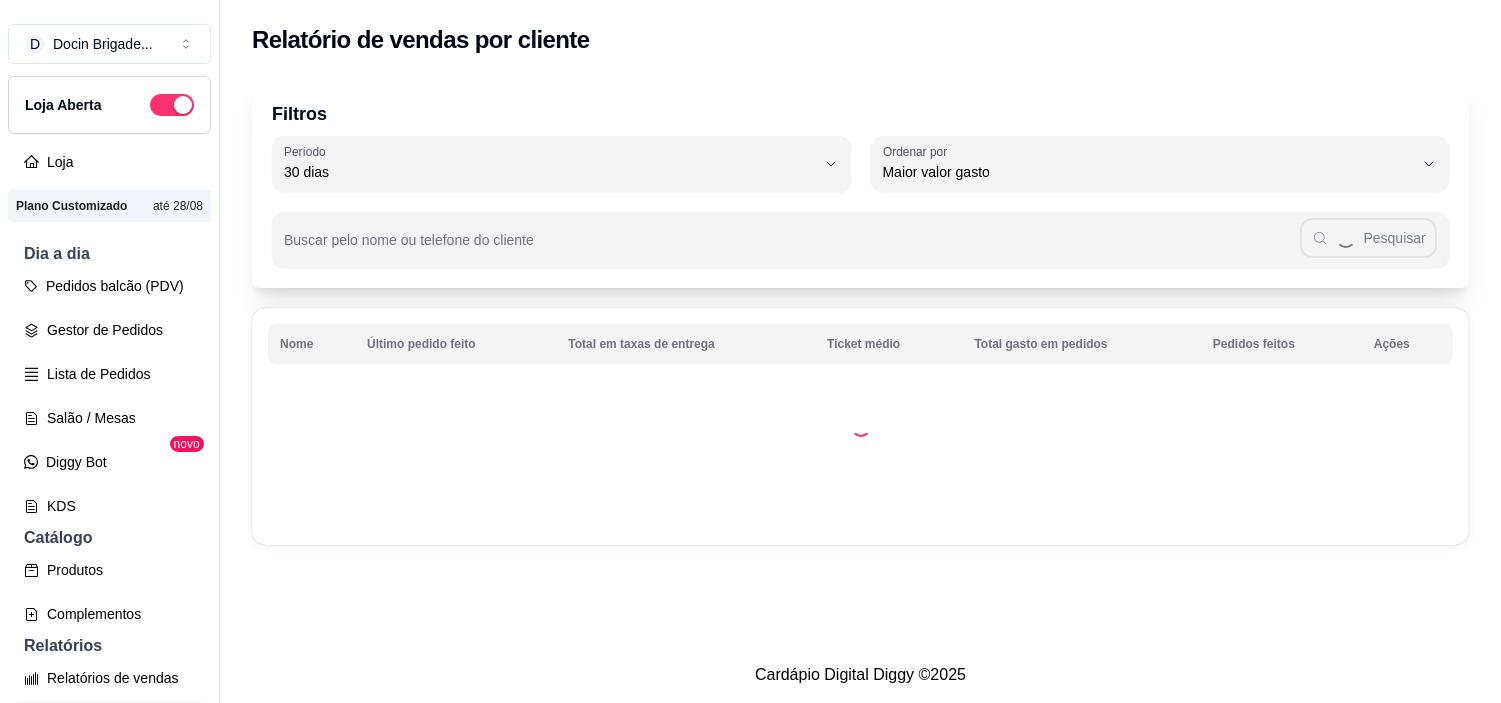 scroll, scrollTop: 222, scrollLeft: 0, axis: vertical 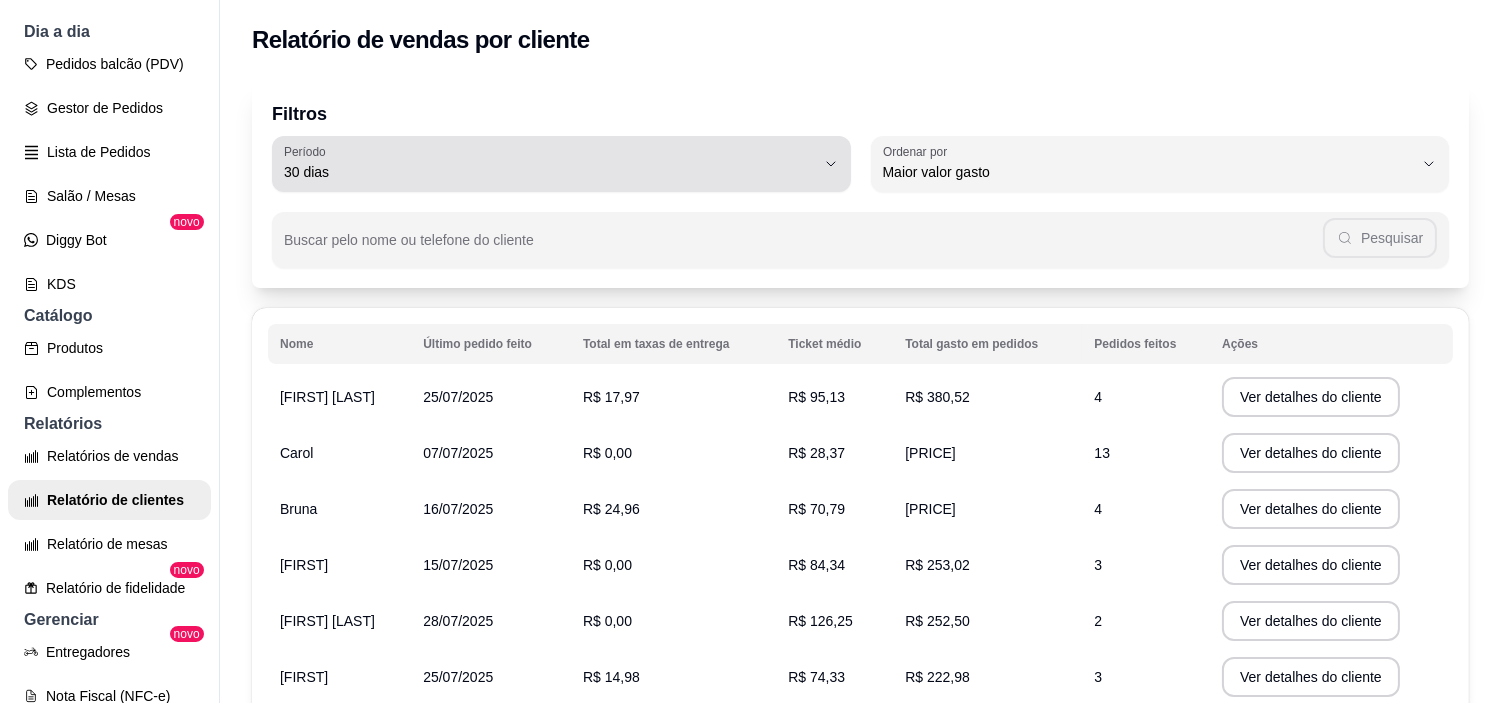 click on "30 dias" at bounding box center [549, 172] 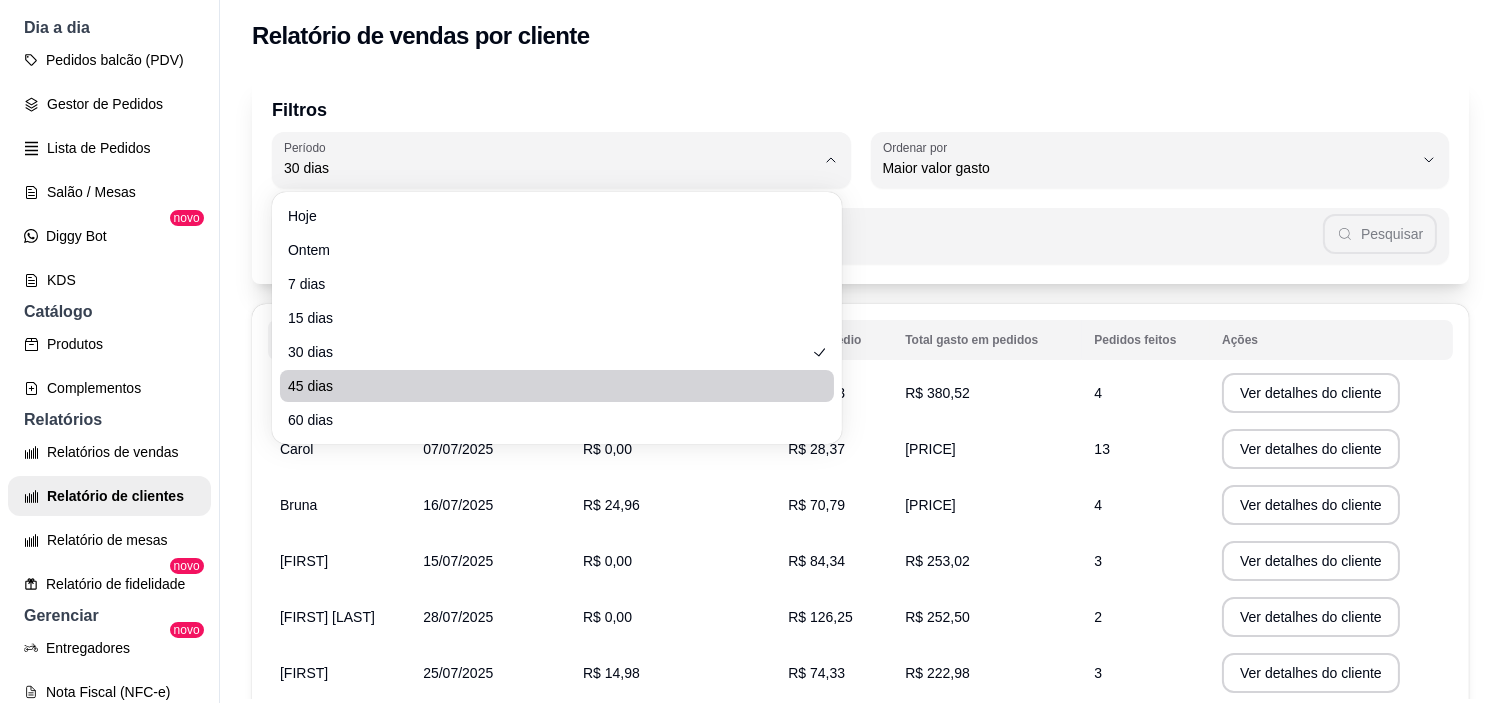 scroll, scrollTop: 32, scrollLeft: 0, axis: vertical 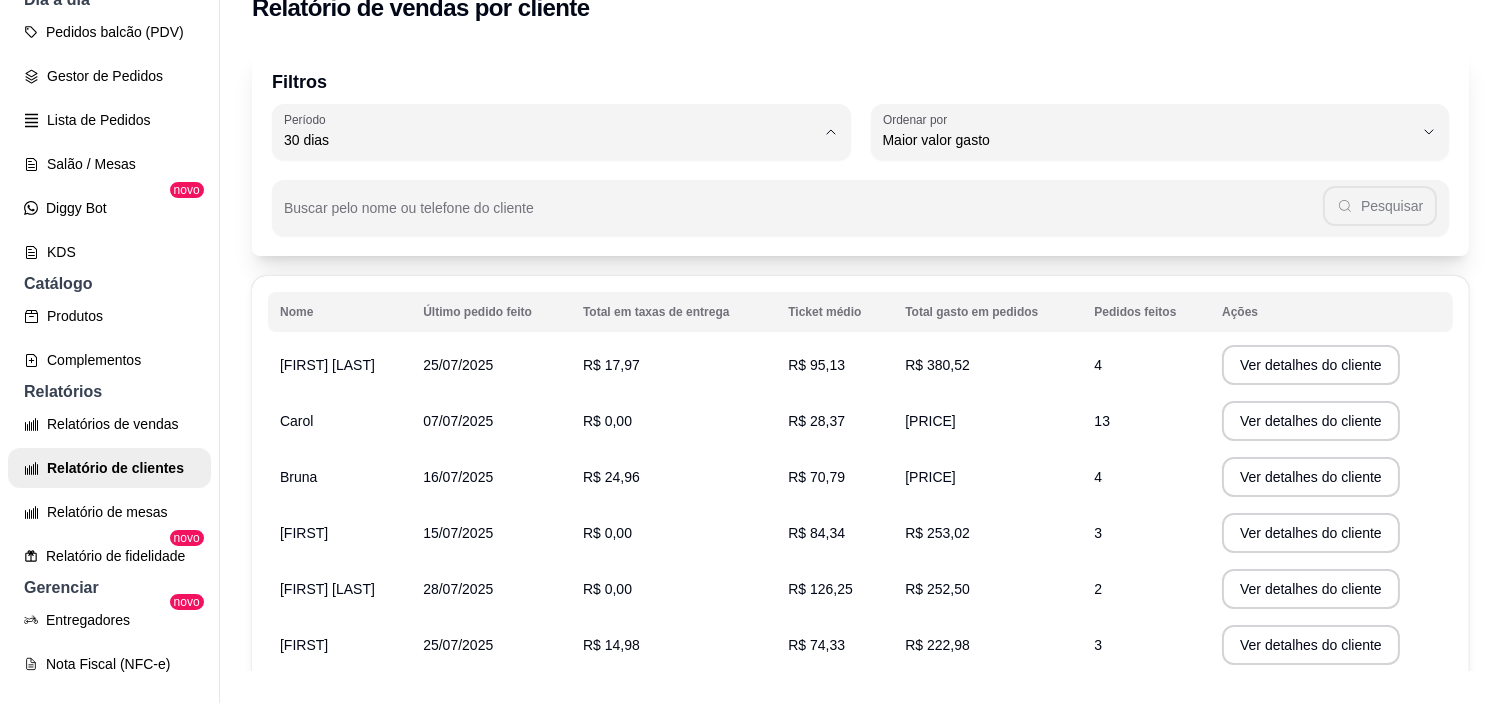 click on "60 dias" at bounding box center (557, 383) 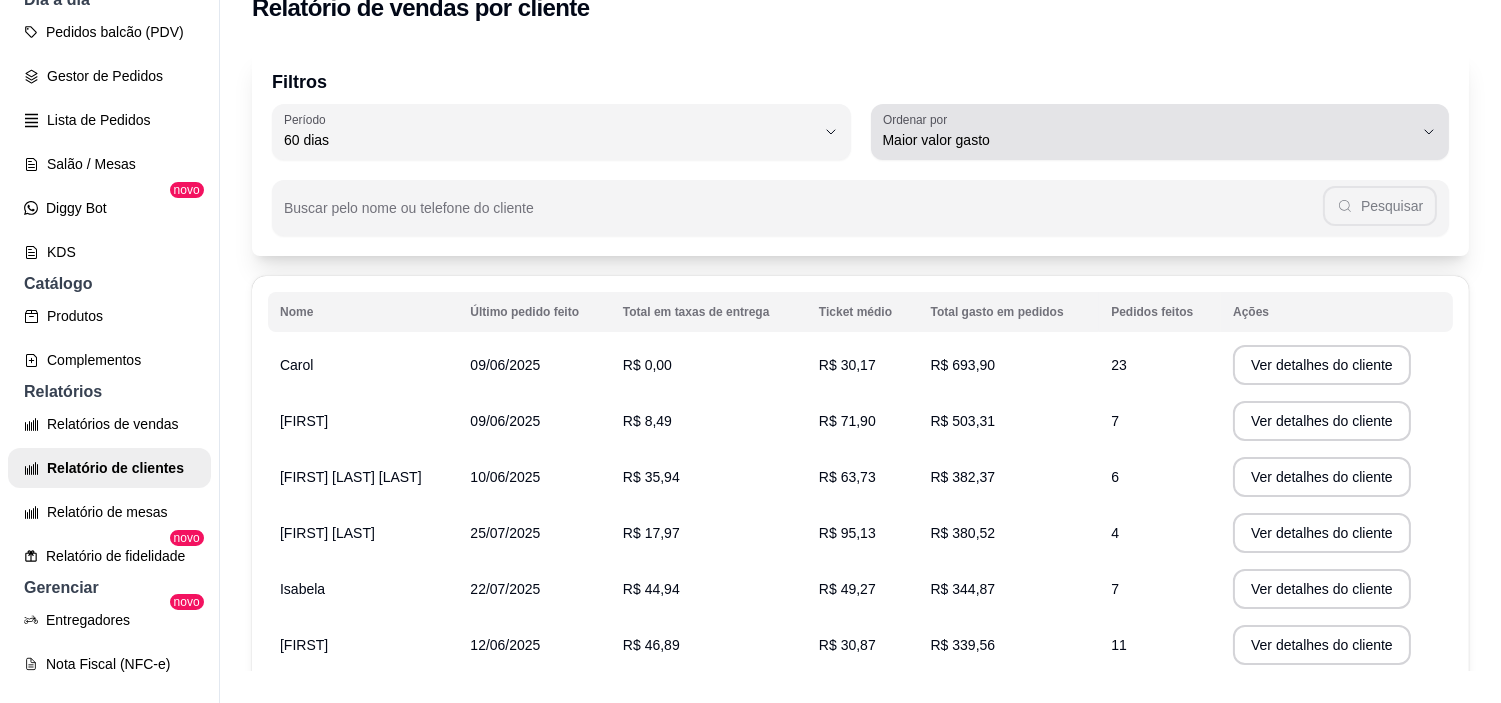 click on "Maior valor gasto" at bounding box center [1148, 140] 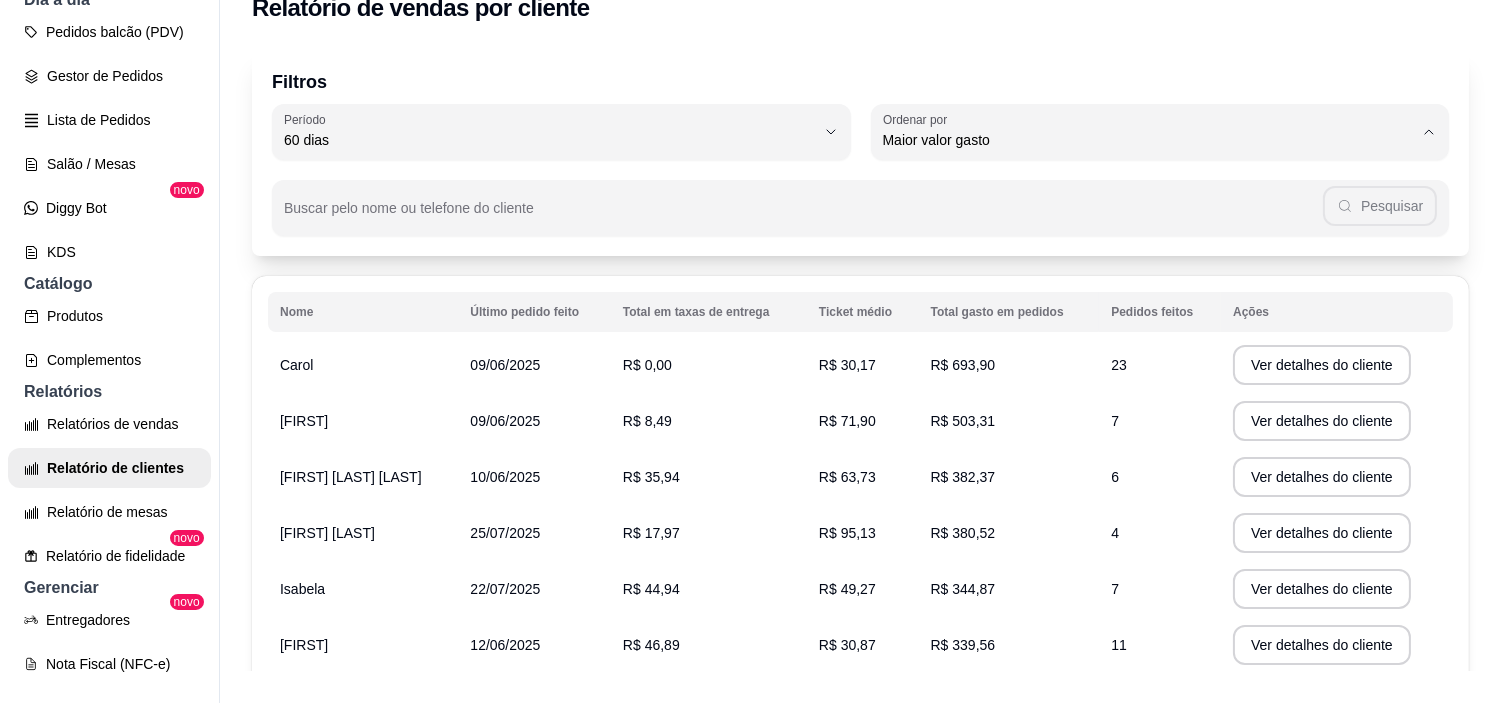 click on "Maior número de pedidos" at bounding box center (1137, 186) 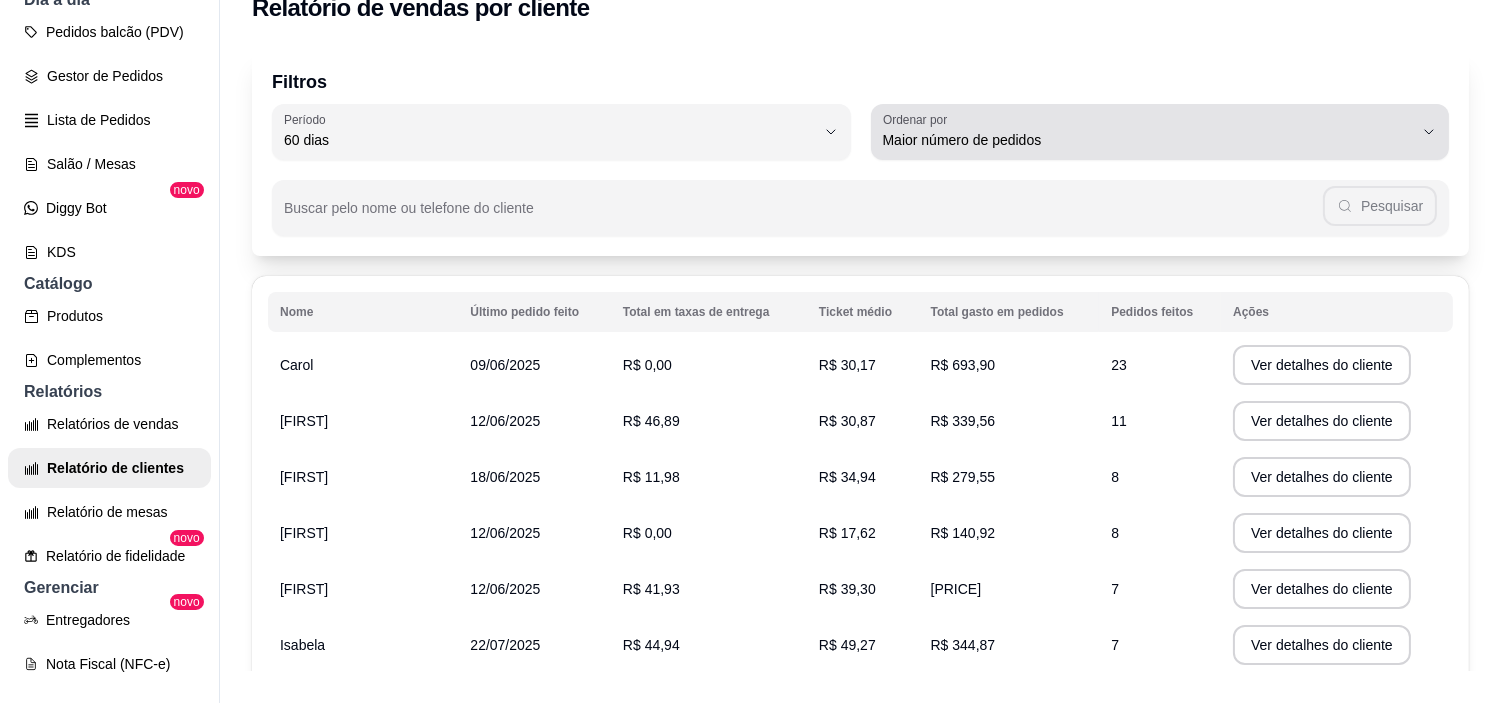 click on "Maior número de pedidos" at bounding box center (1148, 140) 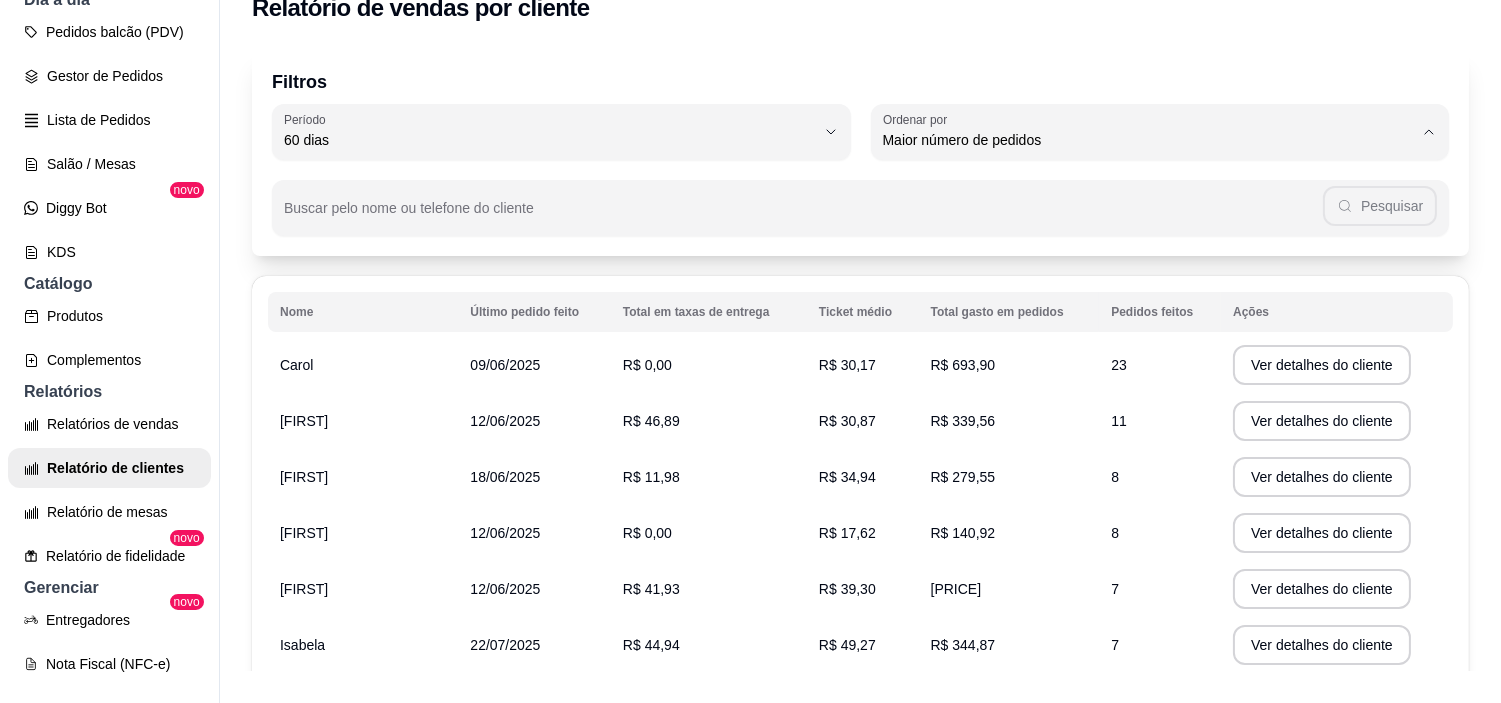 click on "Maior ticket médio" at bounding box center (1137, 219) 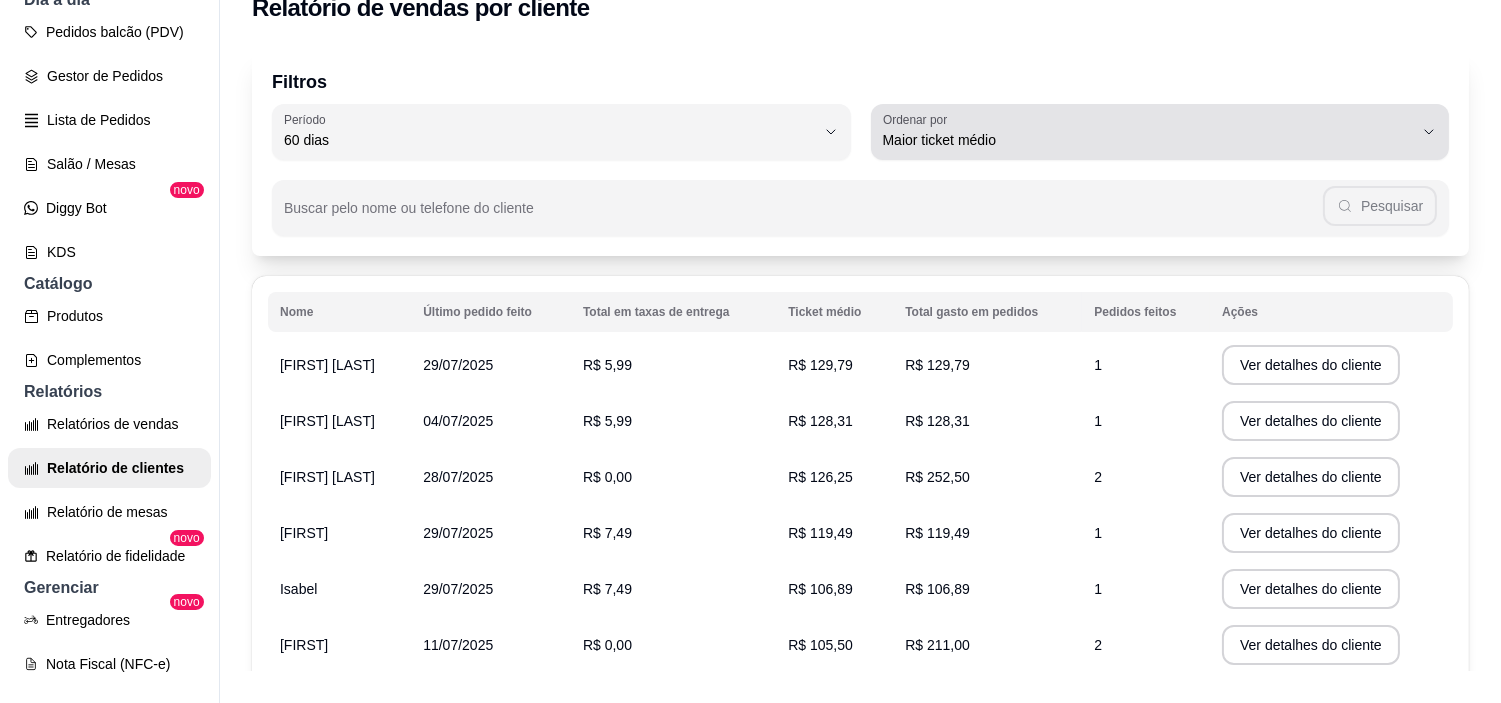 click on "Ordenar por" at bounding box center (918, 119) 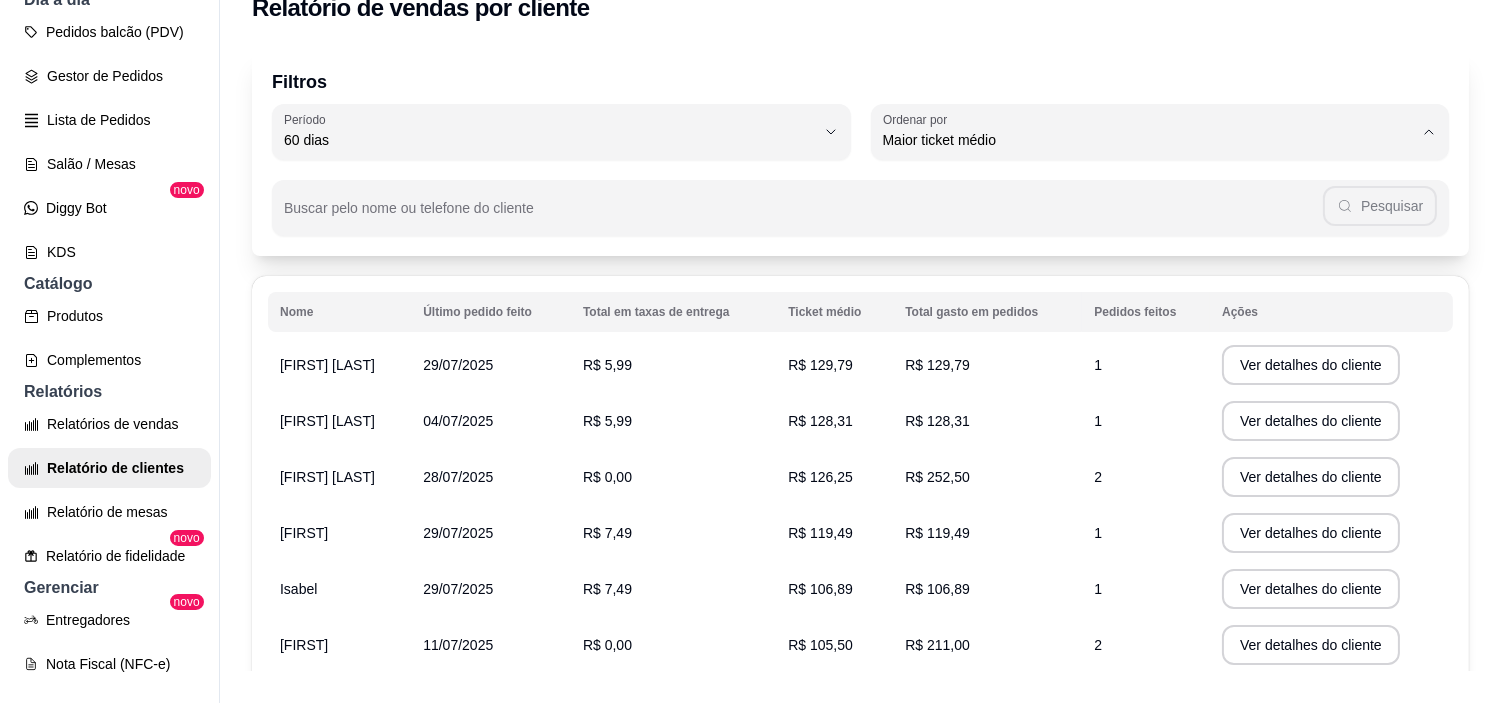 click on "Último pedido feito" at bounding box center (1137, 284) 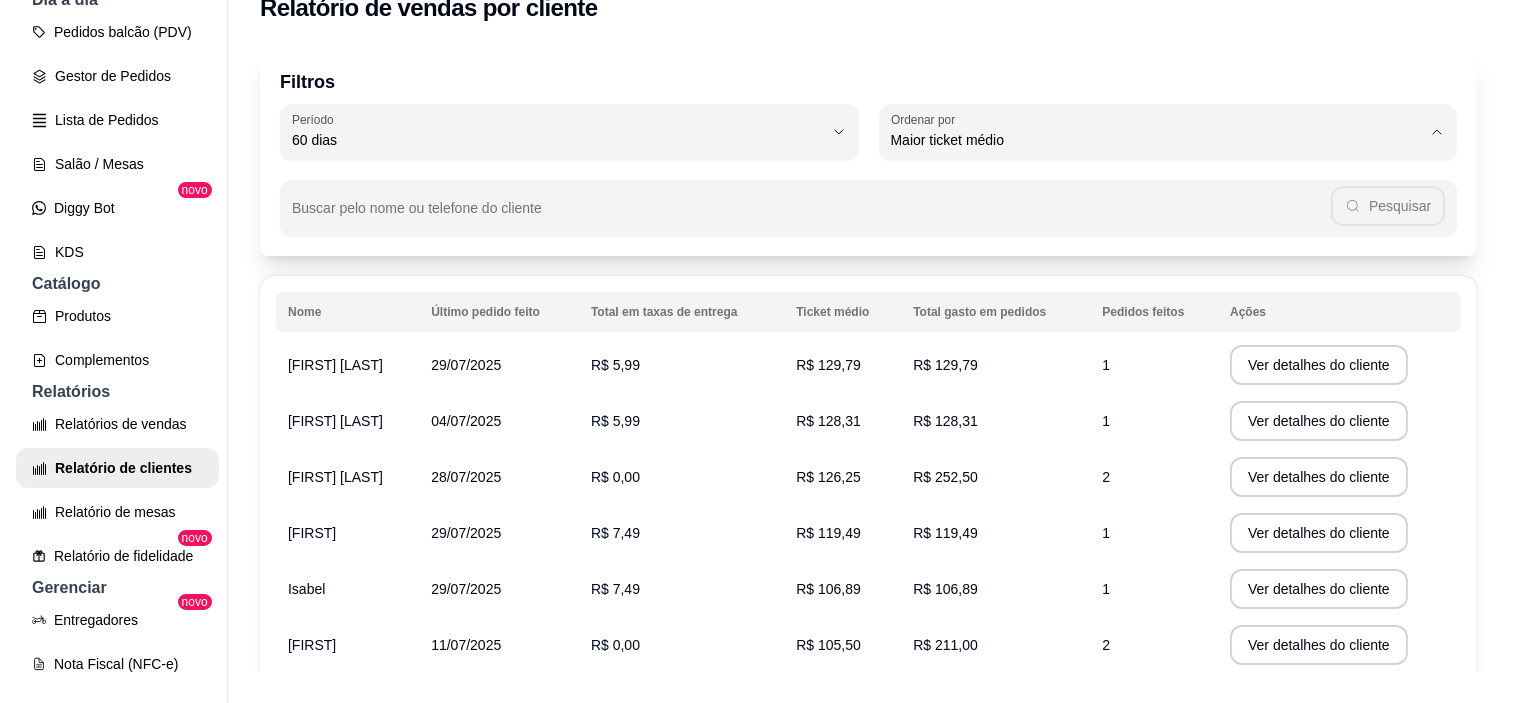 scroll, scrollTop: 18, scrollLeft: 0, axis: vertical 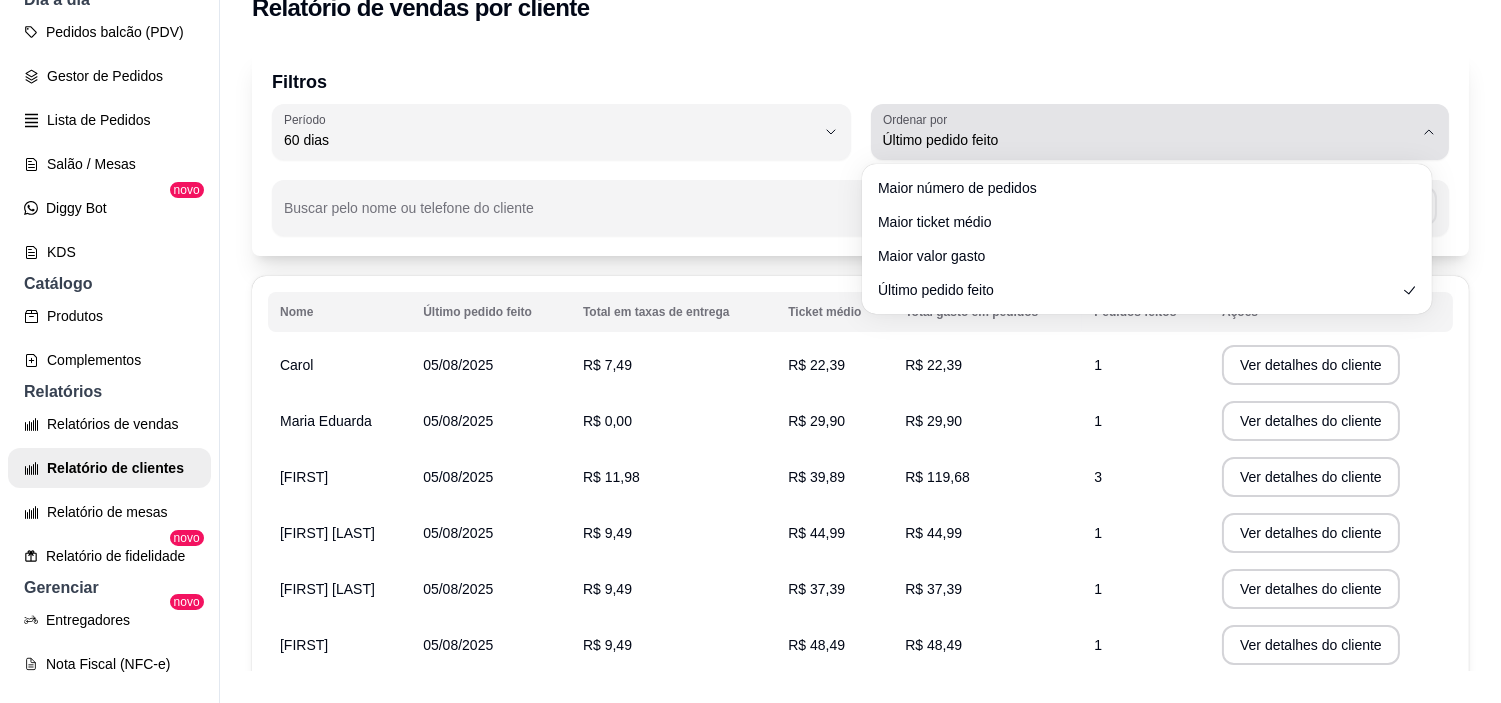 click on "Último pedido feito" at bounding box center [1148, 140] 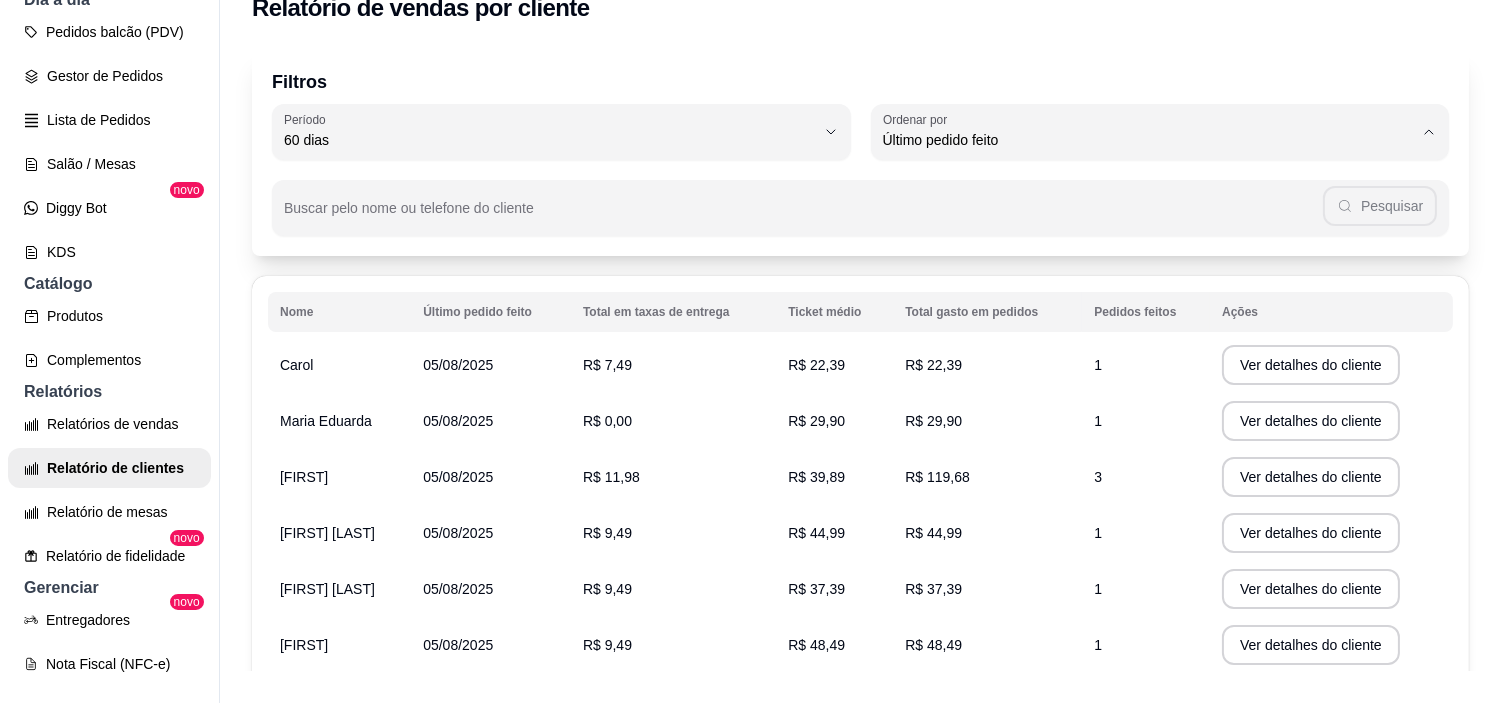 click on "Maior valor gasto" at bounding box center [1137, 252] 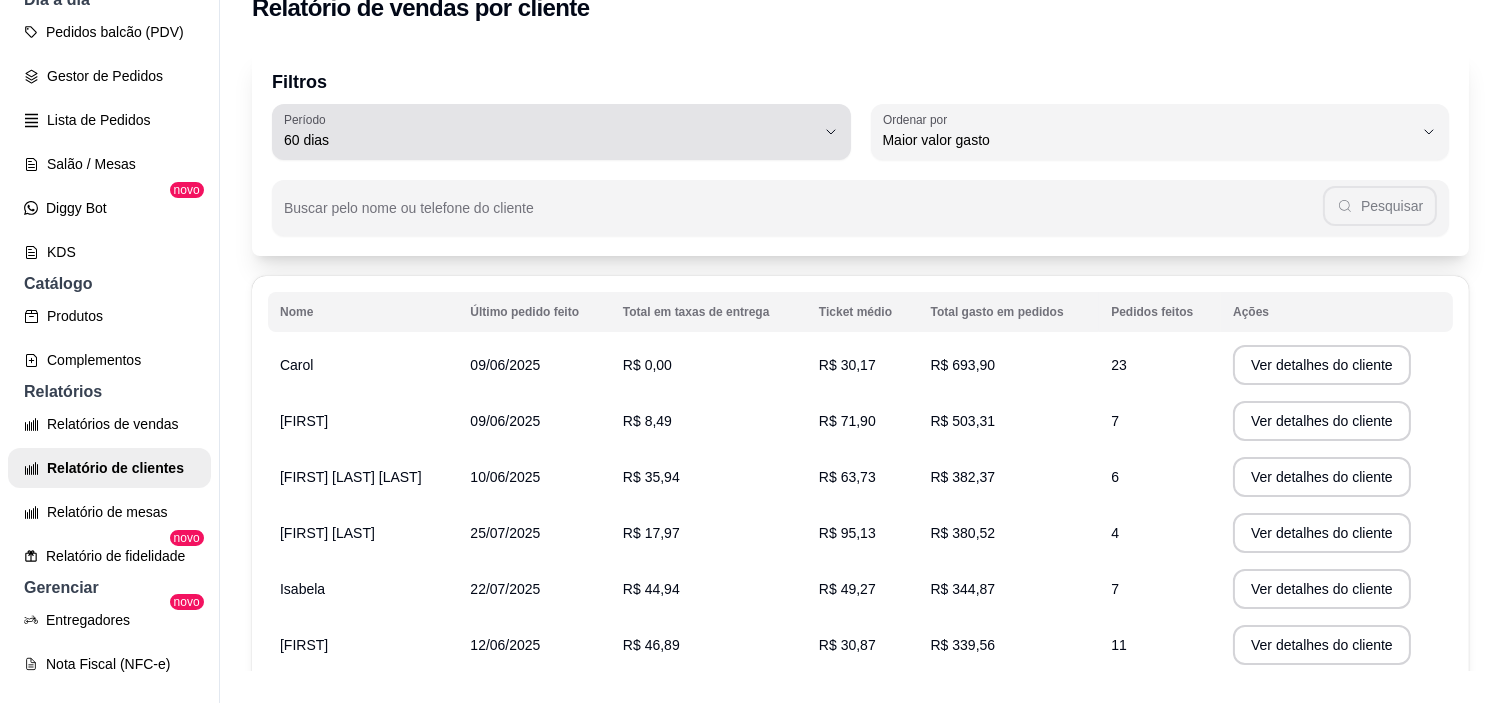 click on "60 dias" at bounding box center [549, 140] 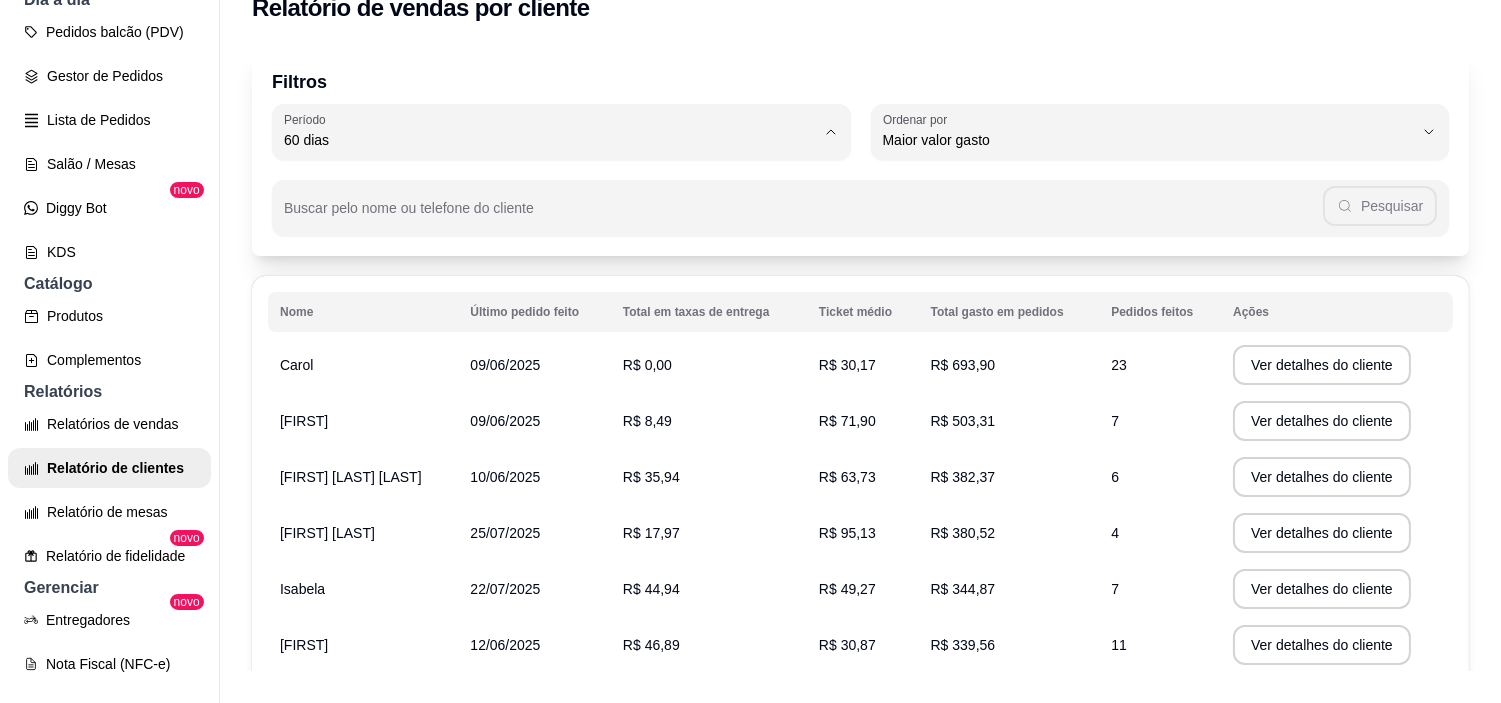 click on "45 dias" at bounding box center (547, 350) 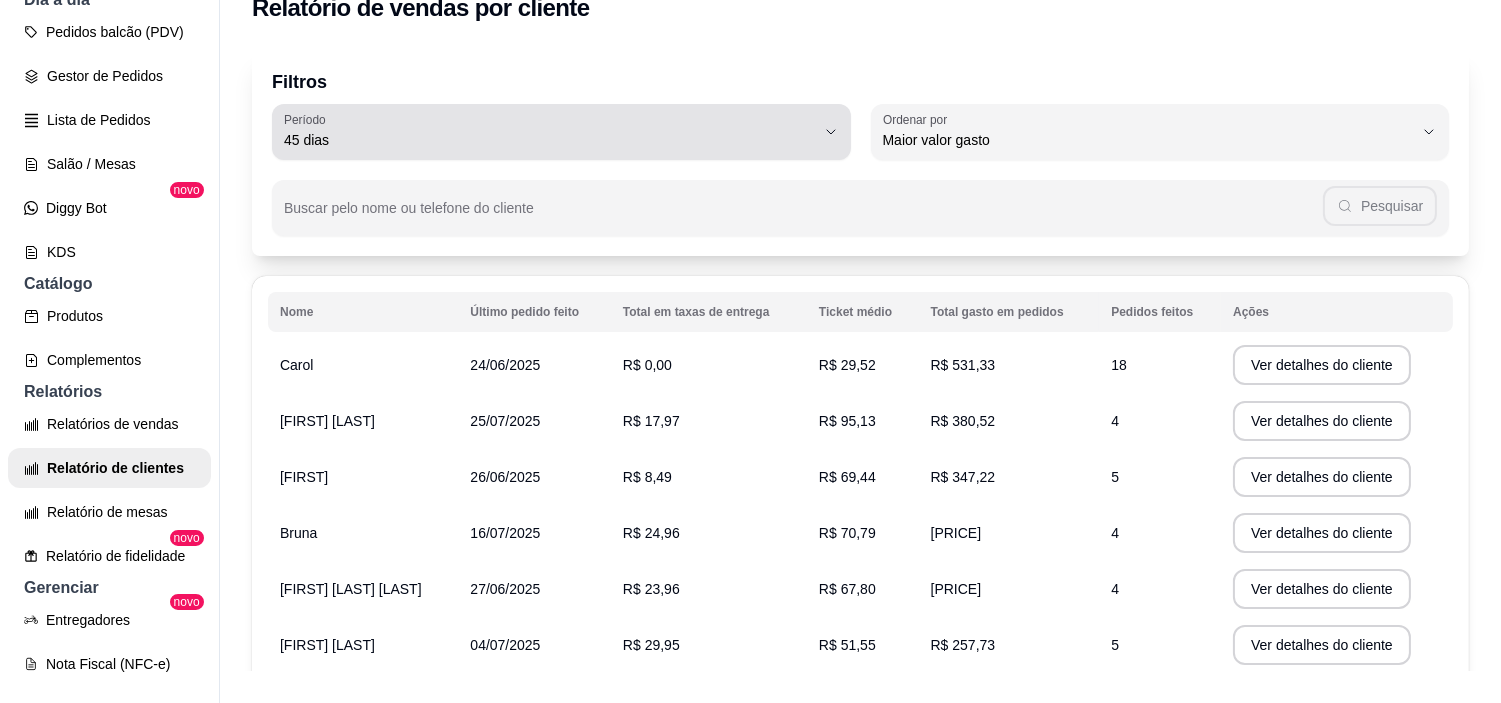 click on "45 dias" at bounding box center [549, 140] 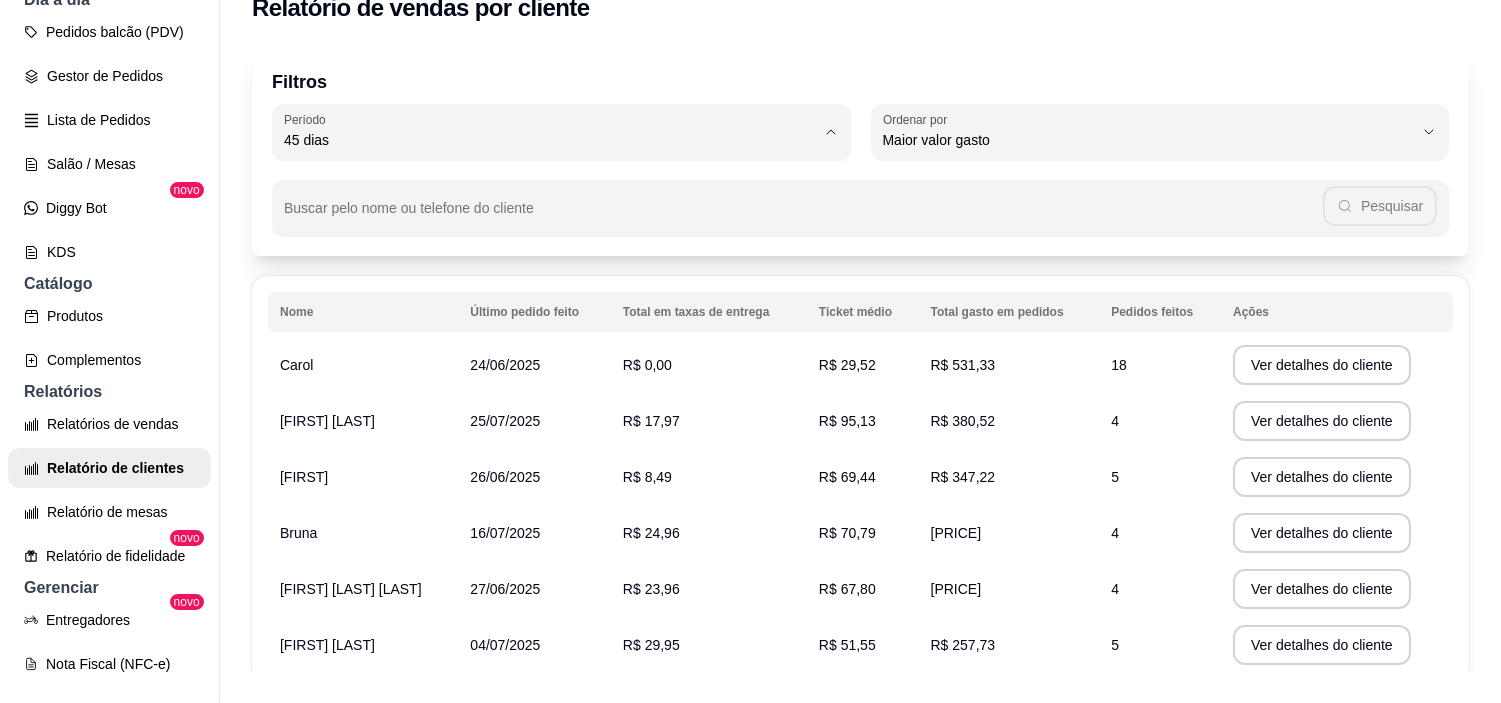 click on "60 dias" at bounding box center [557, 383] 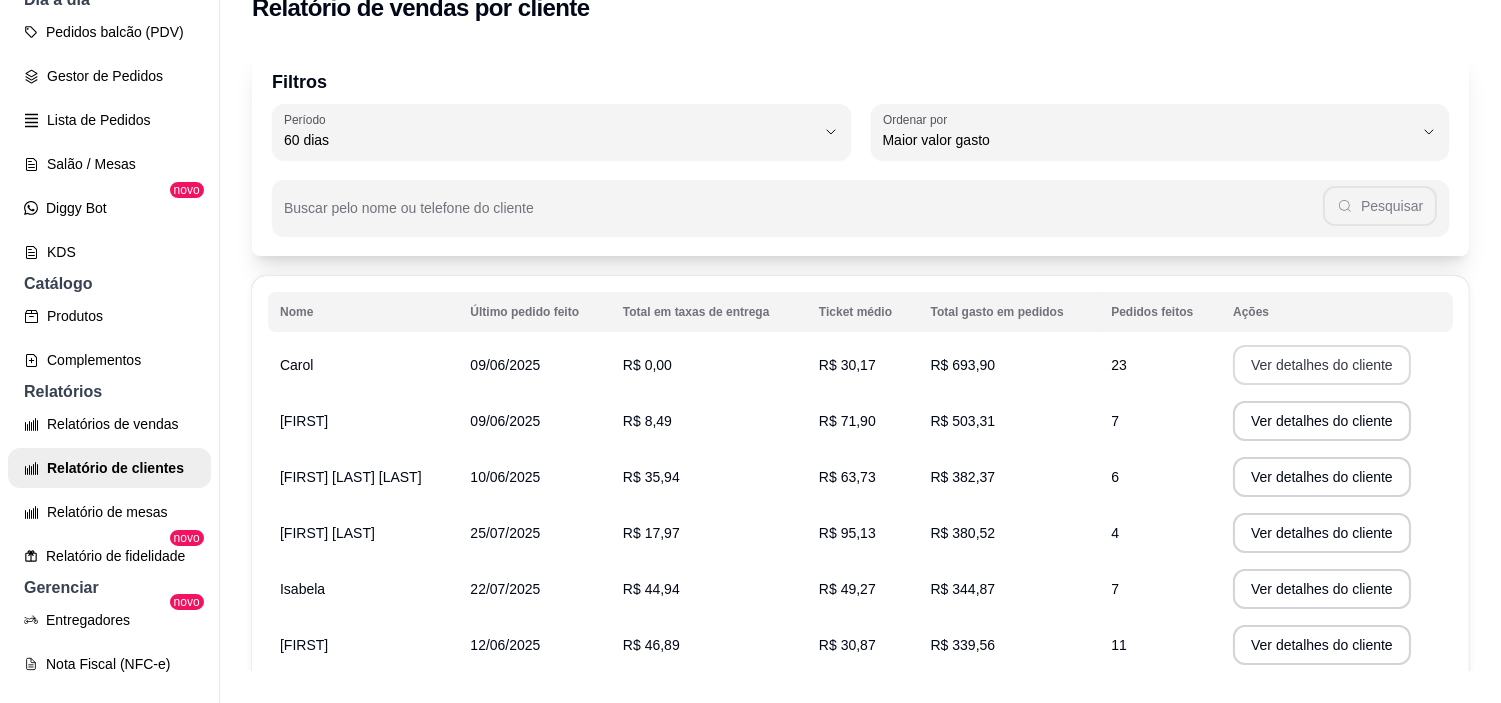 click on "Ver detalhes do cliente" at bounding box center [1322, 365] 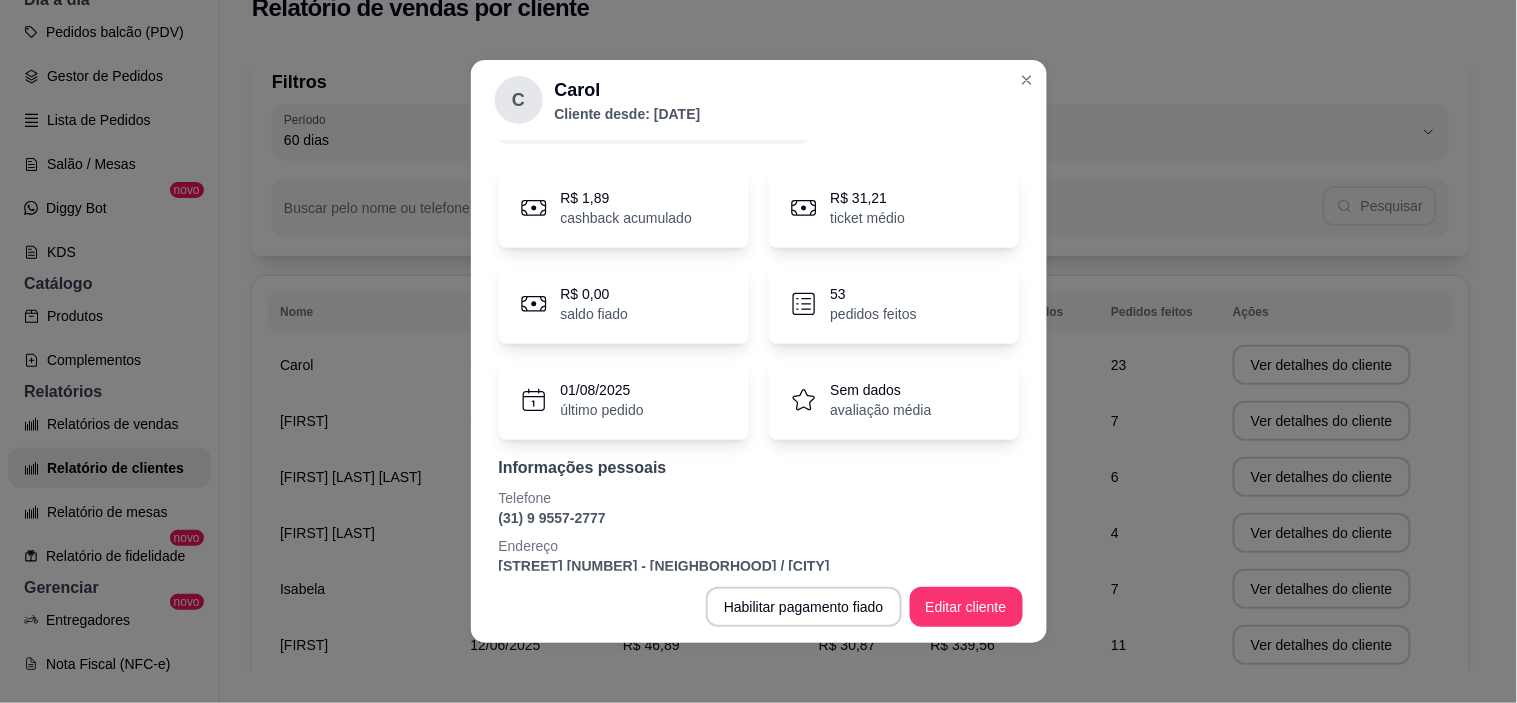 scroll, scrollTop: 68, scrollLeft: 0, axis: vertical 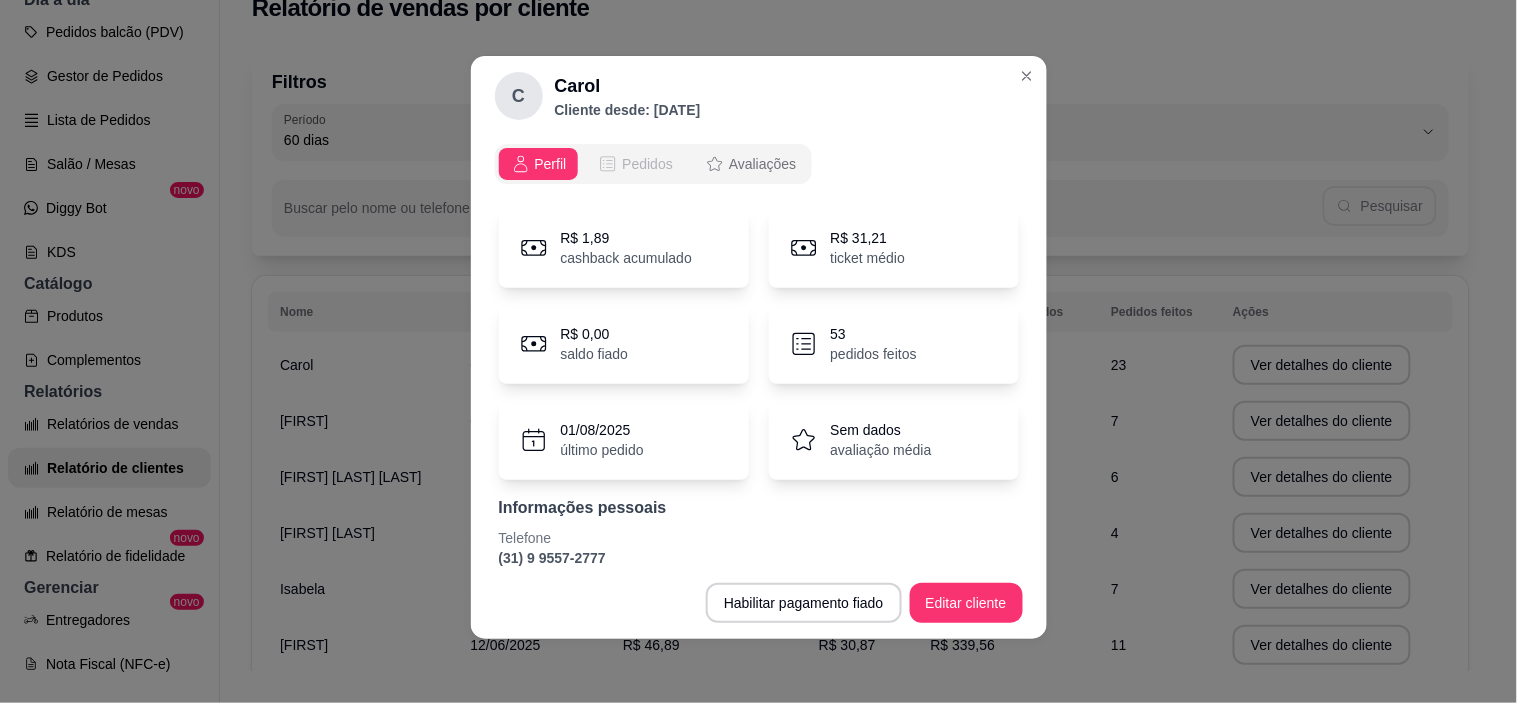 click on "Pedidos" at bounding box center [647, 164] 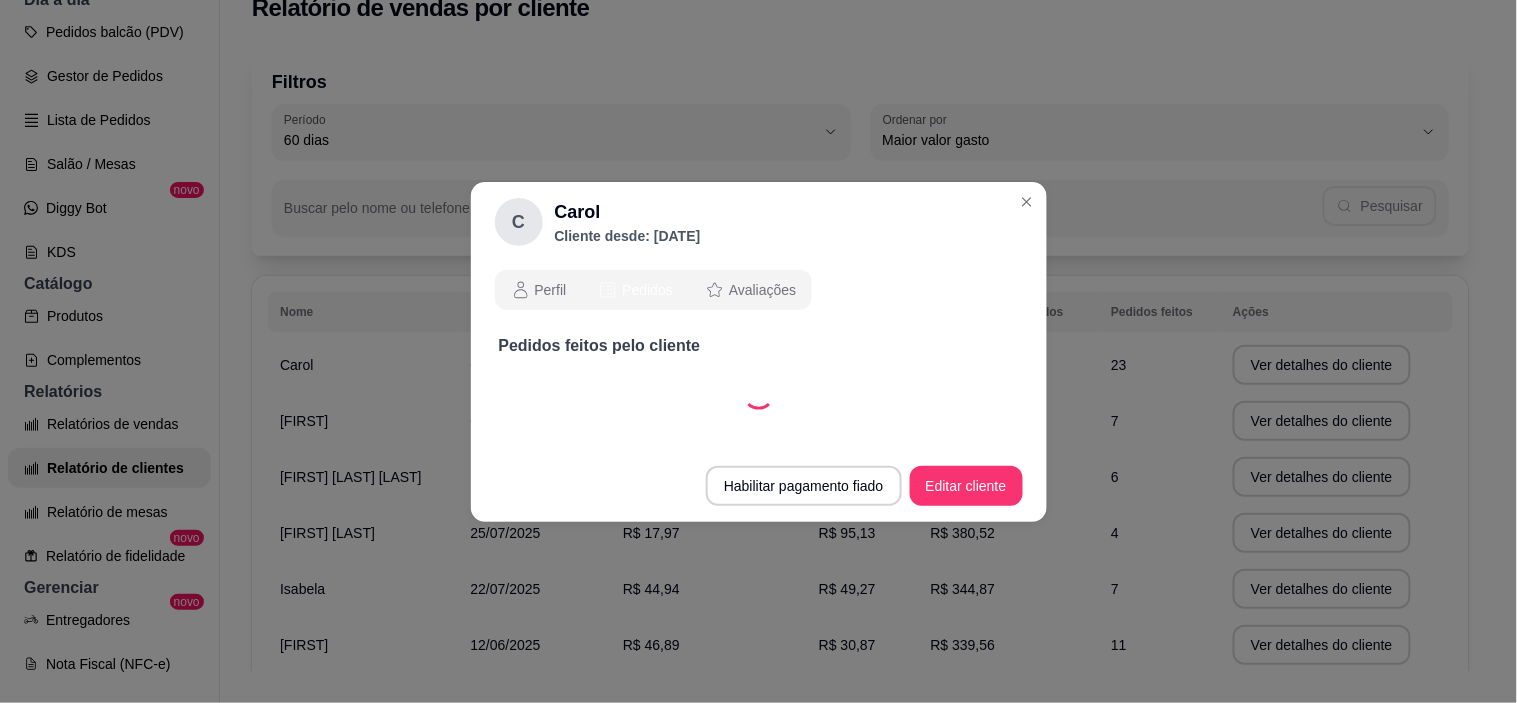 scroll, scrollTop: 0, scrollLeft: 0, axis: both 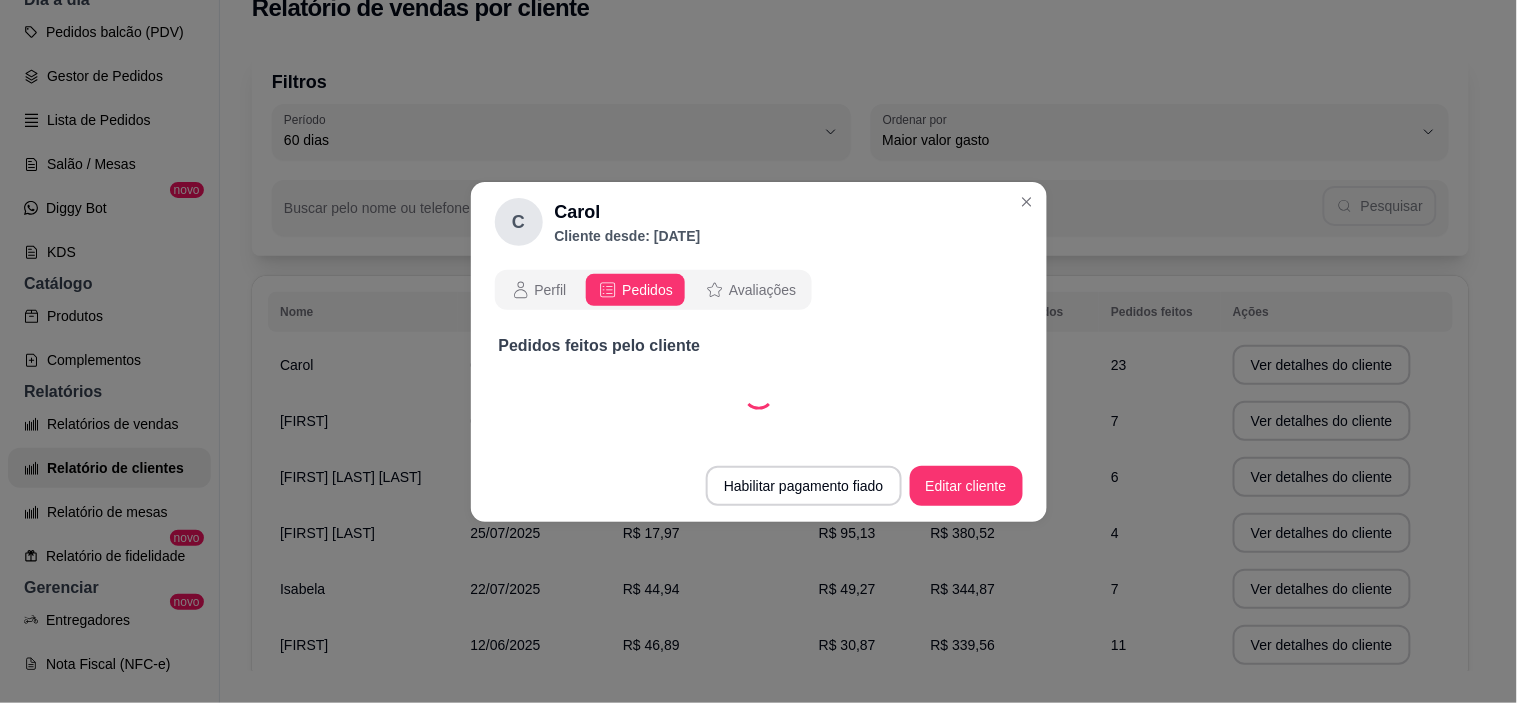 select on "30" 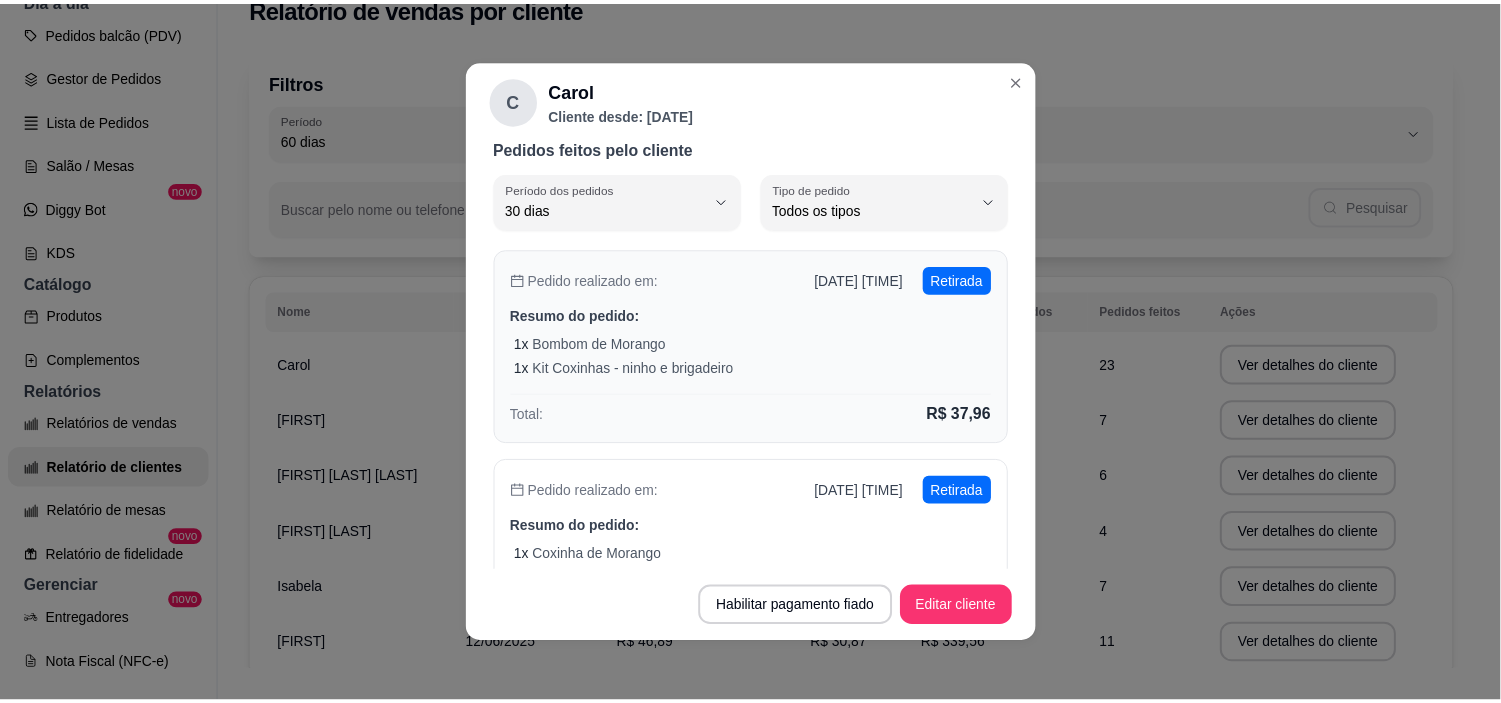 scroll, scrollTop: 0, scrollLeft: 0, axis: both 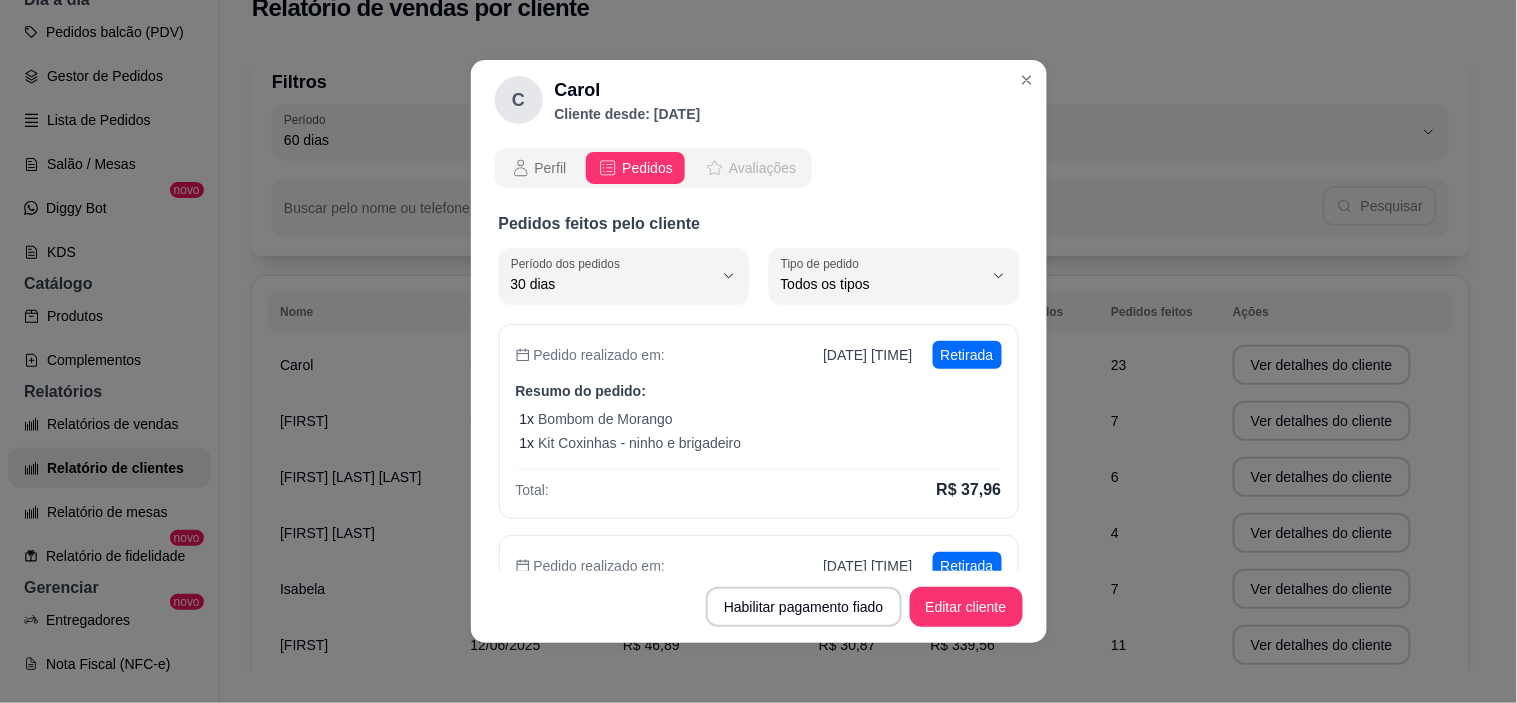 click on "Avaliações" at bounding box center [762, 168] 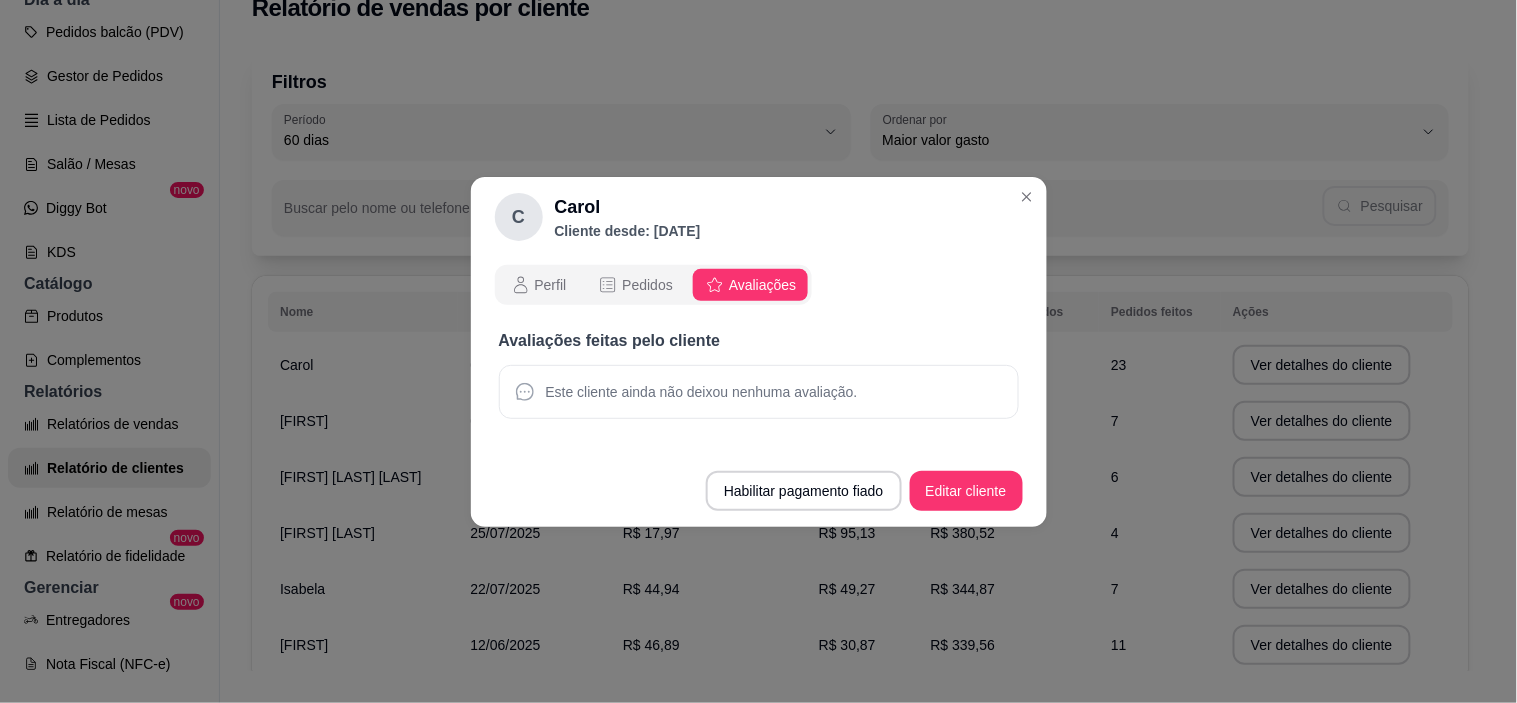 click on "Perfil Pedidos Avaliações" at bounding box center (654, 285) 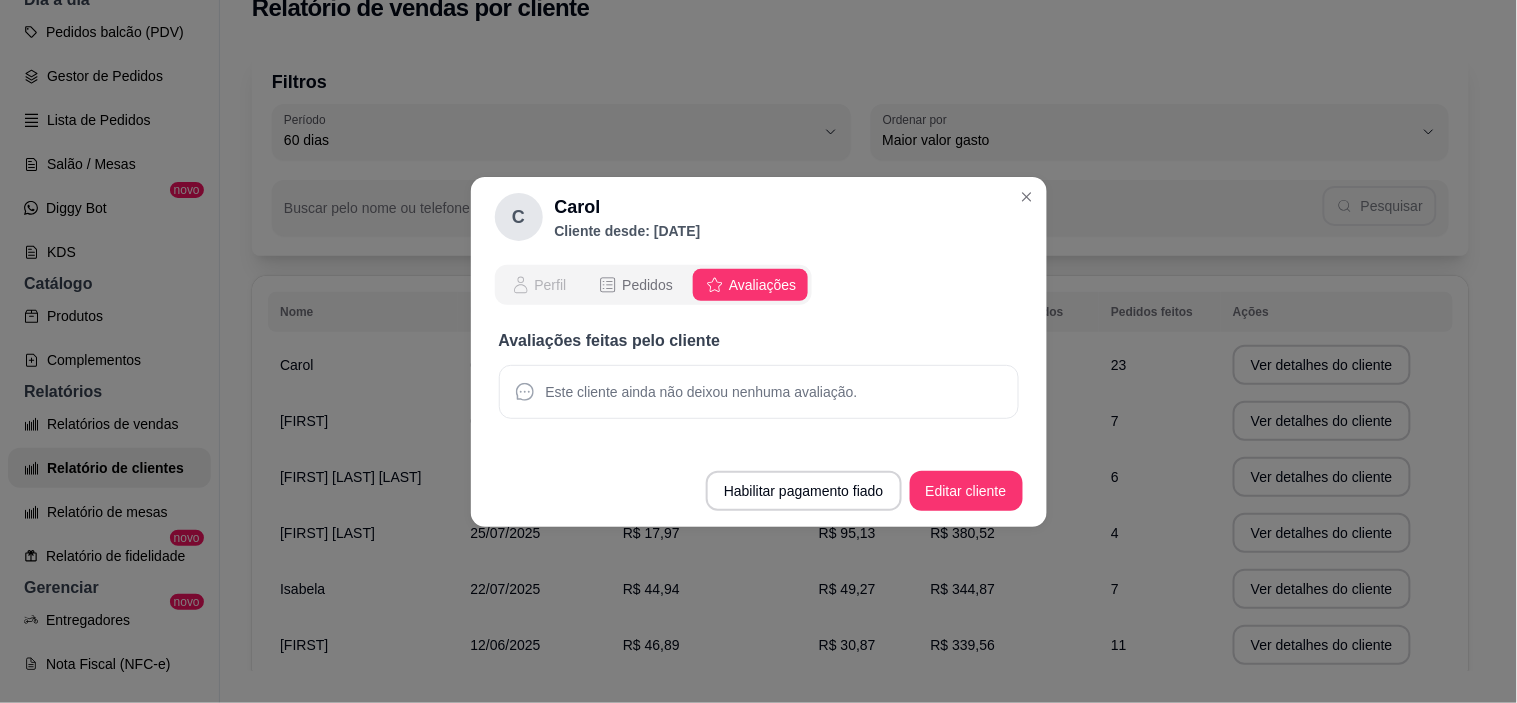 click on "Perfil" at bounding box center (551, 285) 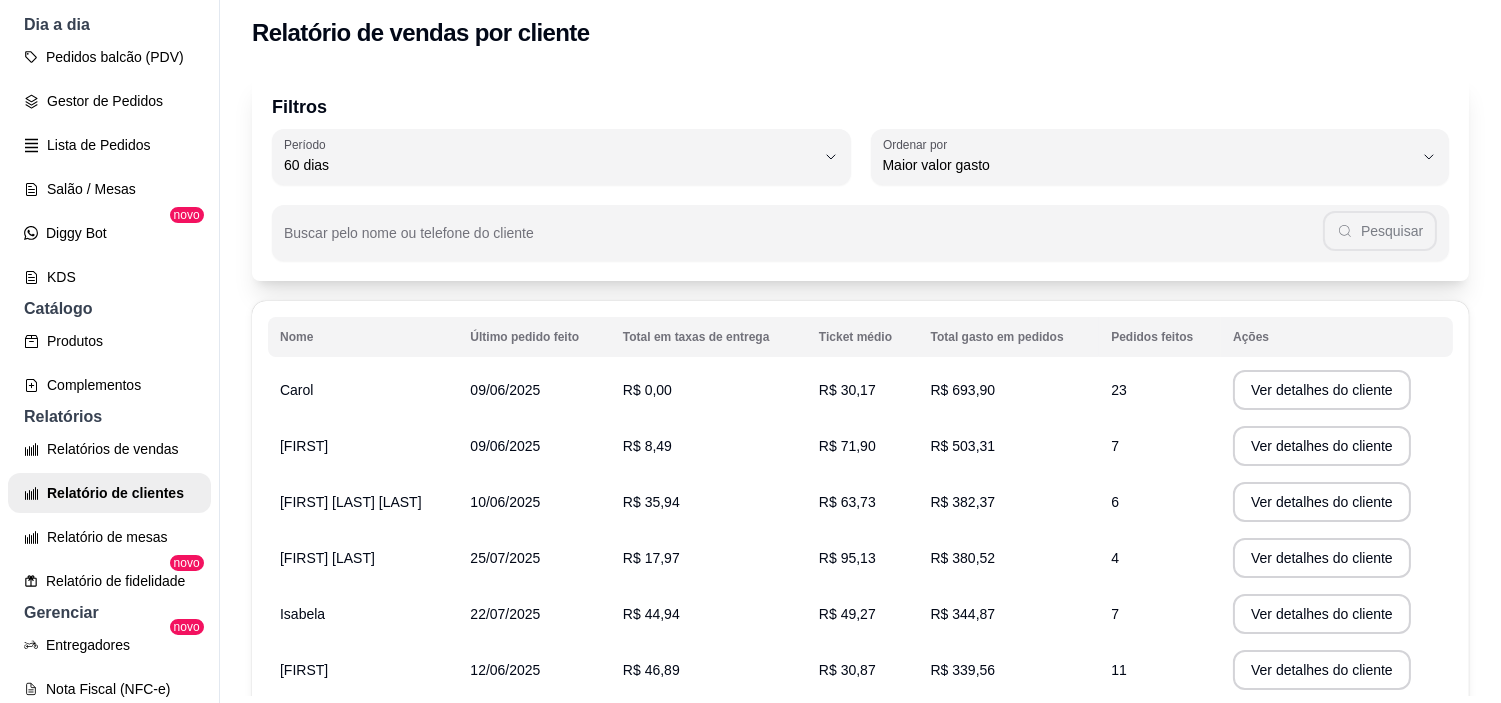 scroll, scrollTop: 0, scrollLeft: 0, axis: both 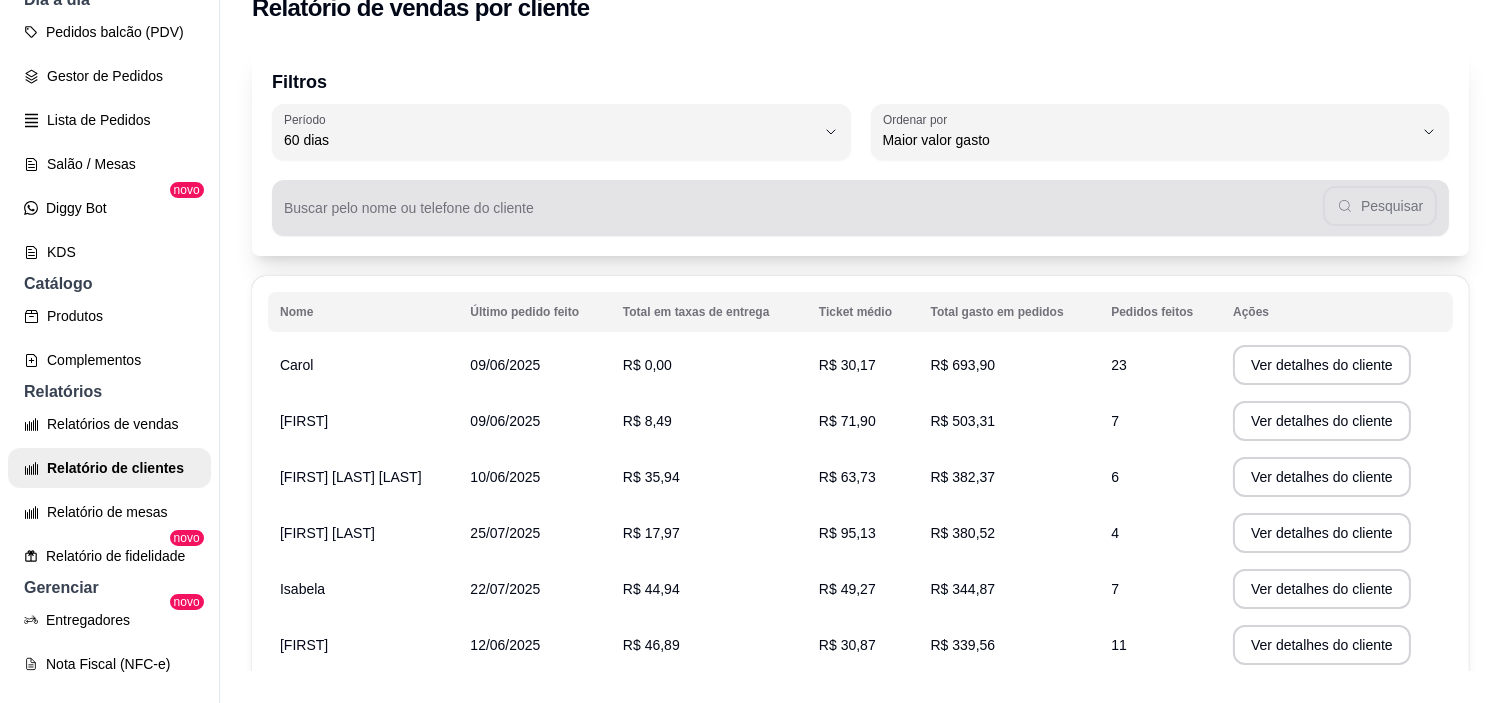 click on "Pesquisar" at bounding box center (860, 208) 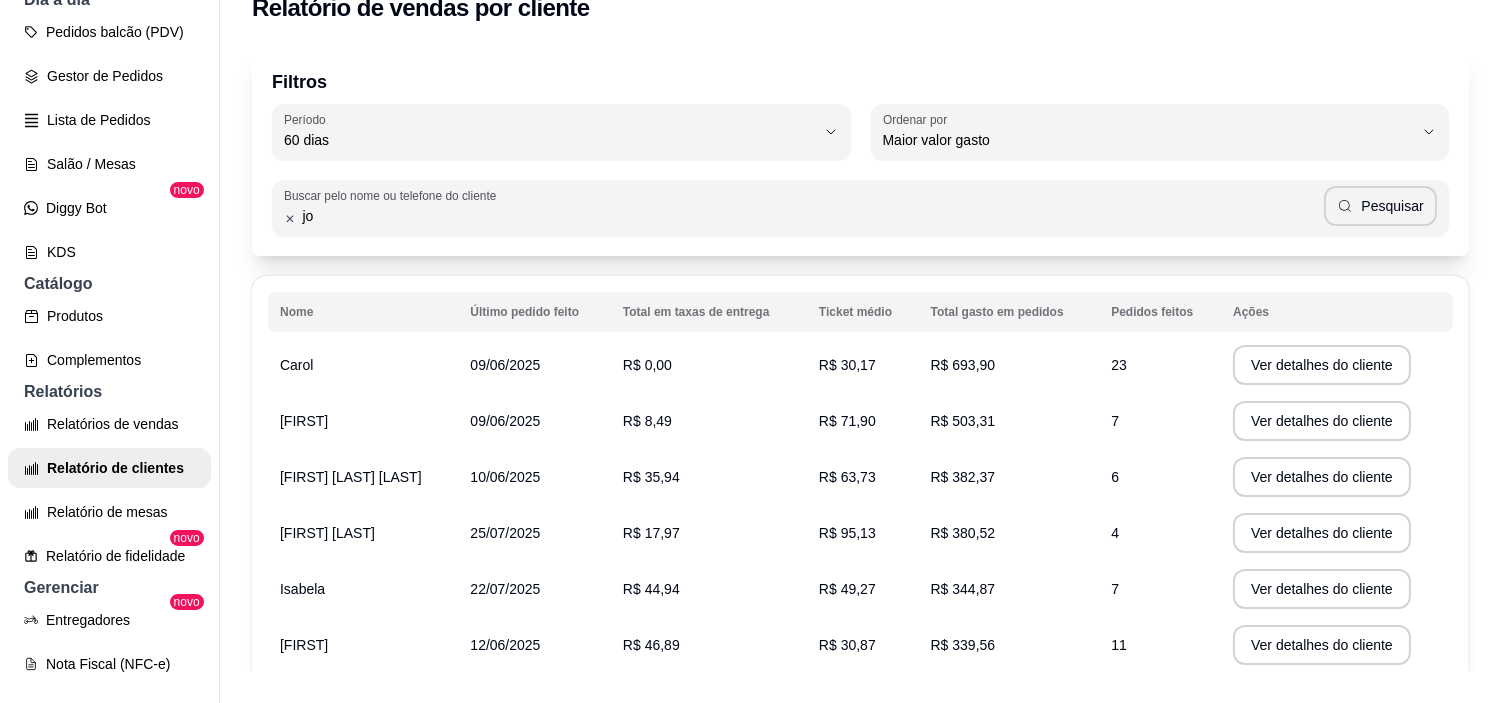 type on "j" 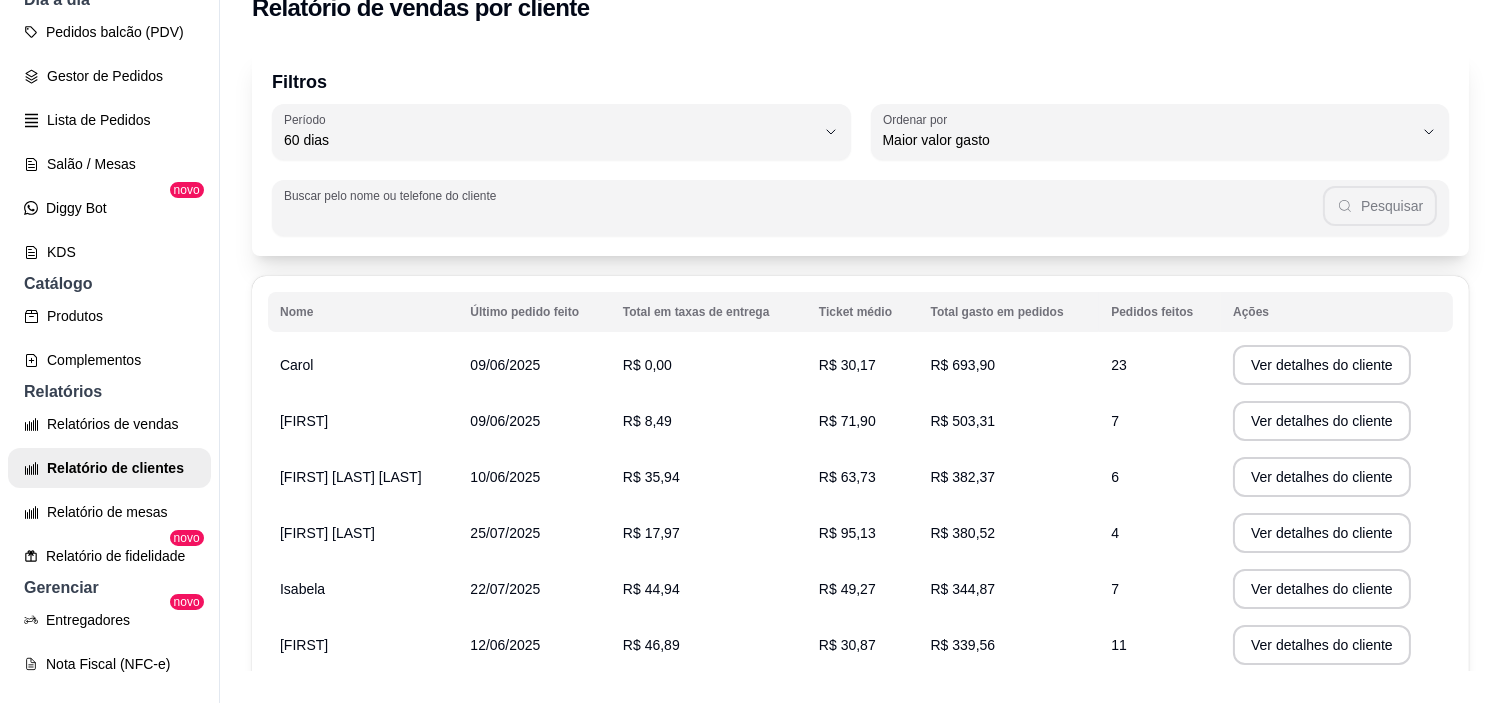 click on "Pesquisar" at bounding box center (860, 208) 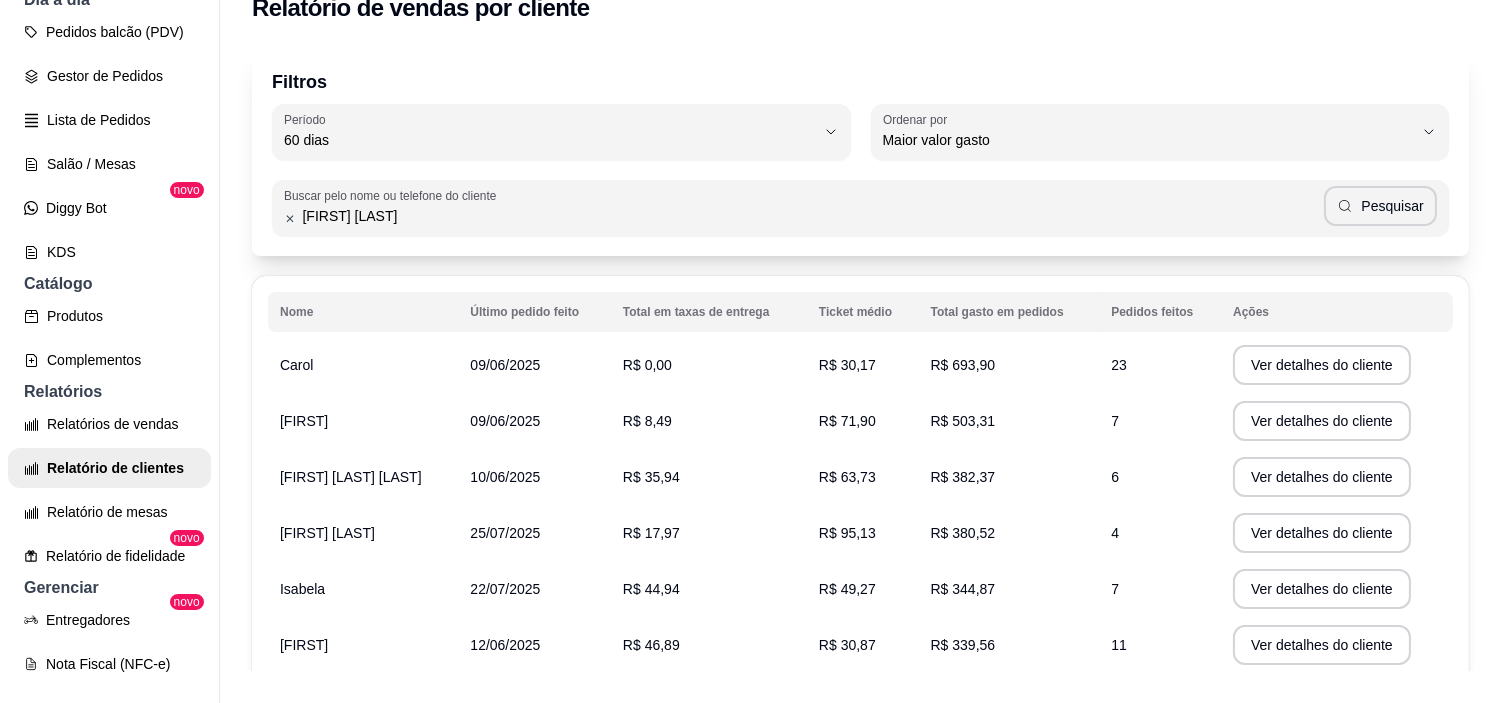 click on "[FIRST] [LAST]" at bounding box center (810, 216) 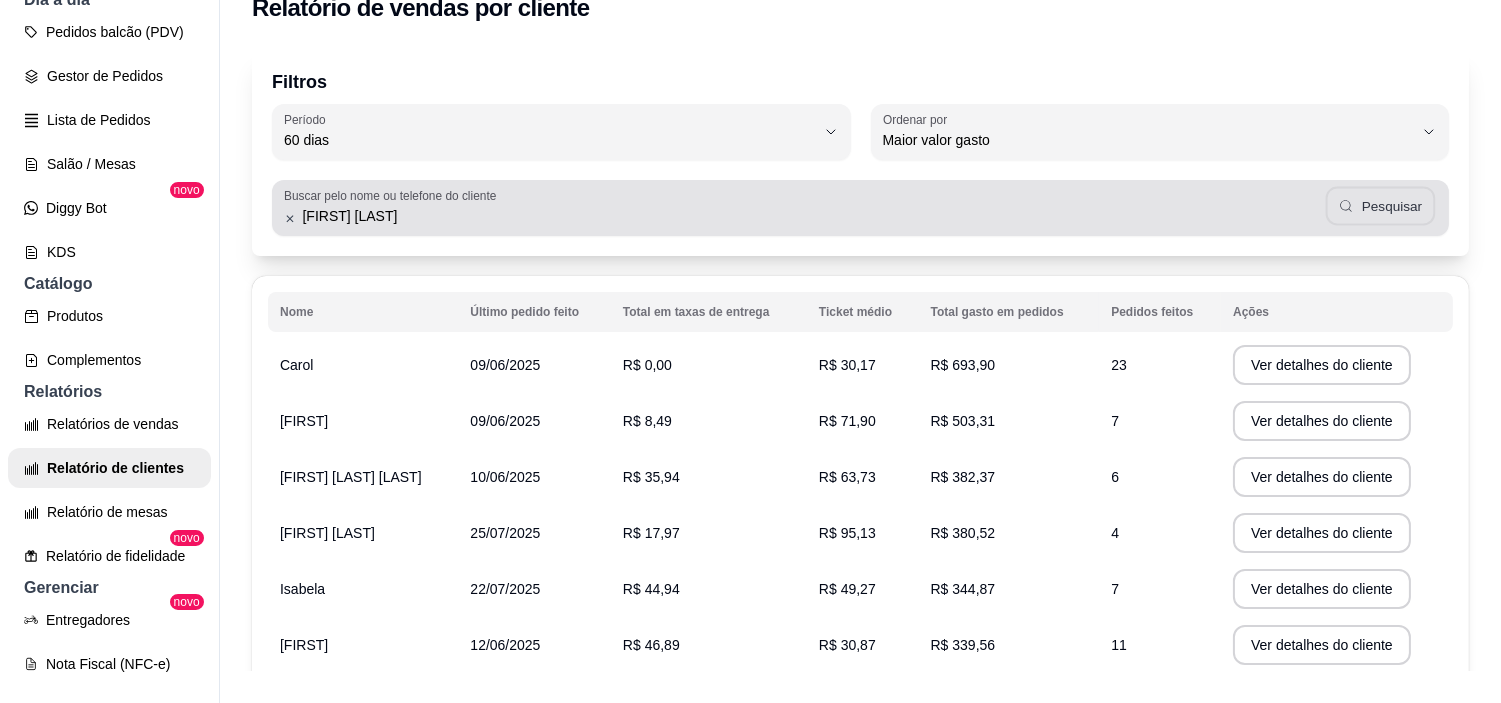 click on "Pesquisar" at bounding box center (1380, 206) 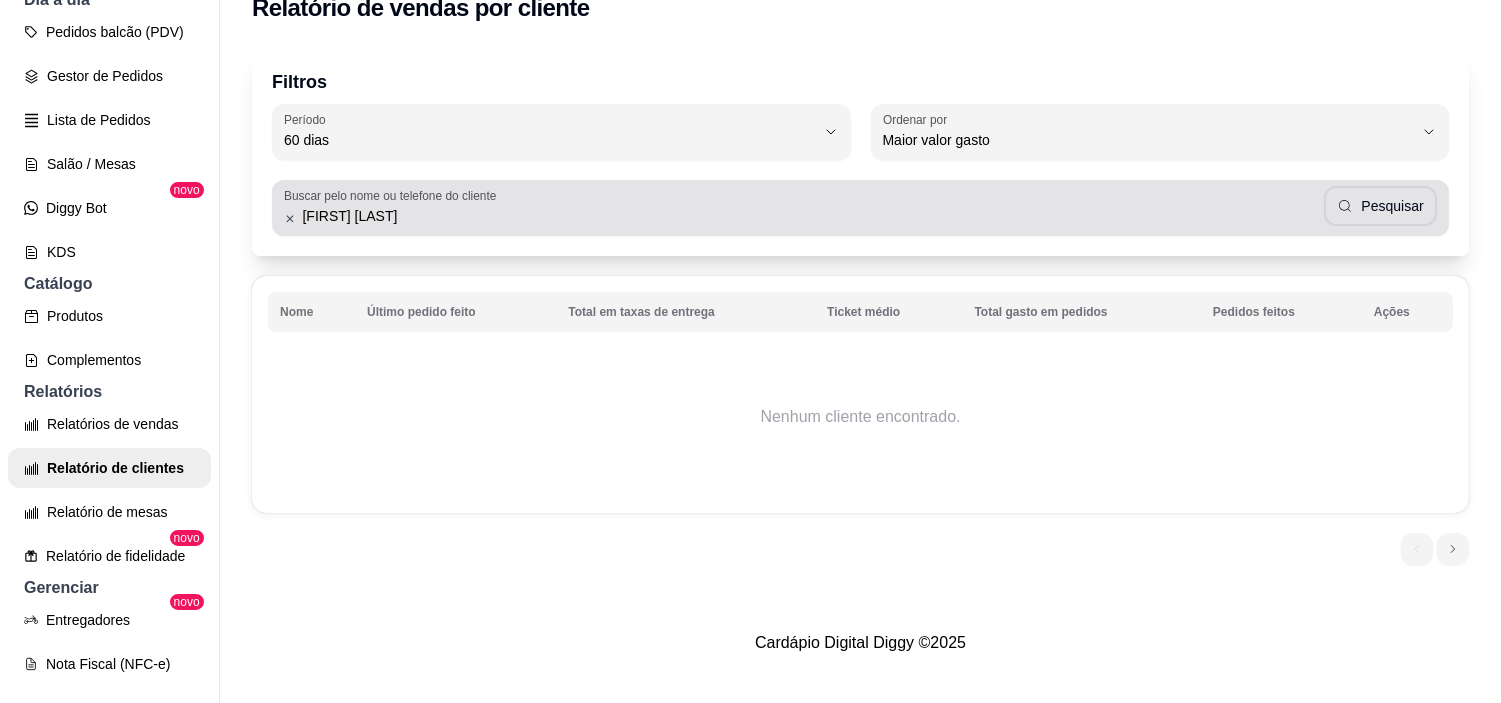 click 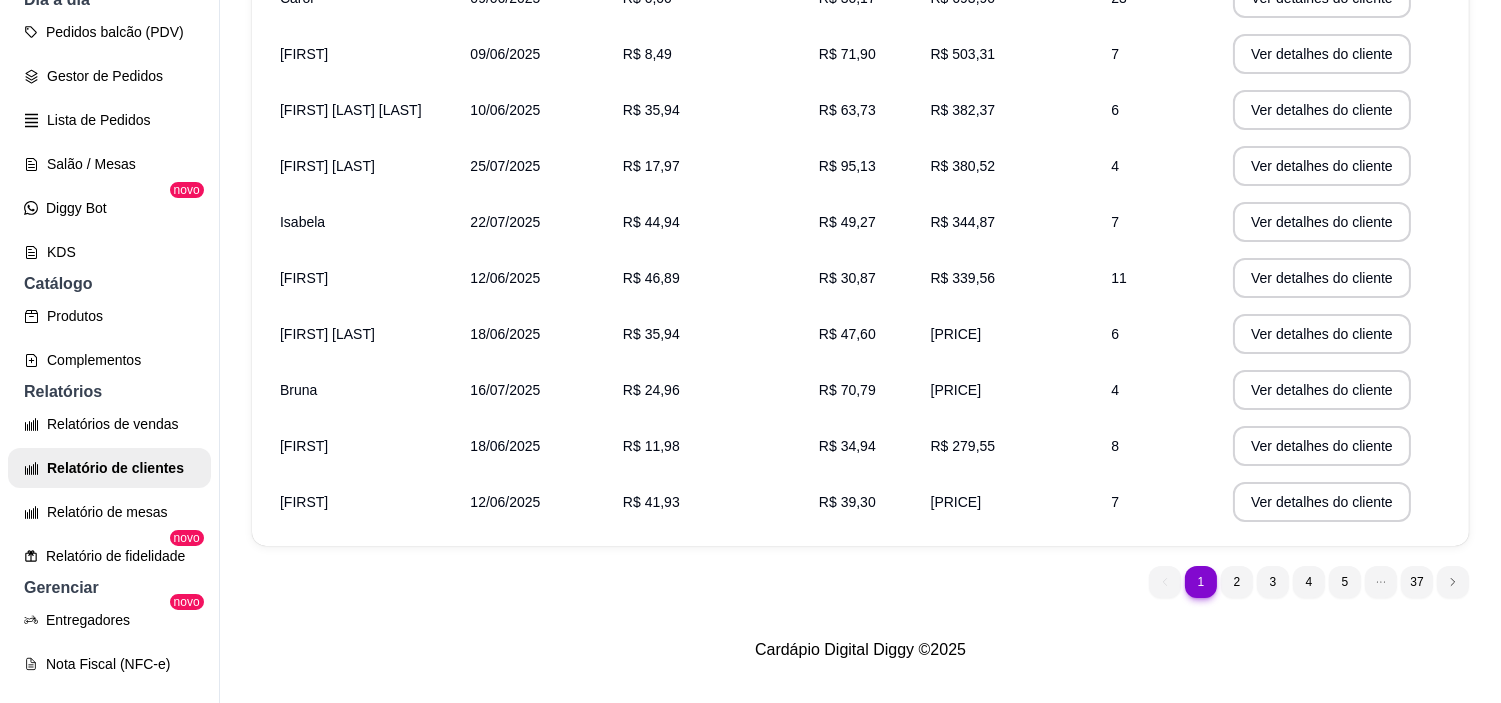 scroll, scrollTop: 390, scrollLeft: 0, axis: vertical 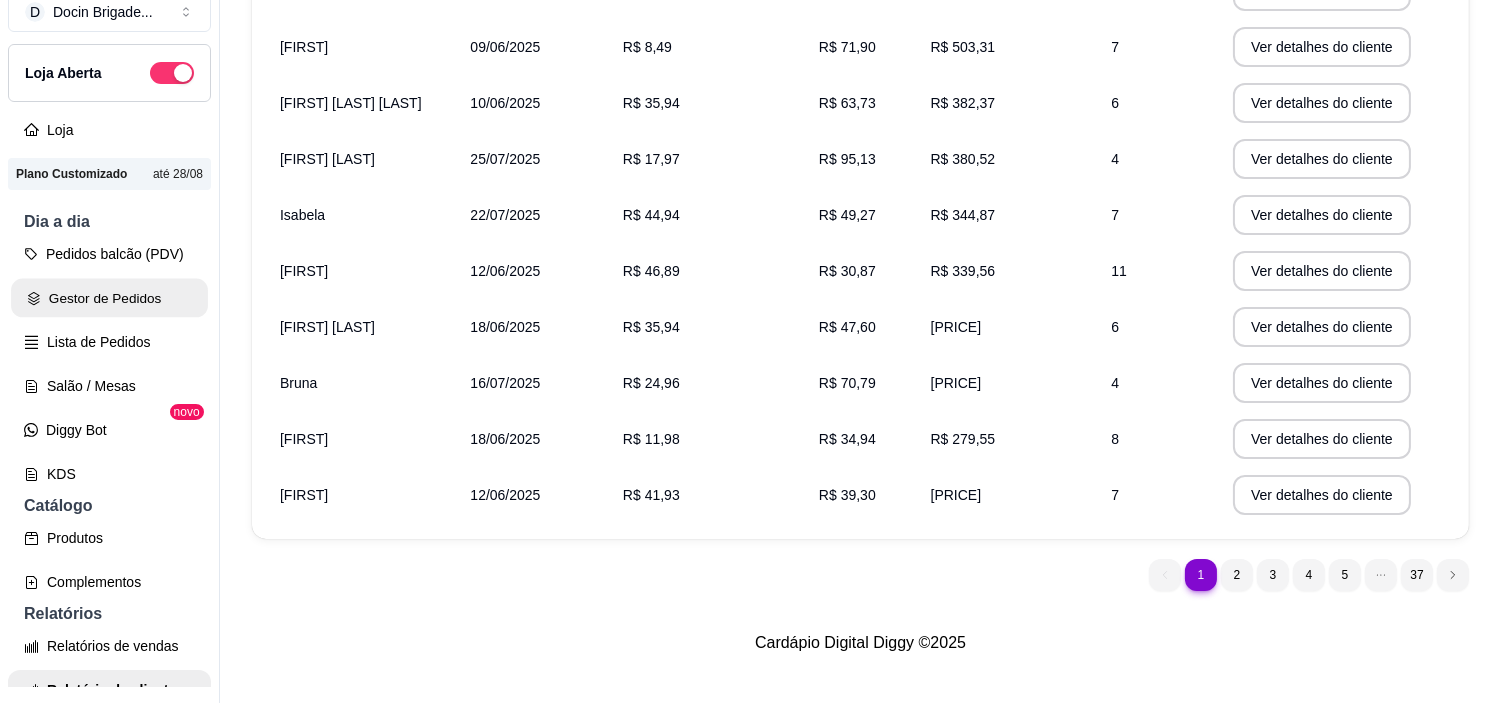 click on "Gestor de Pedidos" at bounding box center (109, 298) 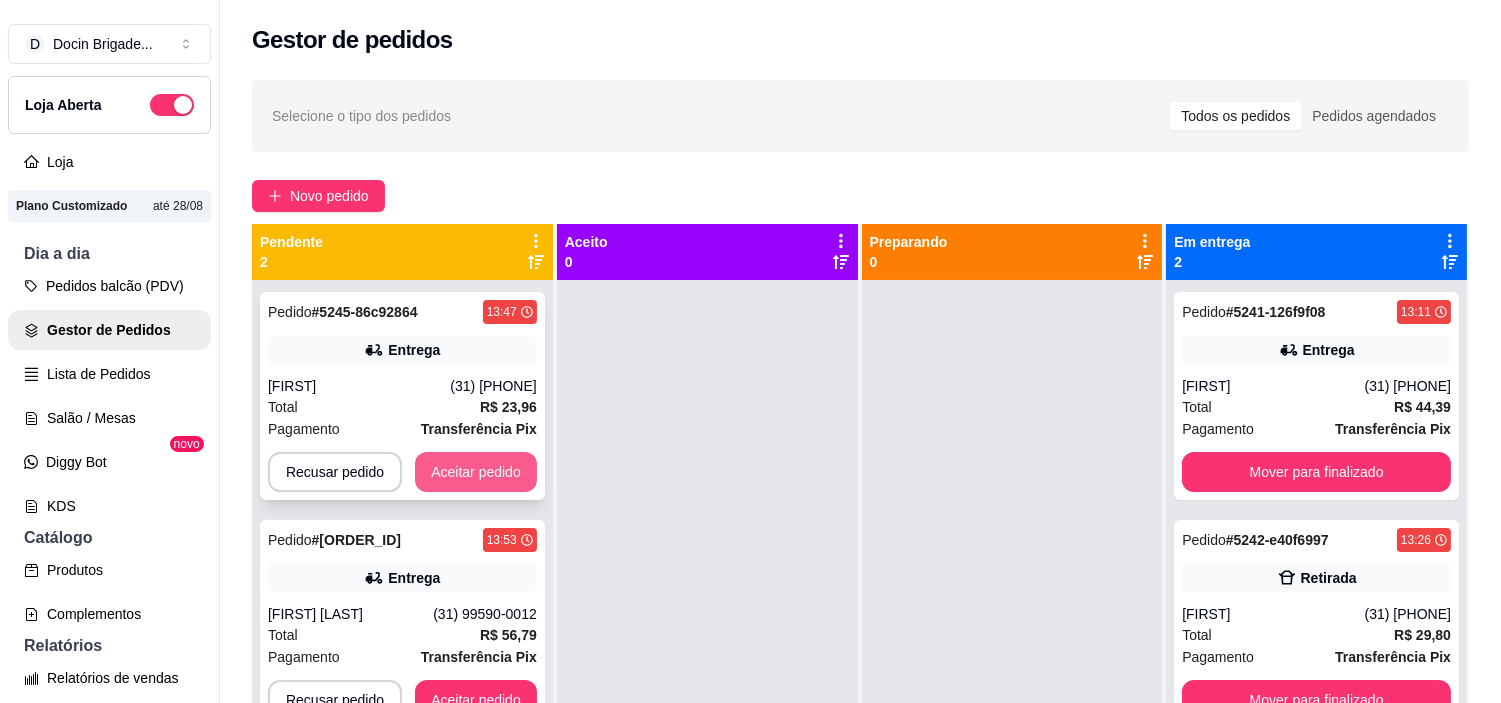 click on "Aceitar pedido" at bounding box center [476, 472] 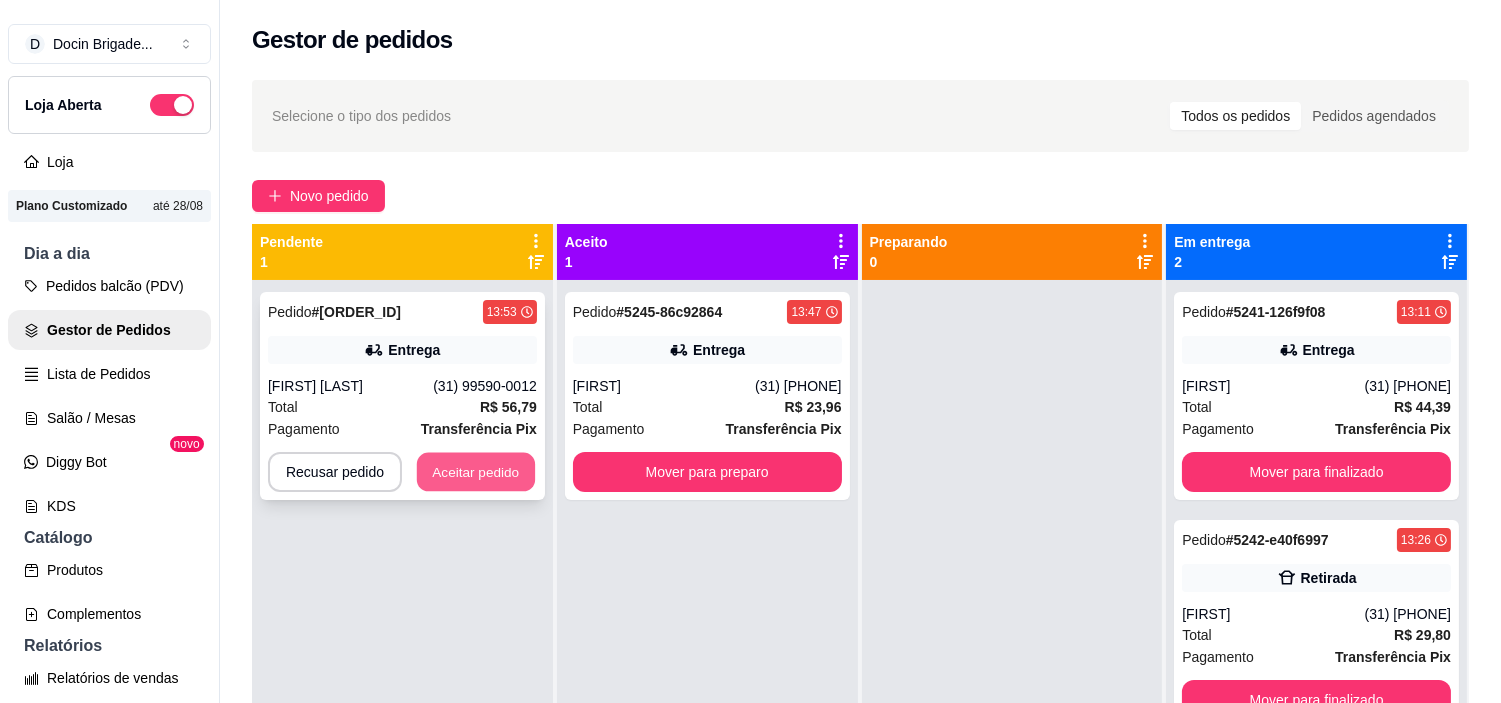 click on "Aceitar pedido" at bounding box center (476, 472) 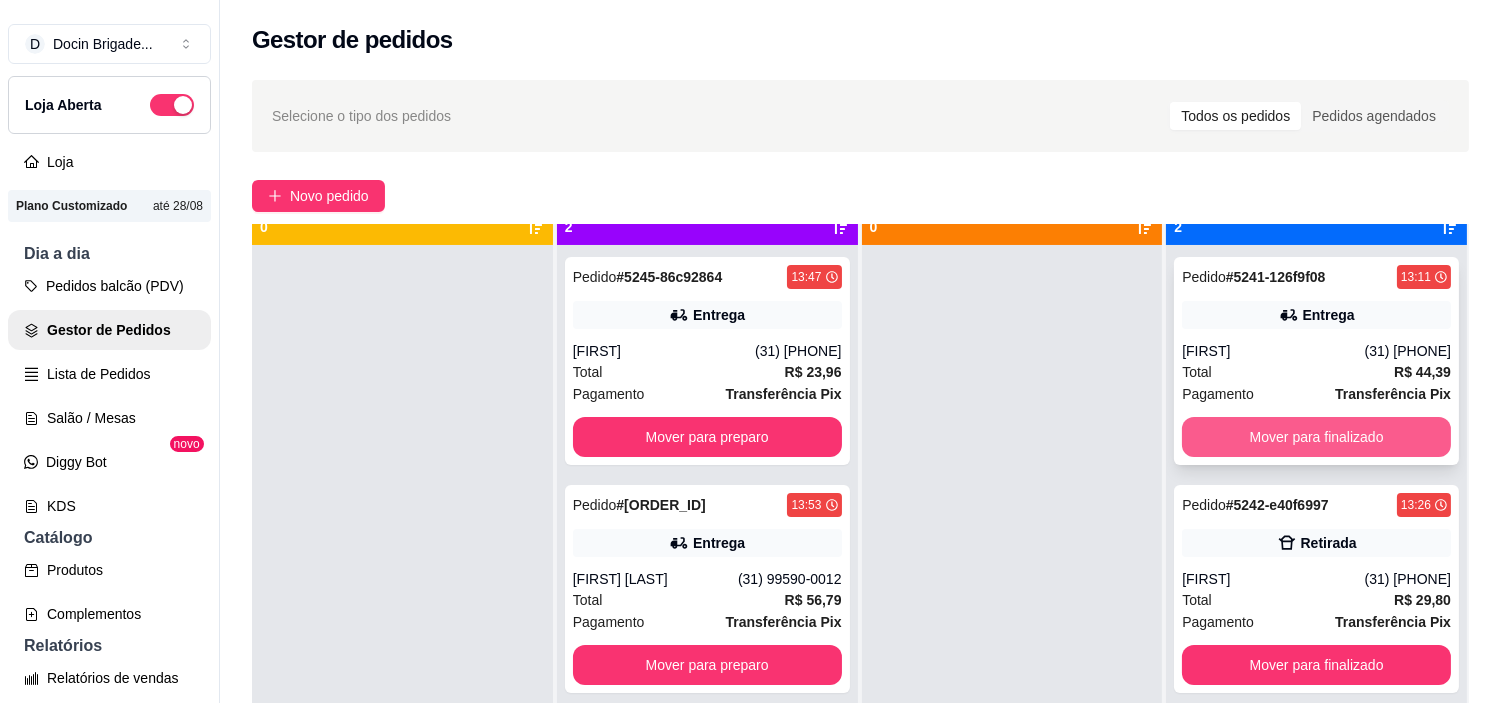 scroll, scrollTop: 55, scrollLeft: 0, axis: vertical 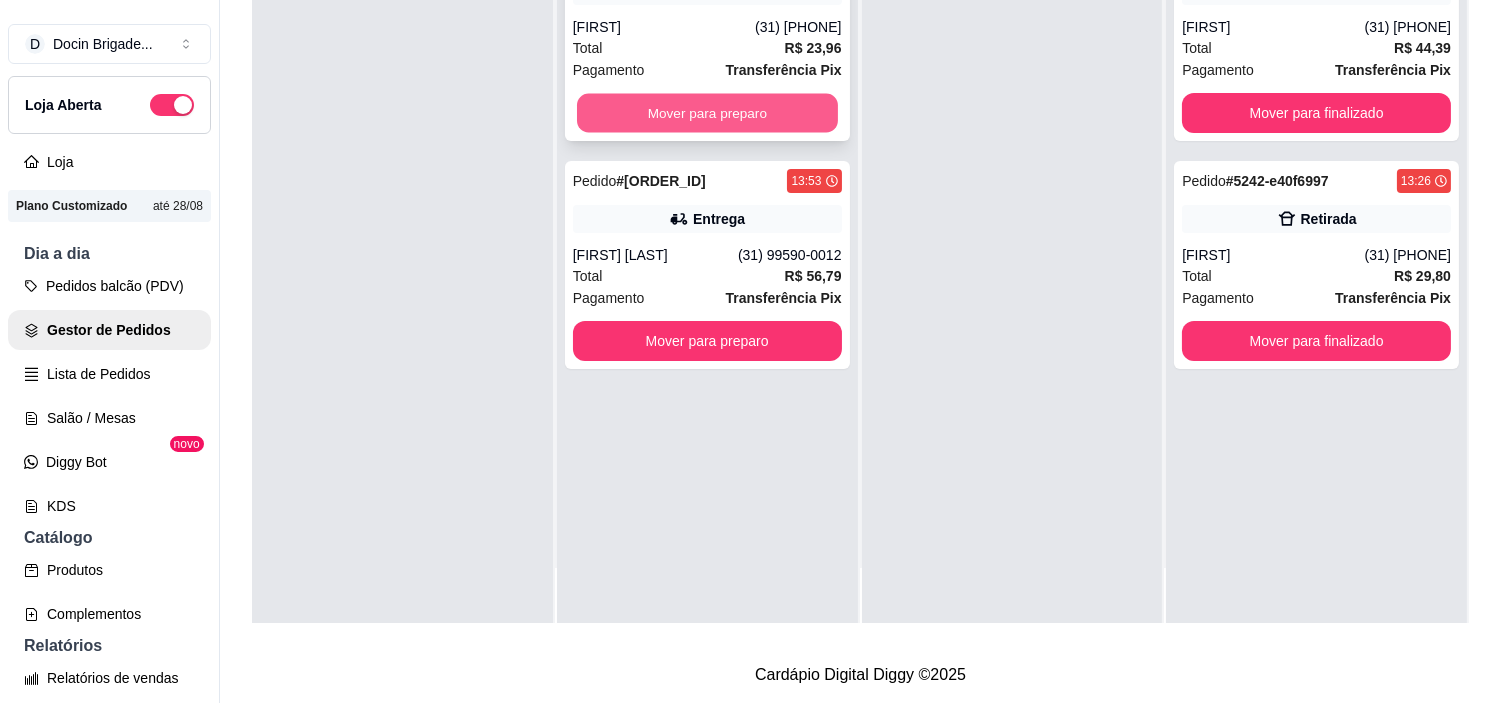click on "Mover para preparo" at bounding box center (707, 113) 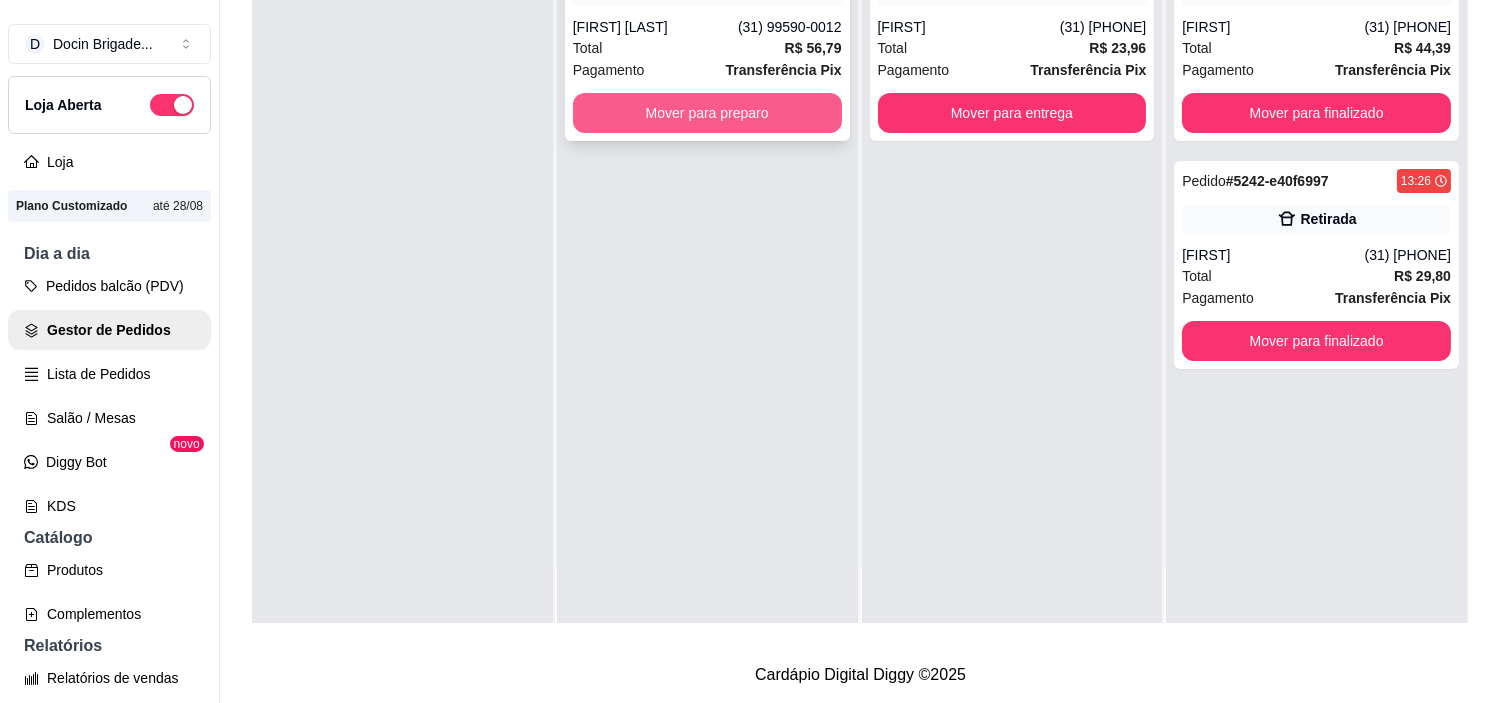 click on "Mover para preparo" at bounding box center [707, 113] 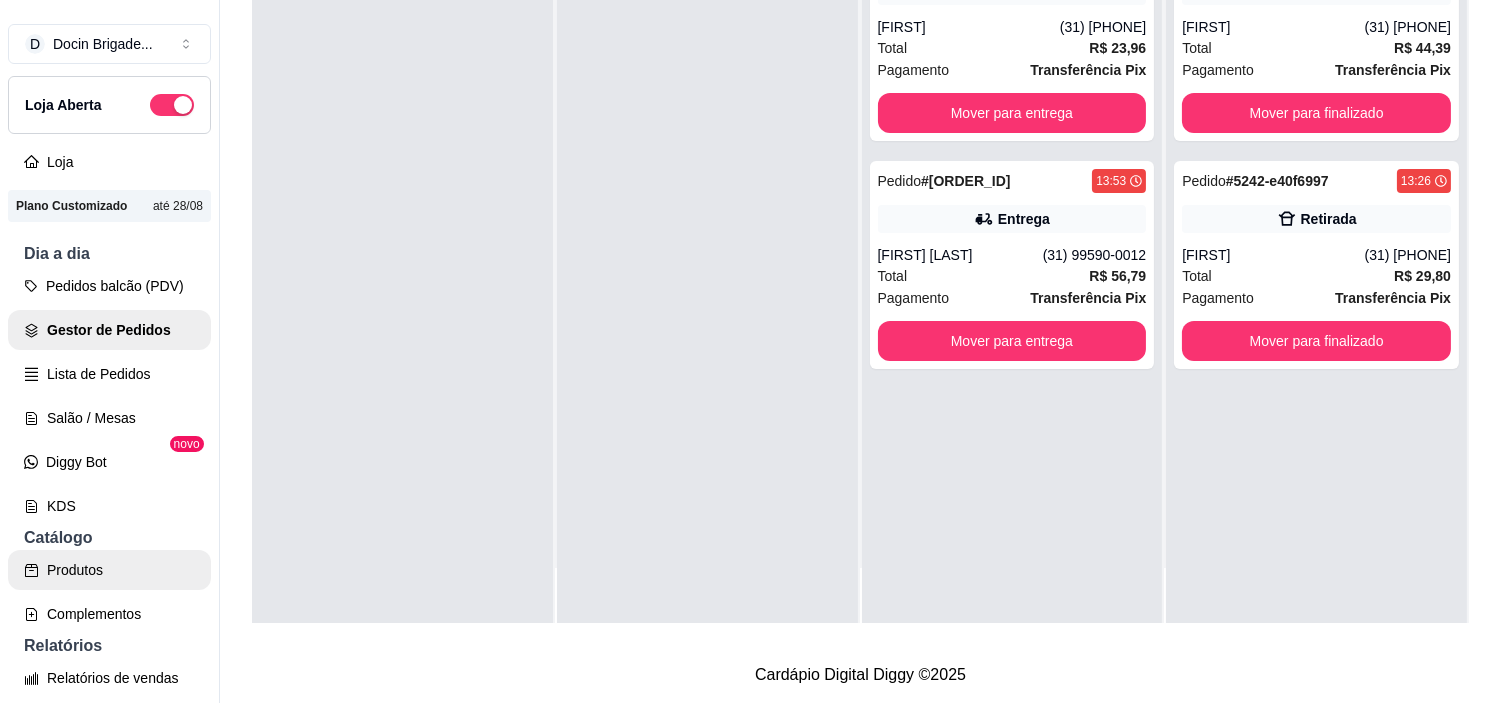 click on "Produtos" at bounding box center (109, 570) 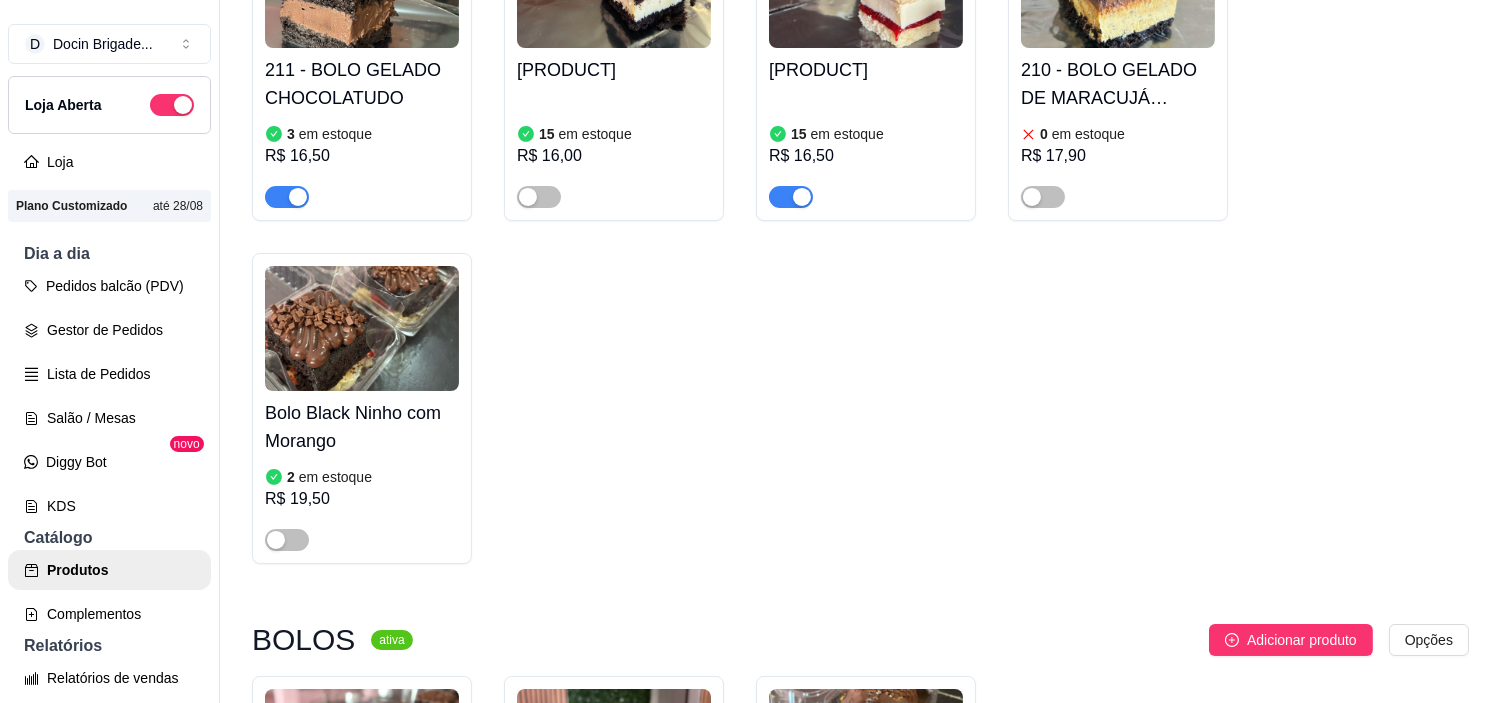 scroll, scrollTop: 2111, scrollLeft: 0, axis: vertical 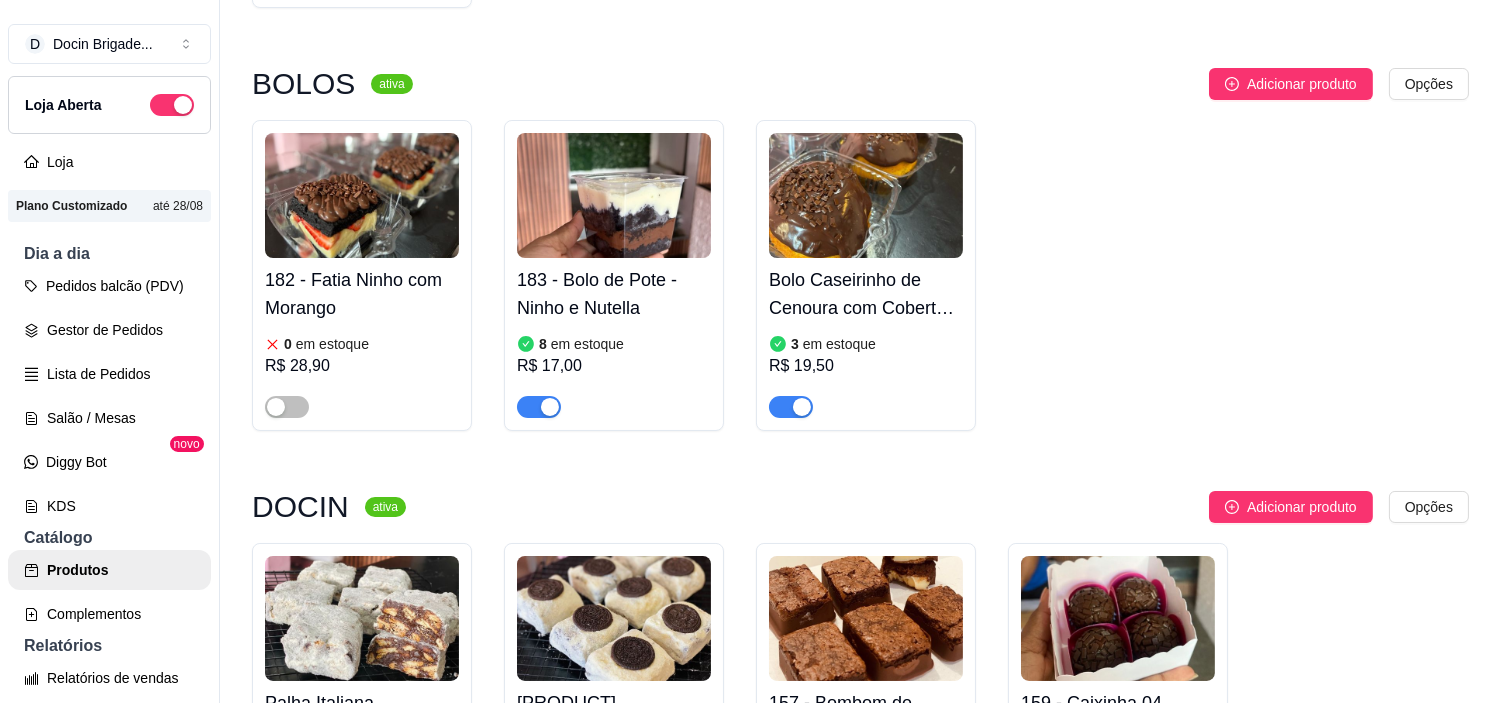 click at bounding box center [866, 195] 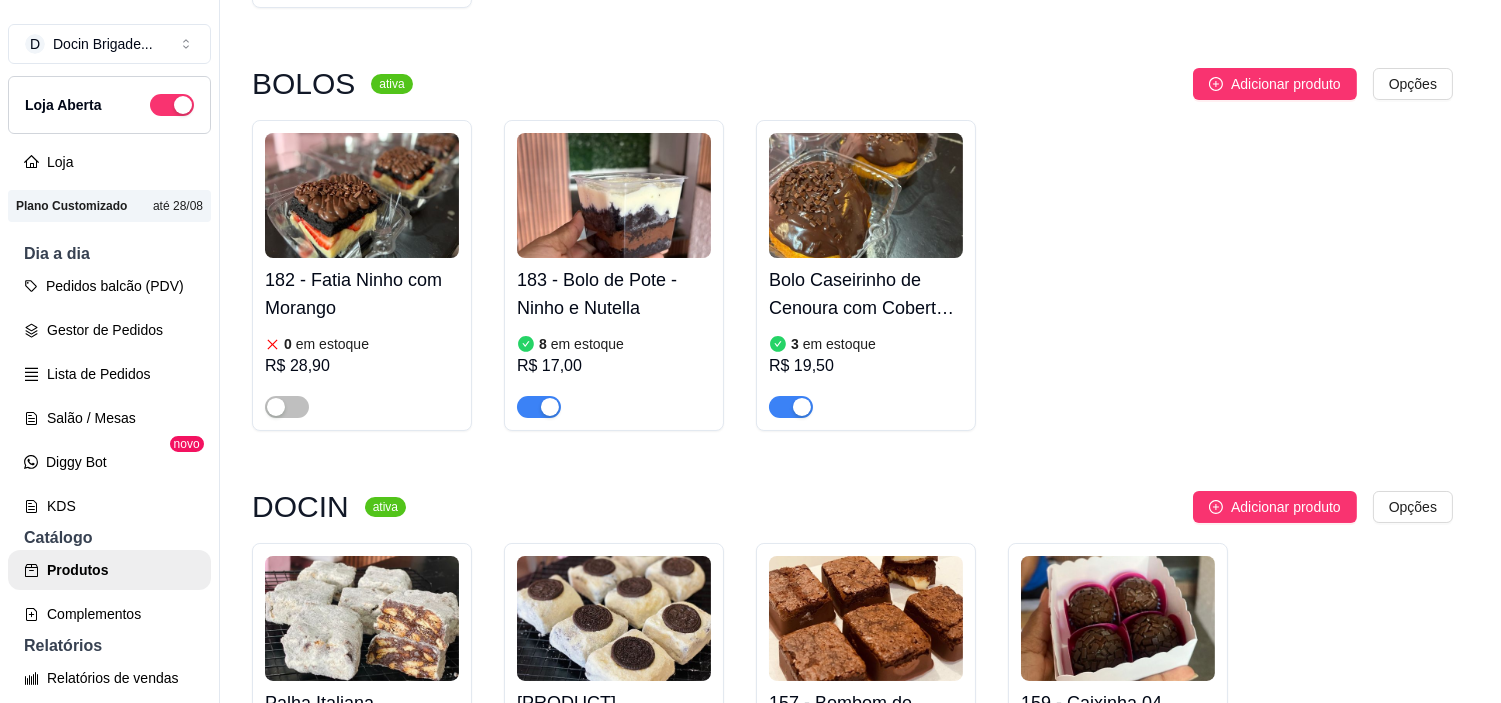 type 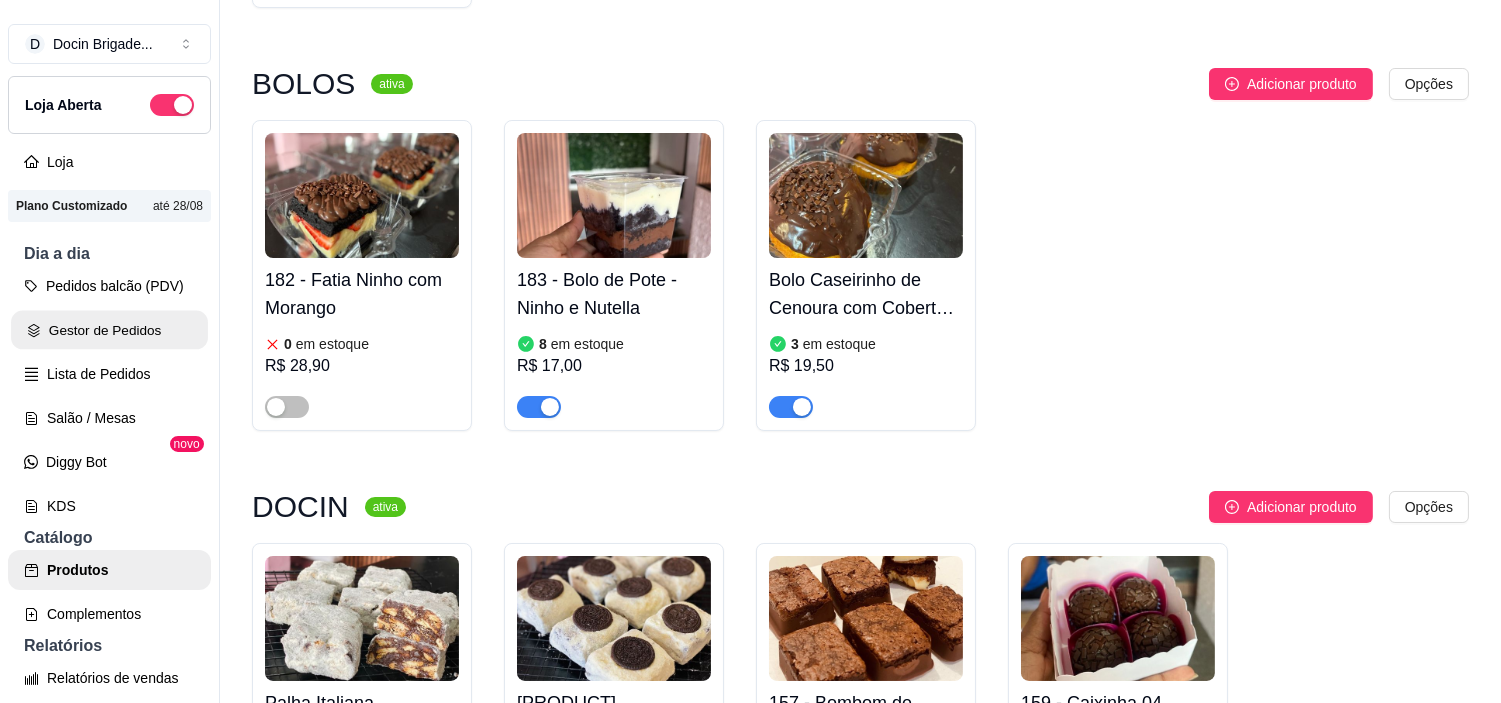 click on "Gestor de Pedidos" at bounding box center (109, 330) 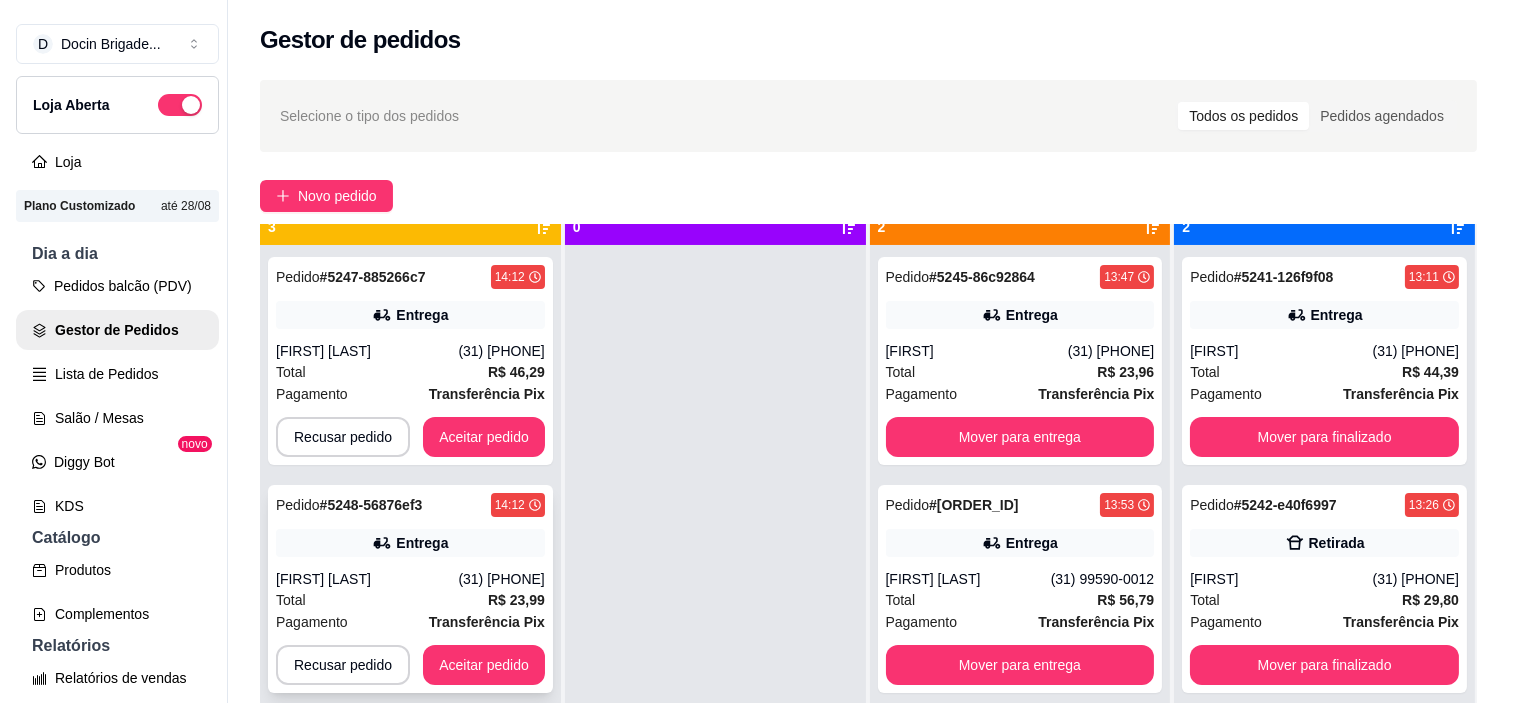 scroll, scrollTop: 55, scrollLeft: 0, axis: vertical 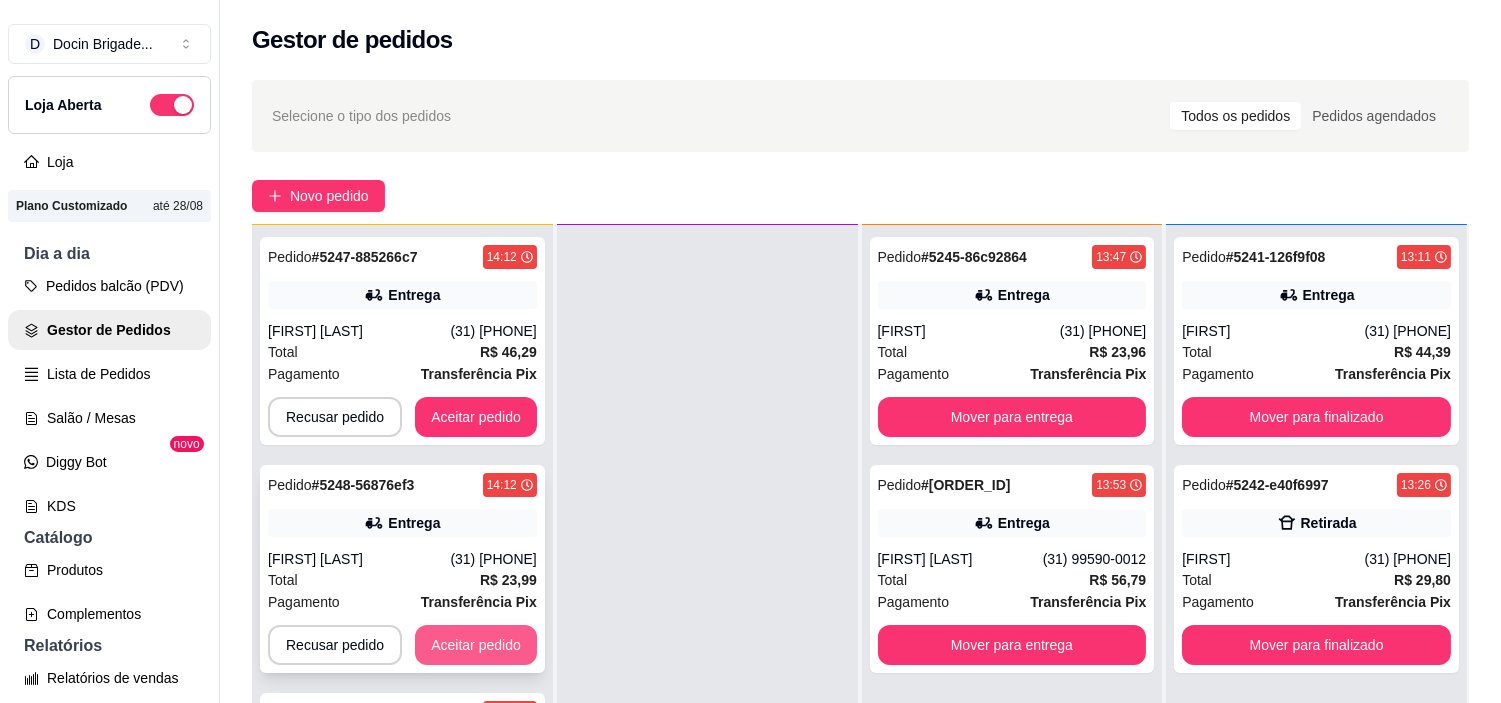 click on "Aceitar pedido" at bounding box center [476, 645] 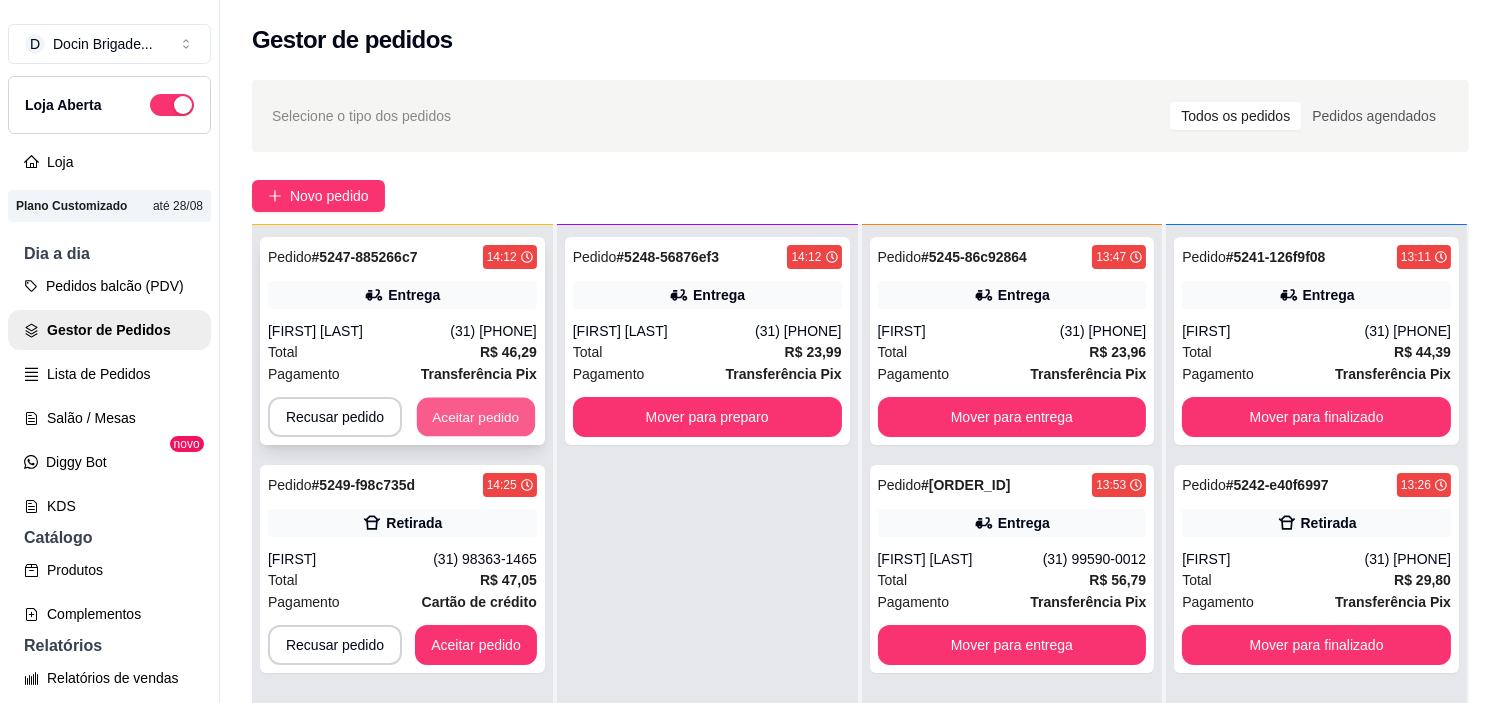 click on "Aceitar pedido" at bounding box center (476, 417) 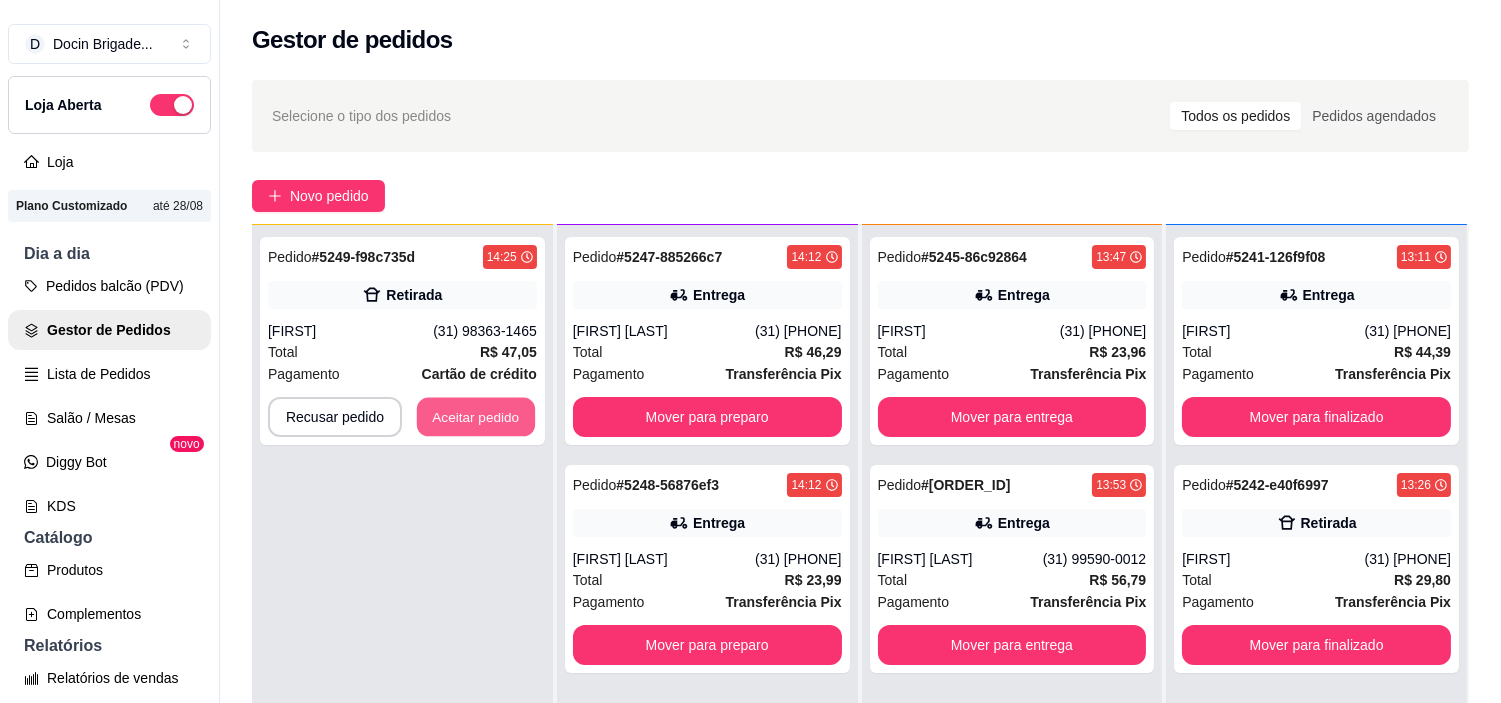 click on "Aceitar pedido" at bounding box center [476, 417] 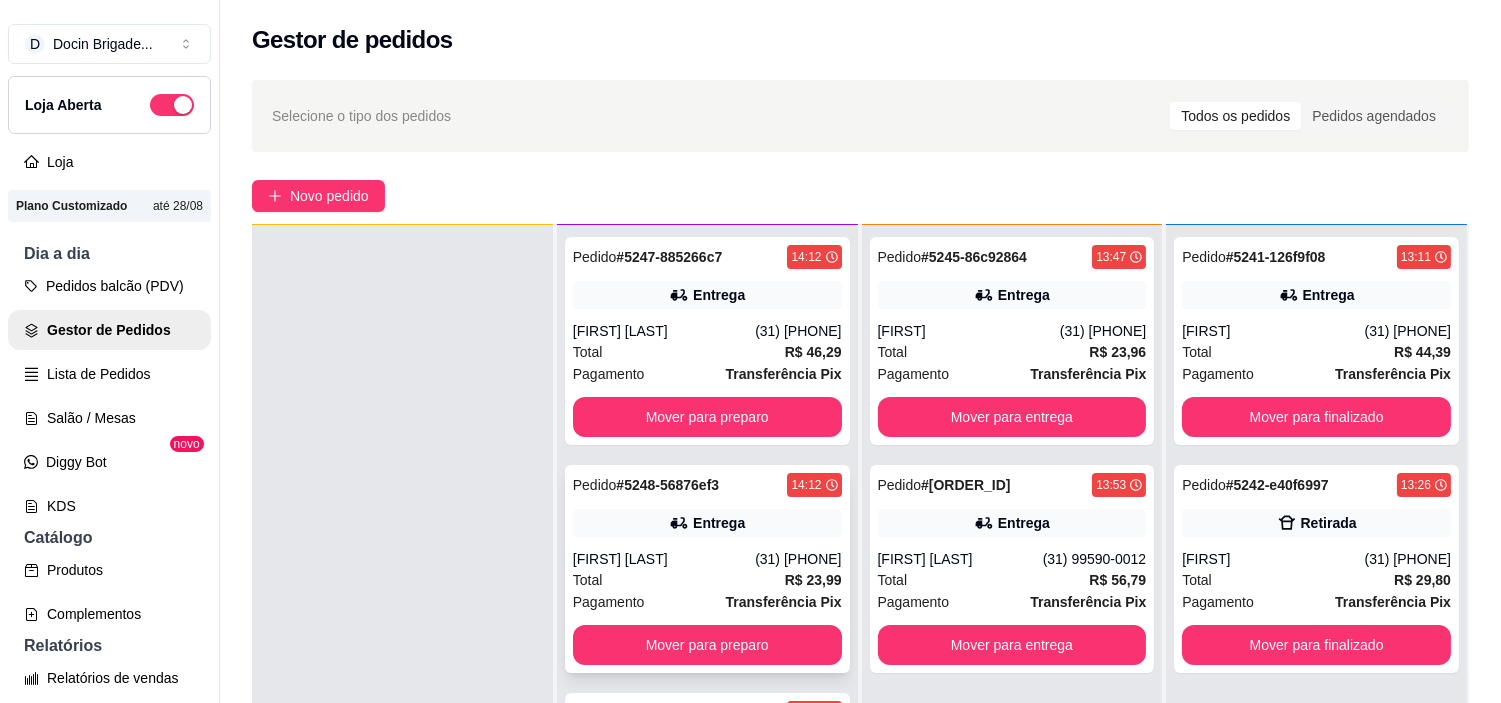 click on "[FIRST] [LAST]" at bounding box center (664, 559) 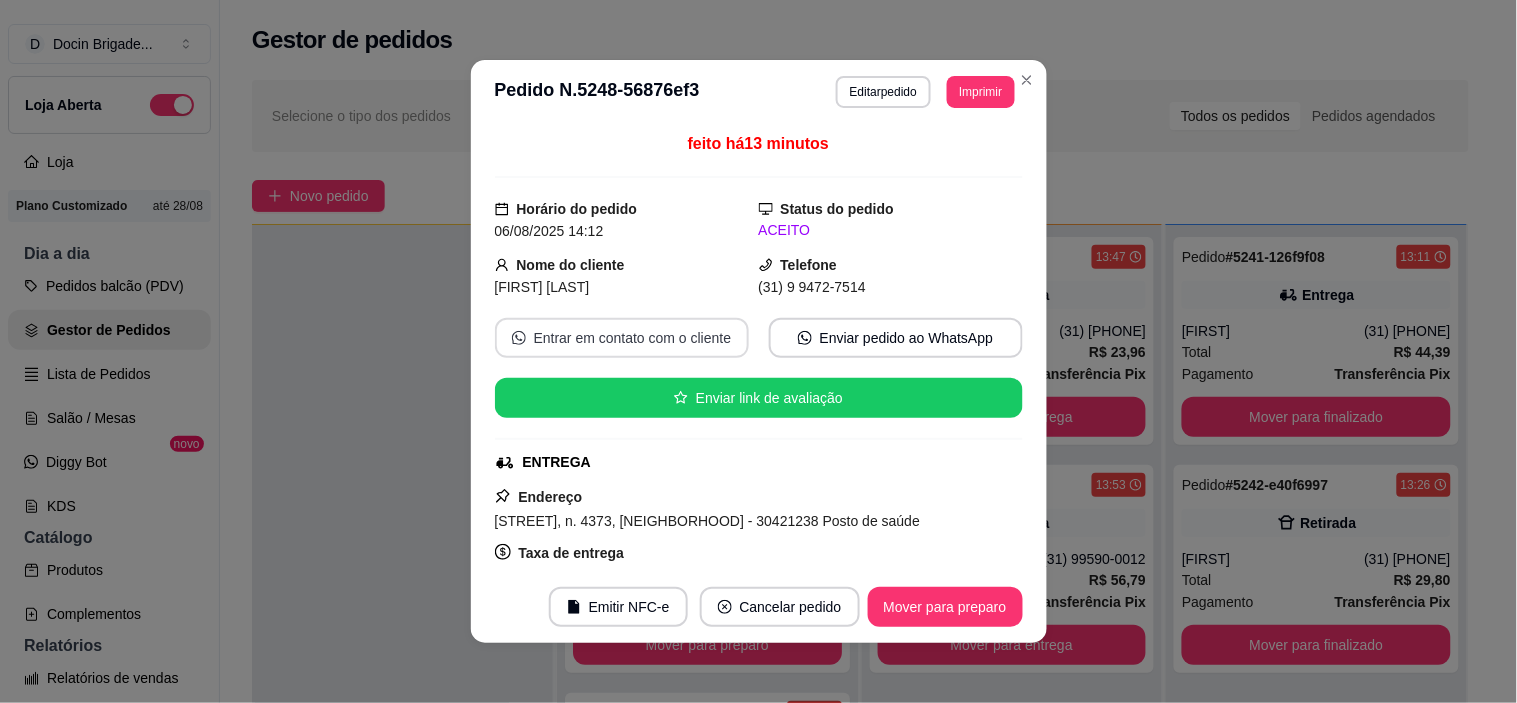 click on "Entrar em contato com o cliente" at bounding box center [622, 338] 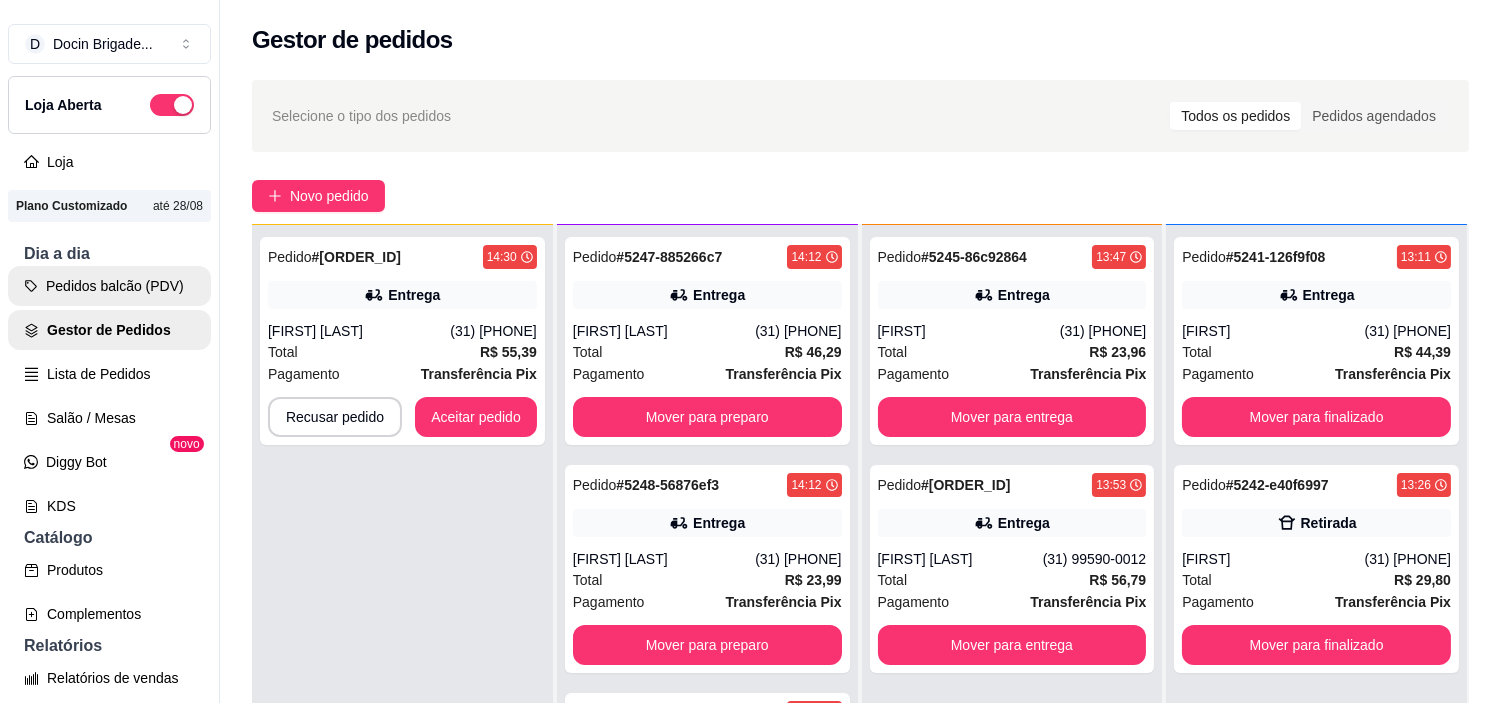 click on "Pedidos balcão (PDV)" at bounding box center (109, 286) 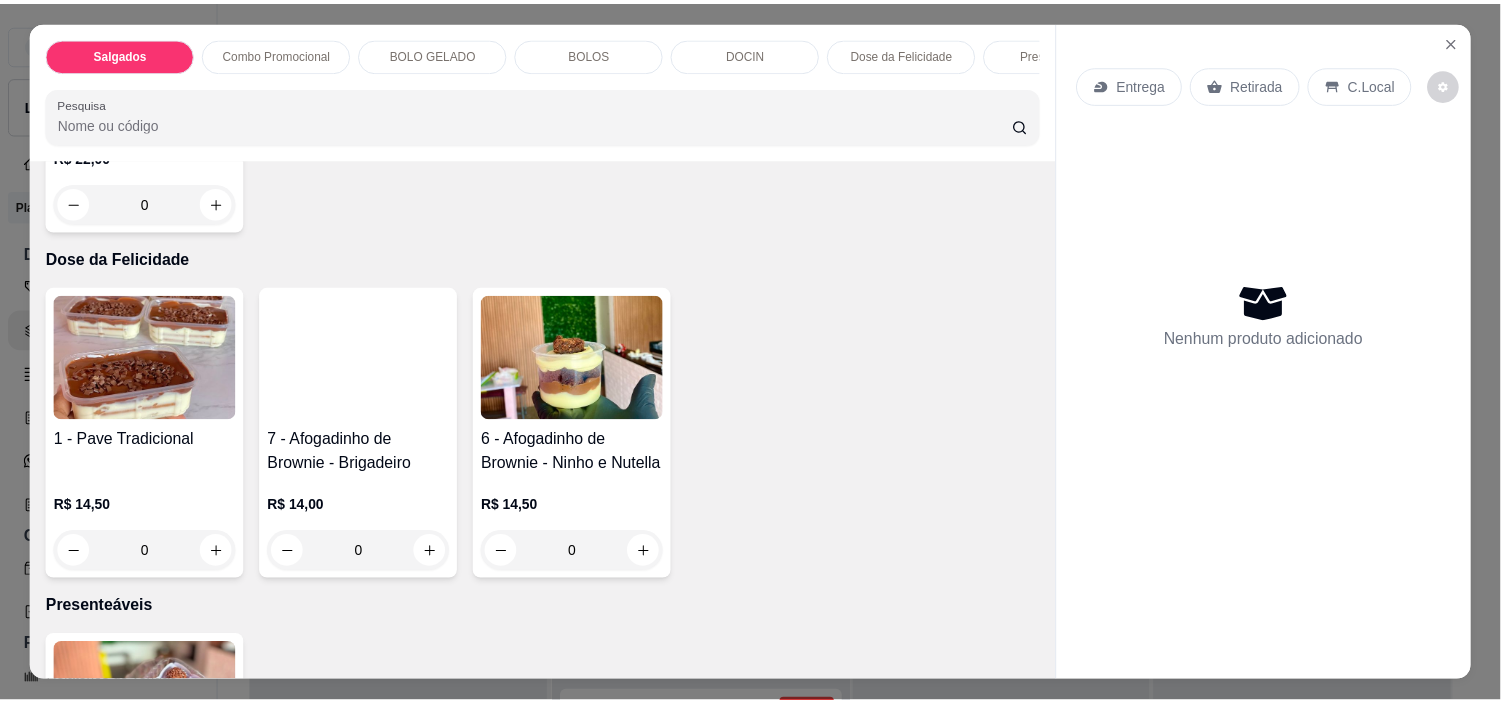 scroll, scrollTop: 2333, scrollLeft: 0, axis: vertical 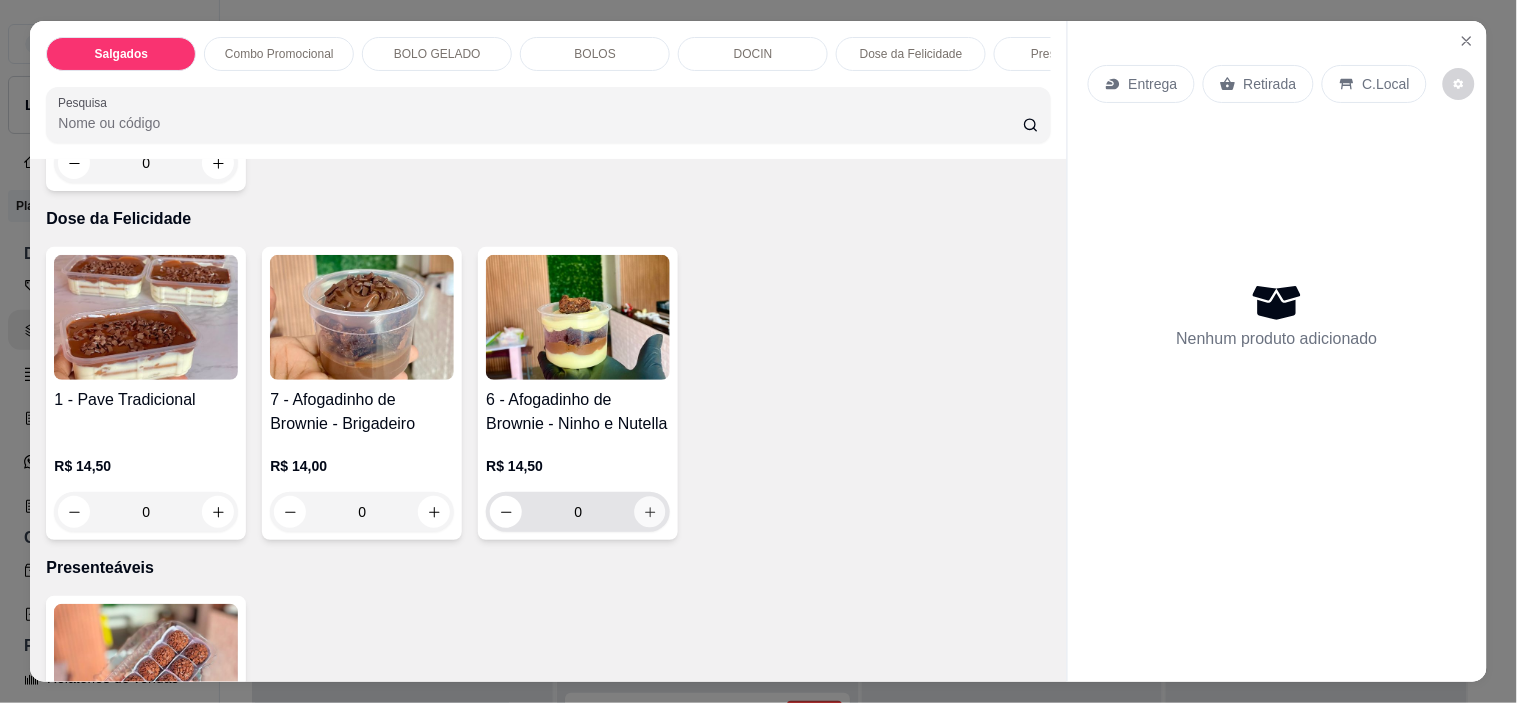 click 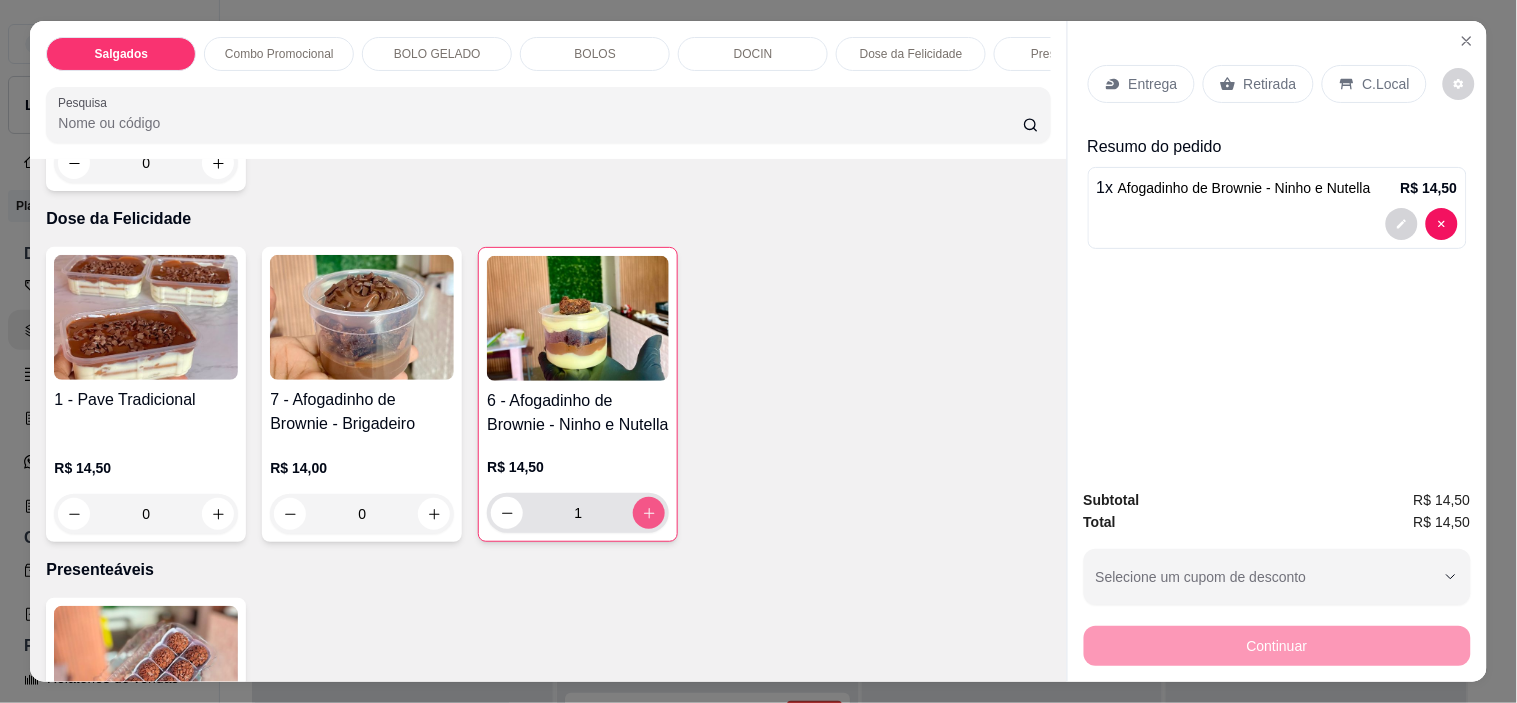 click at bounding box center (649, 513) 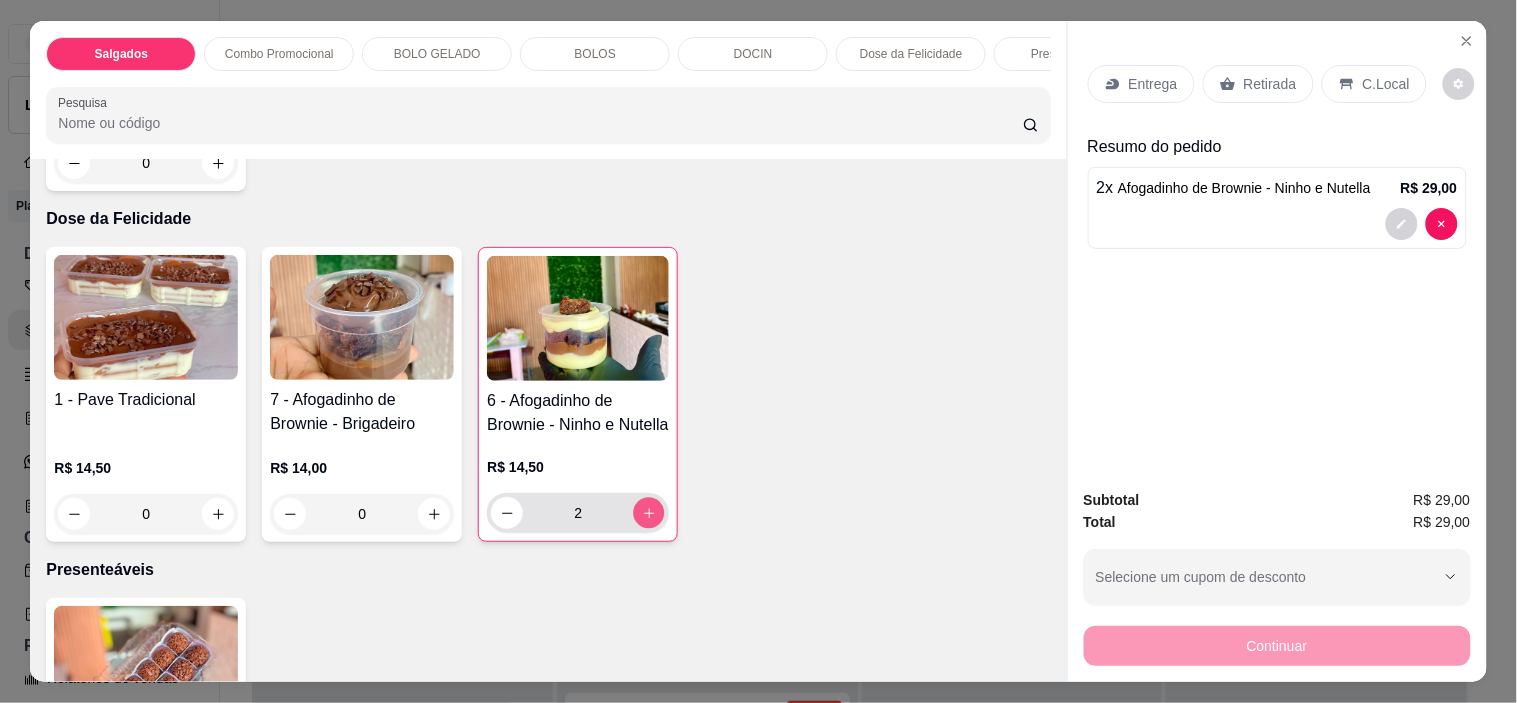 click at bounding box center (649, 513) 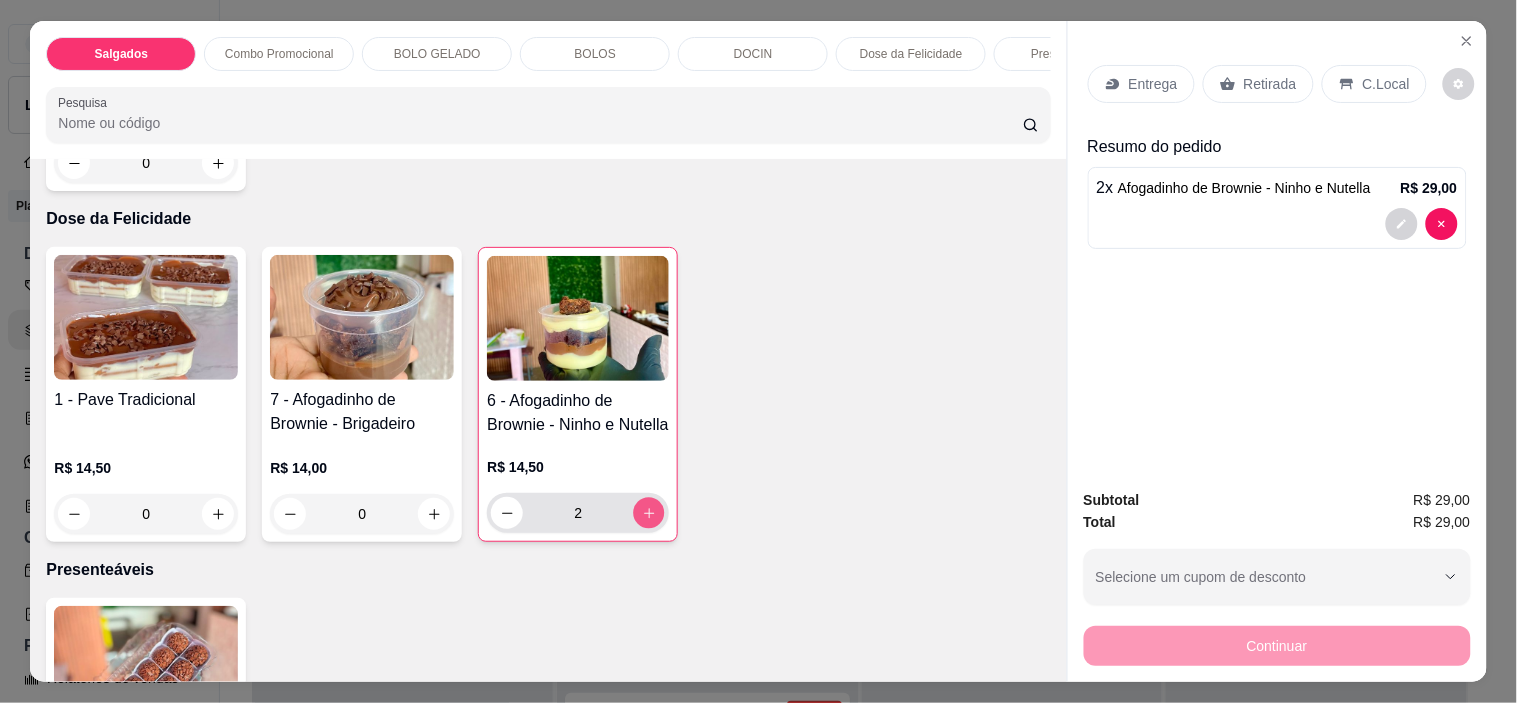 type on "3" 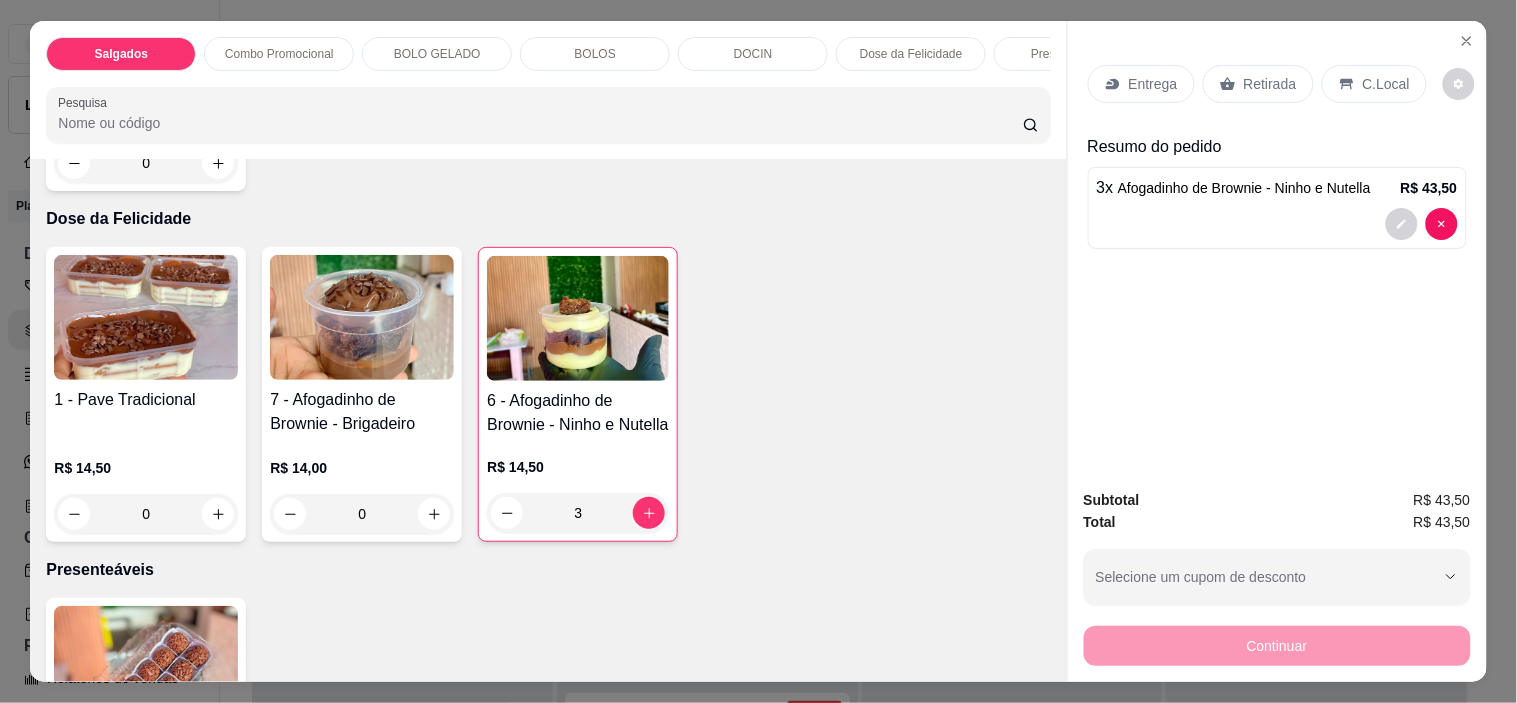 click on "Retirada" at bounding box center (1270, 84) 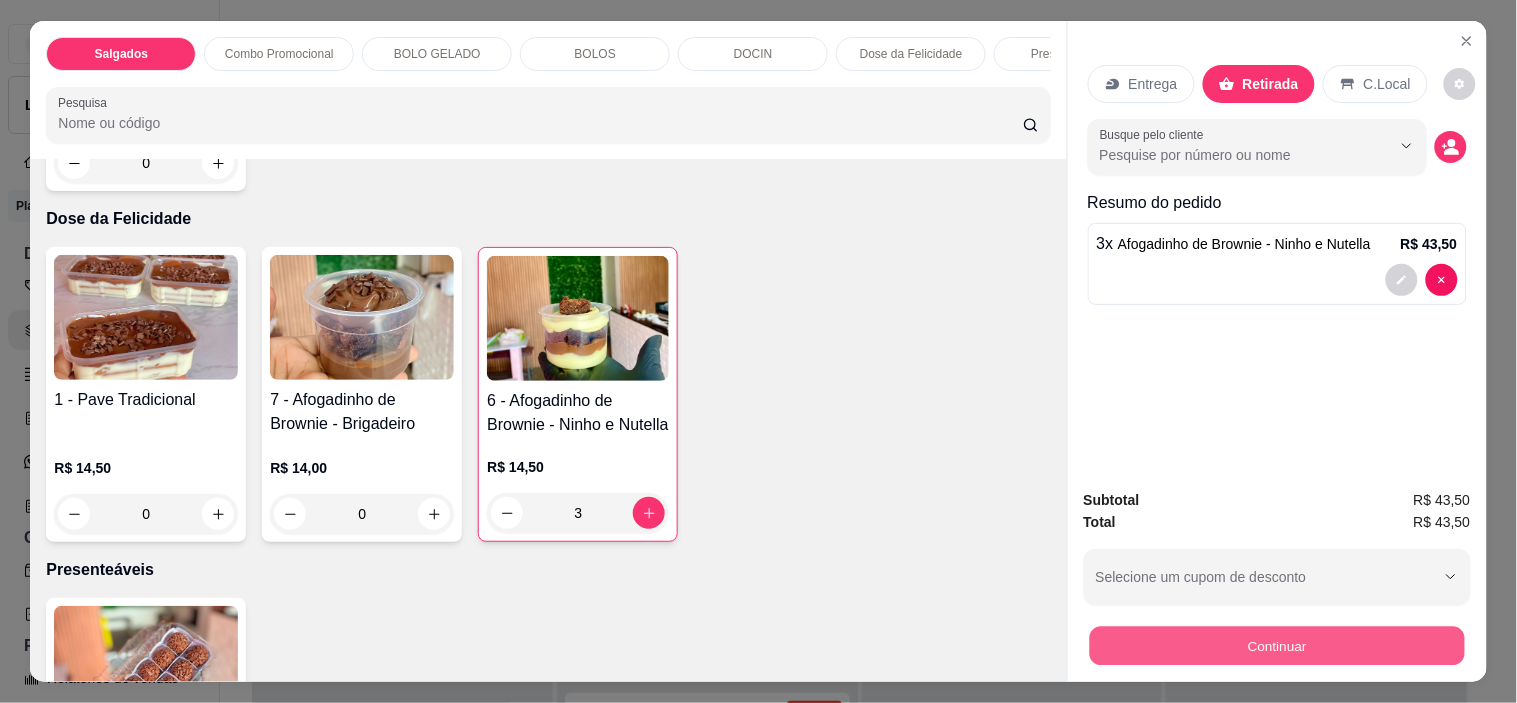 click on "Continuar" at bounding box center (1276, 646) 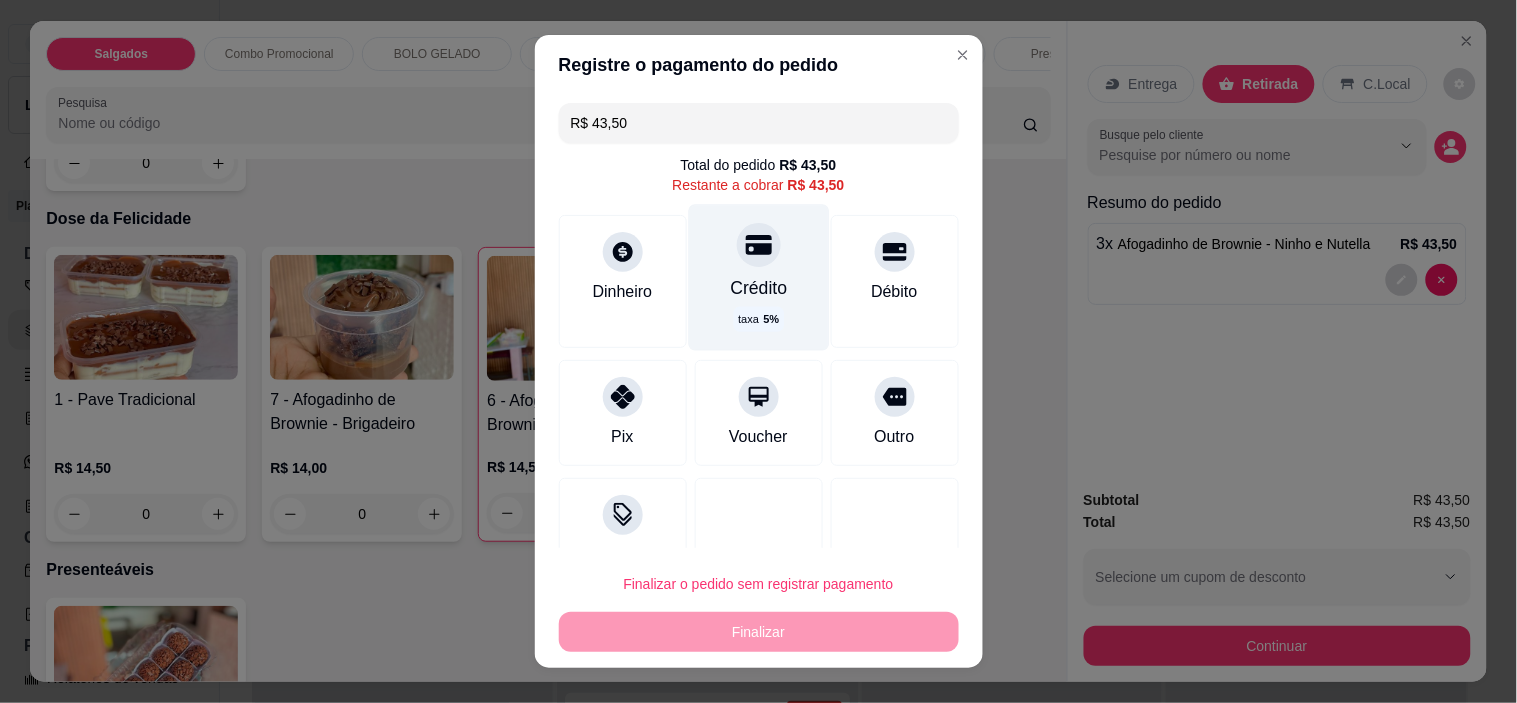 click on "Crédito taxa 5 %" at bounding box center (758, 278) 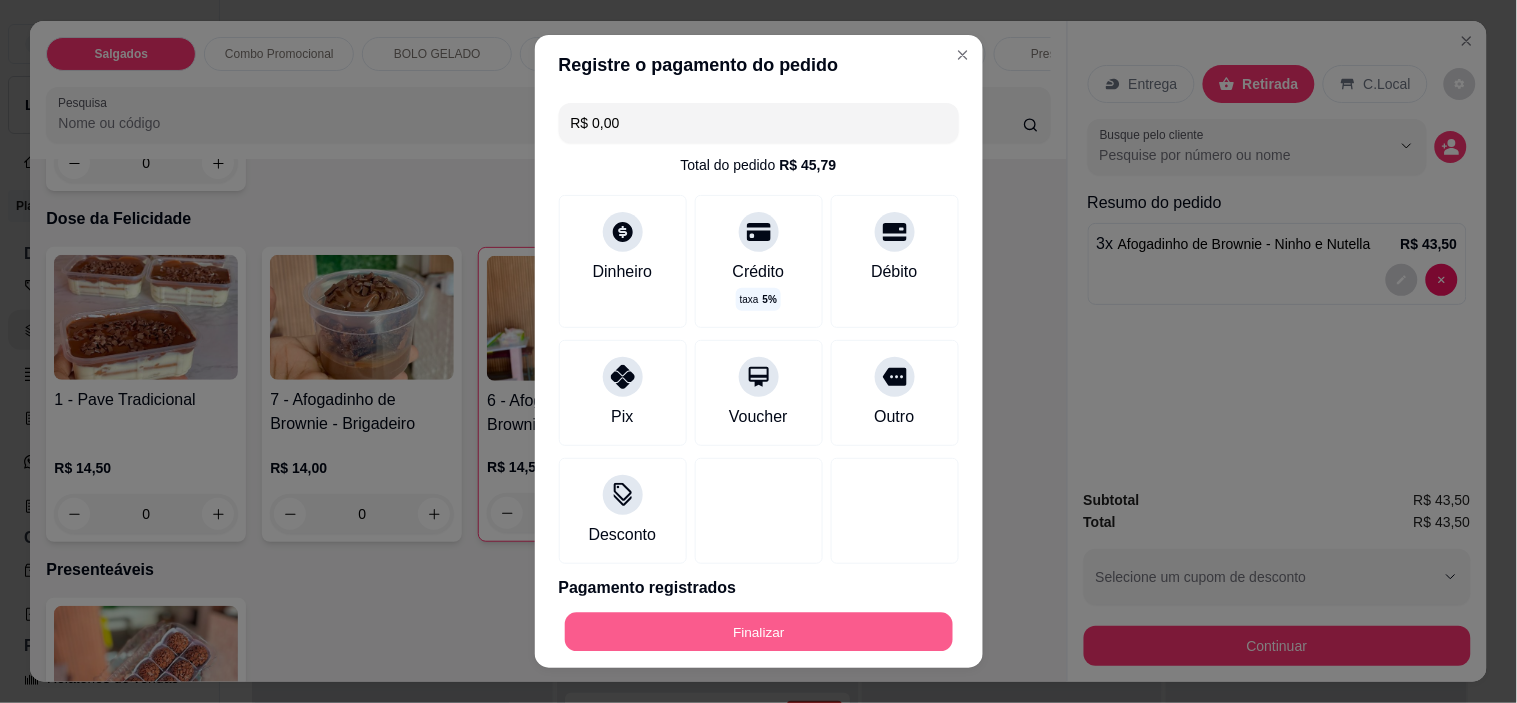 click on "Finalizar" at bounding box center (759, 631) 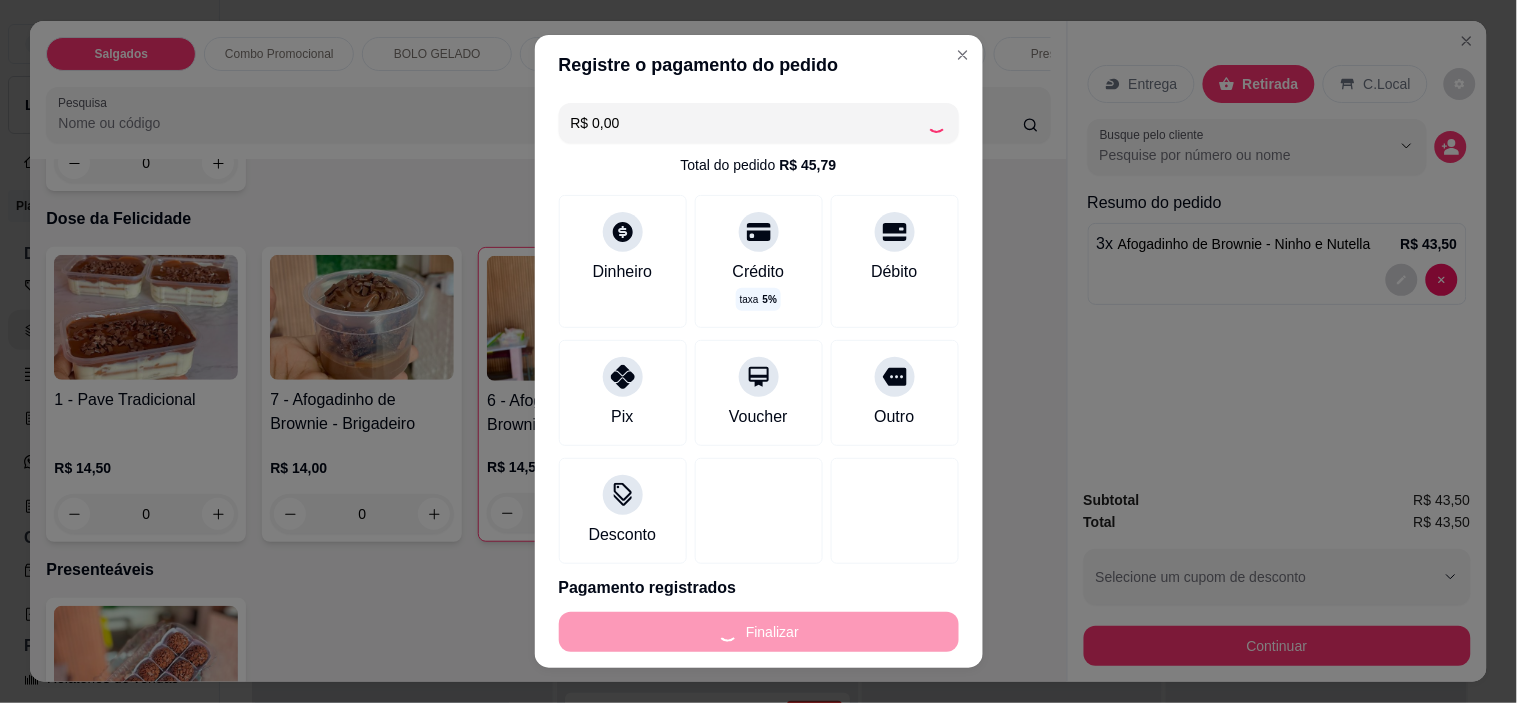 type on "0" 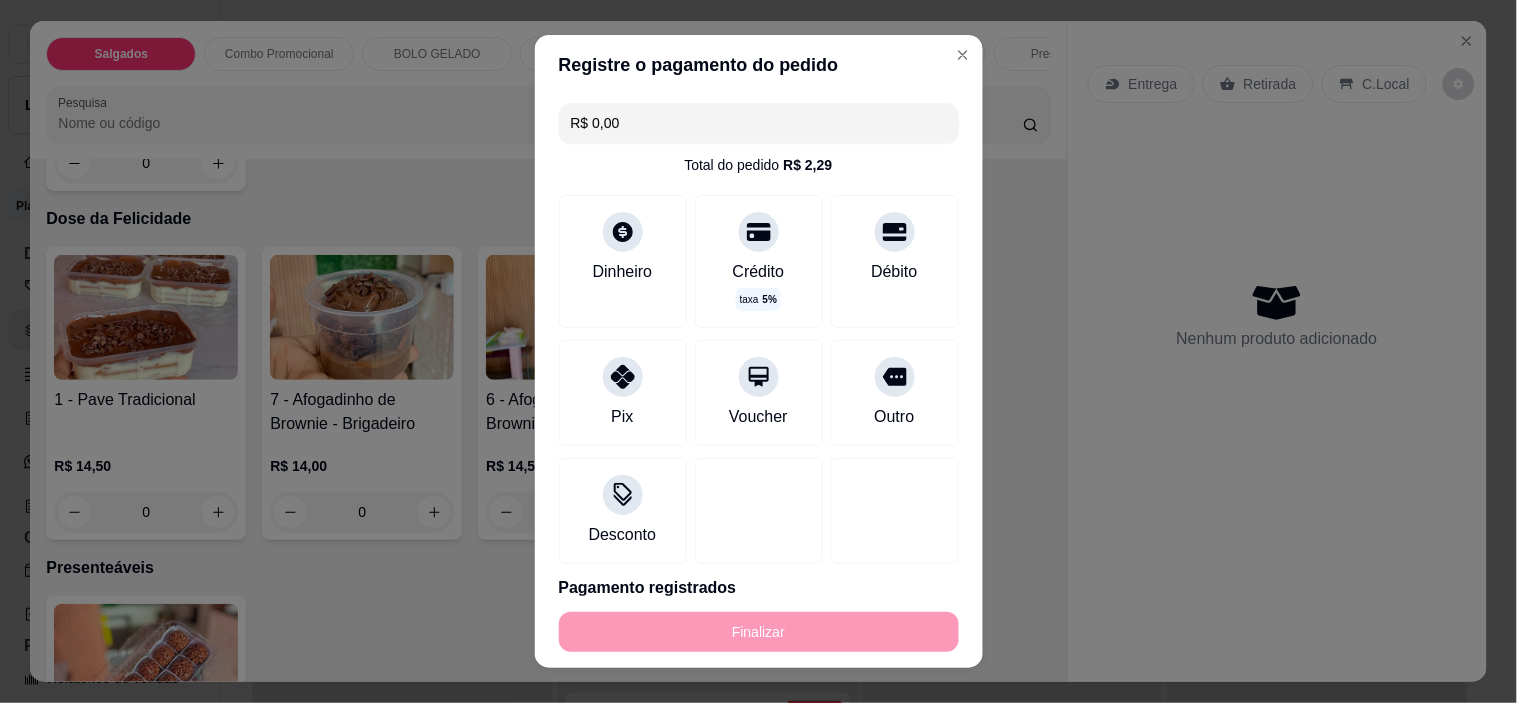 type on "-R$ 43,50" 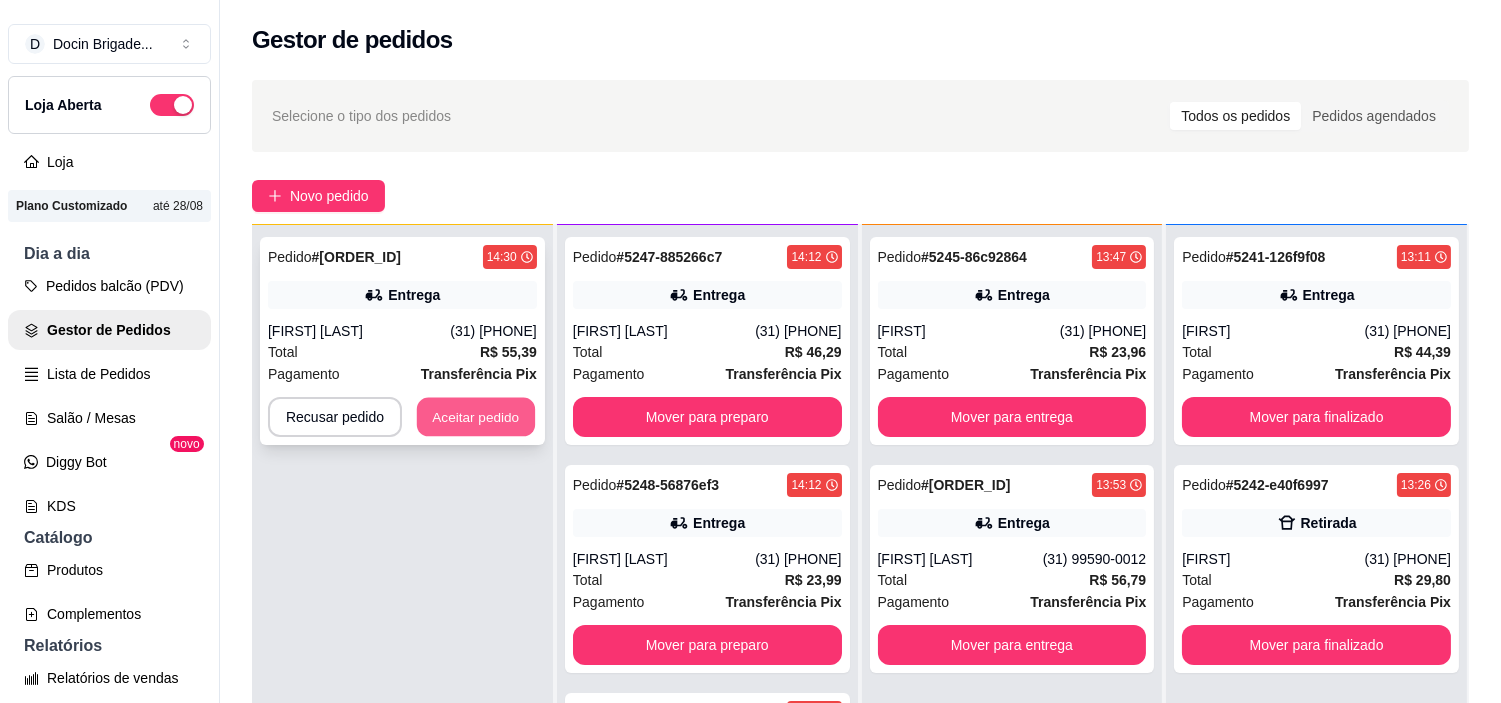 click on "Aceitar pedido" at bounding box center (476, 417) 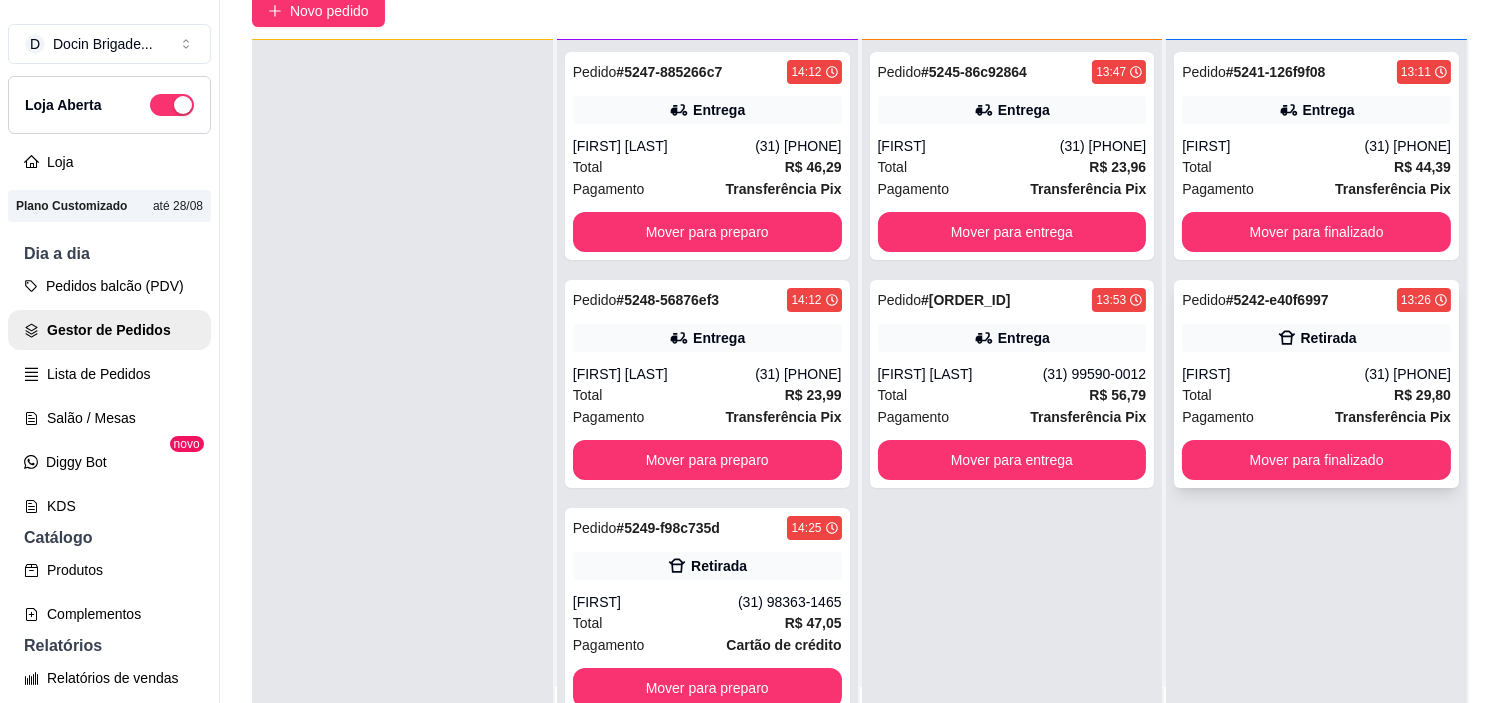 scroll, scrollTop: 321, scrollLeft: 0, axis: vertical 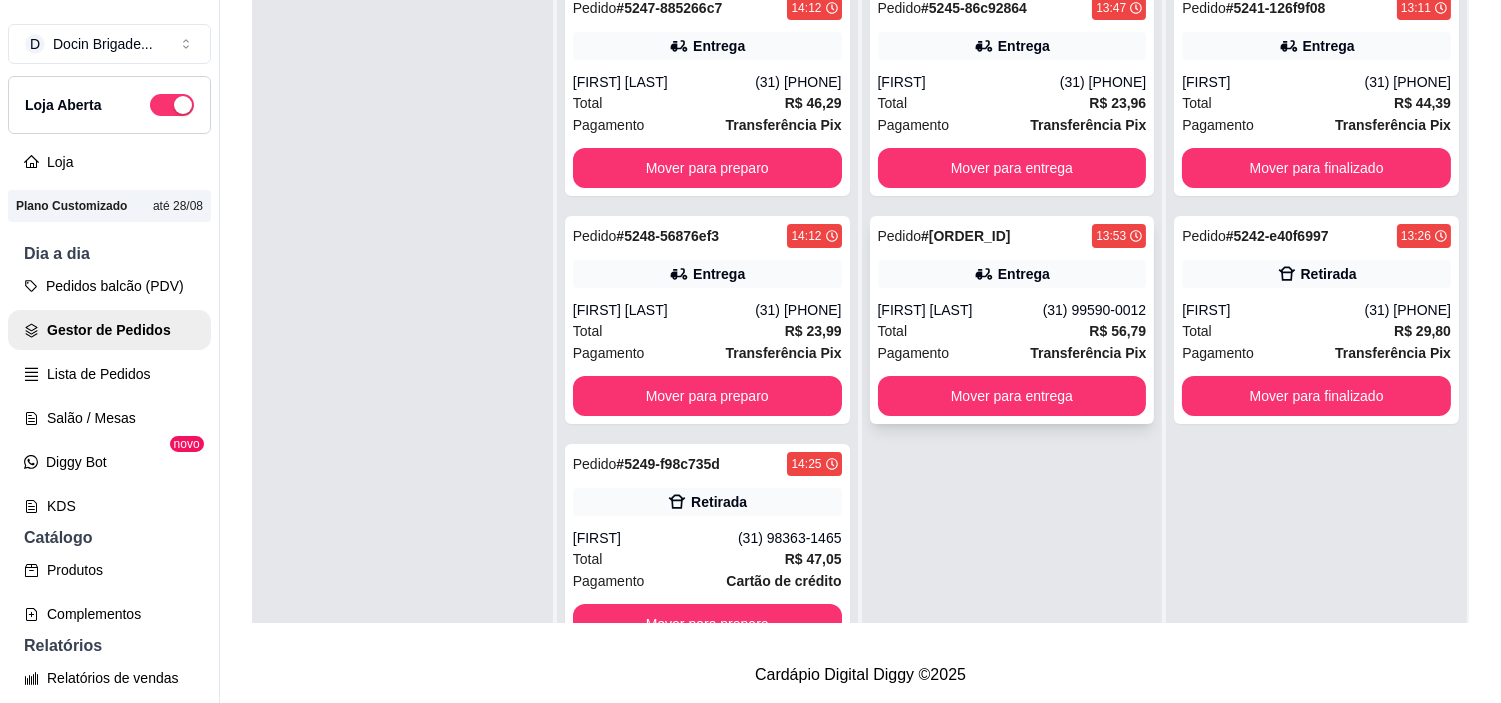 click on "Total R$ 56,79" at bounding box center [1012, 331] 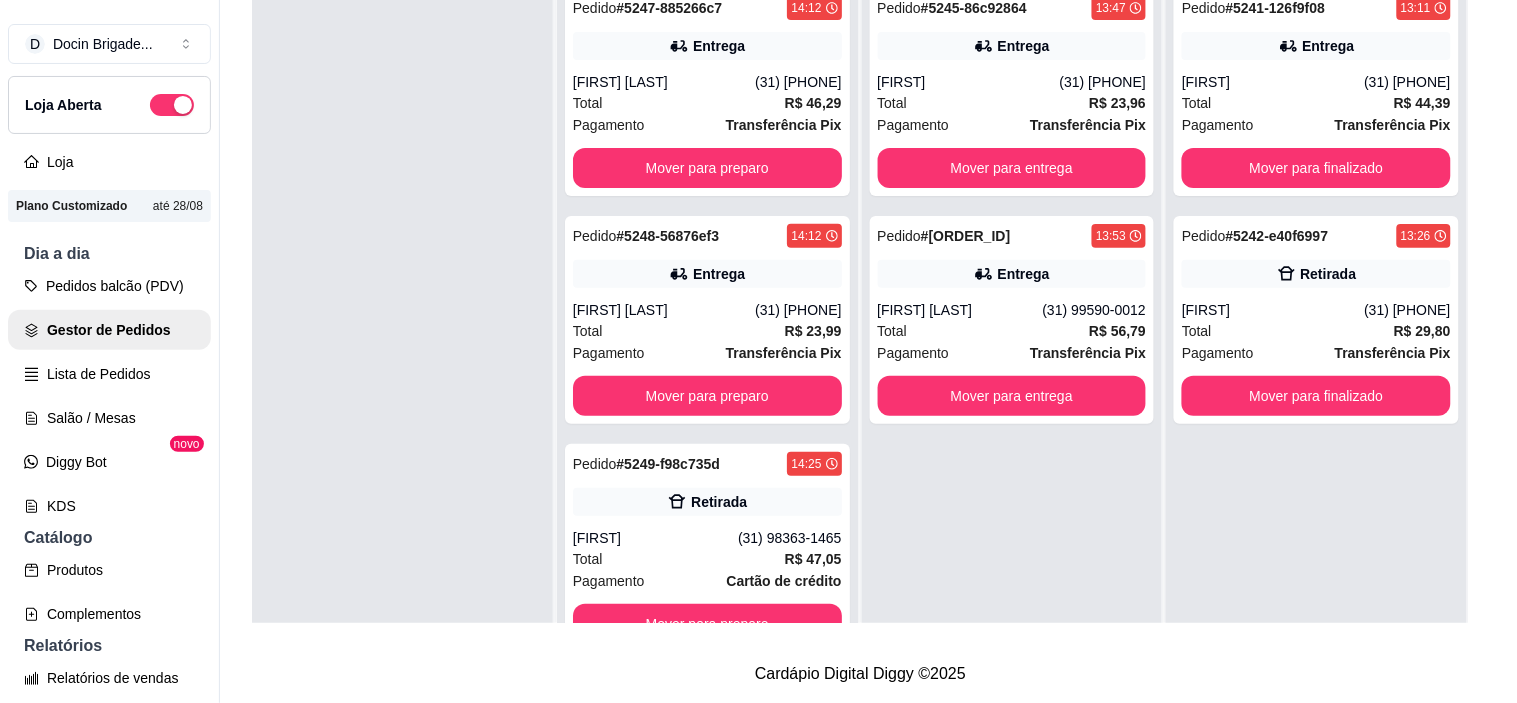 scroll, scrollTop: 222, scrollLeft: 0, axis: vertical 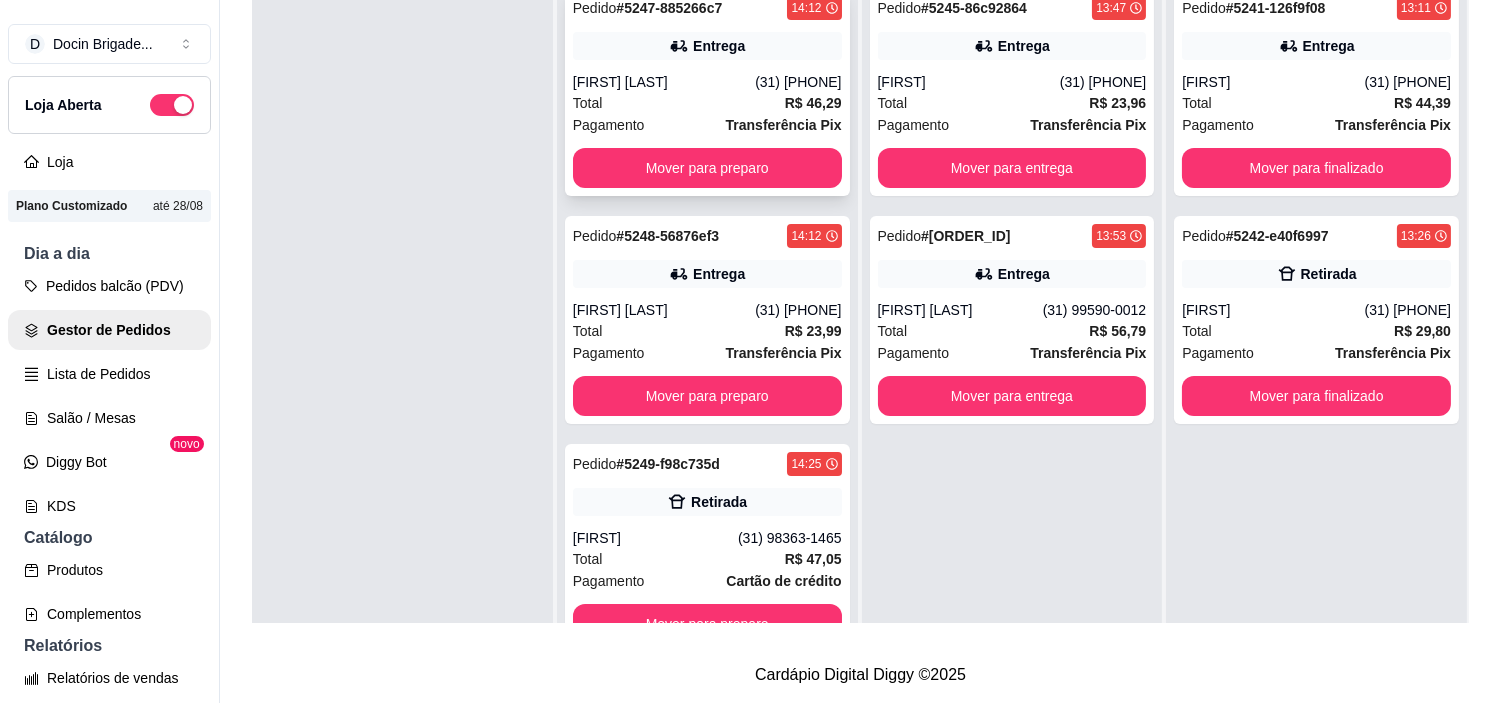 click on "[FIRST] [LAST]" at bounding box center [664, 82] 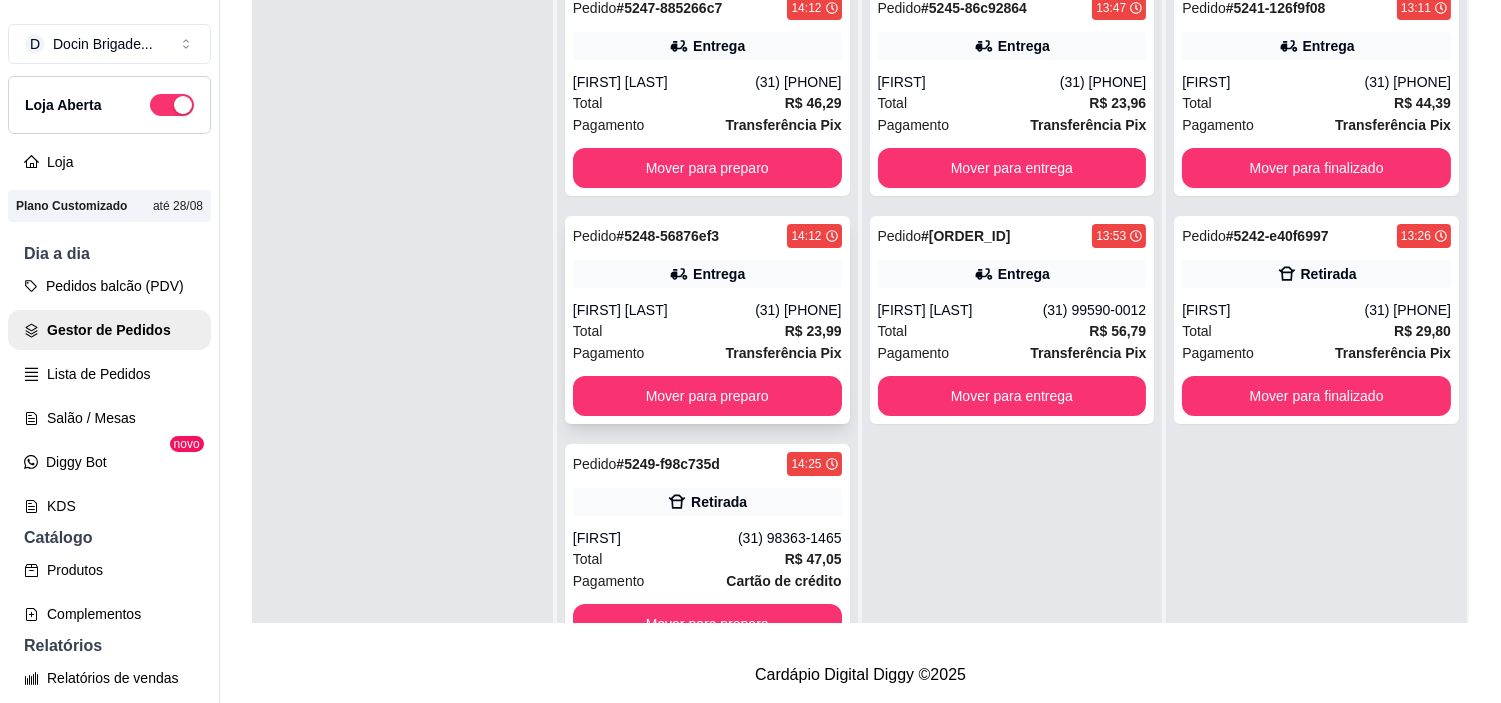 click on "[FIRST] [LAST]" at bounding box center (664, 310) 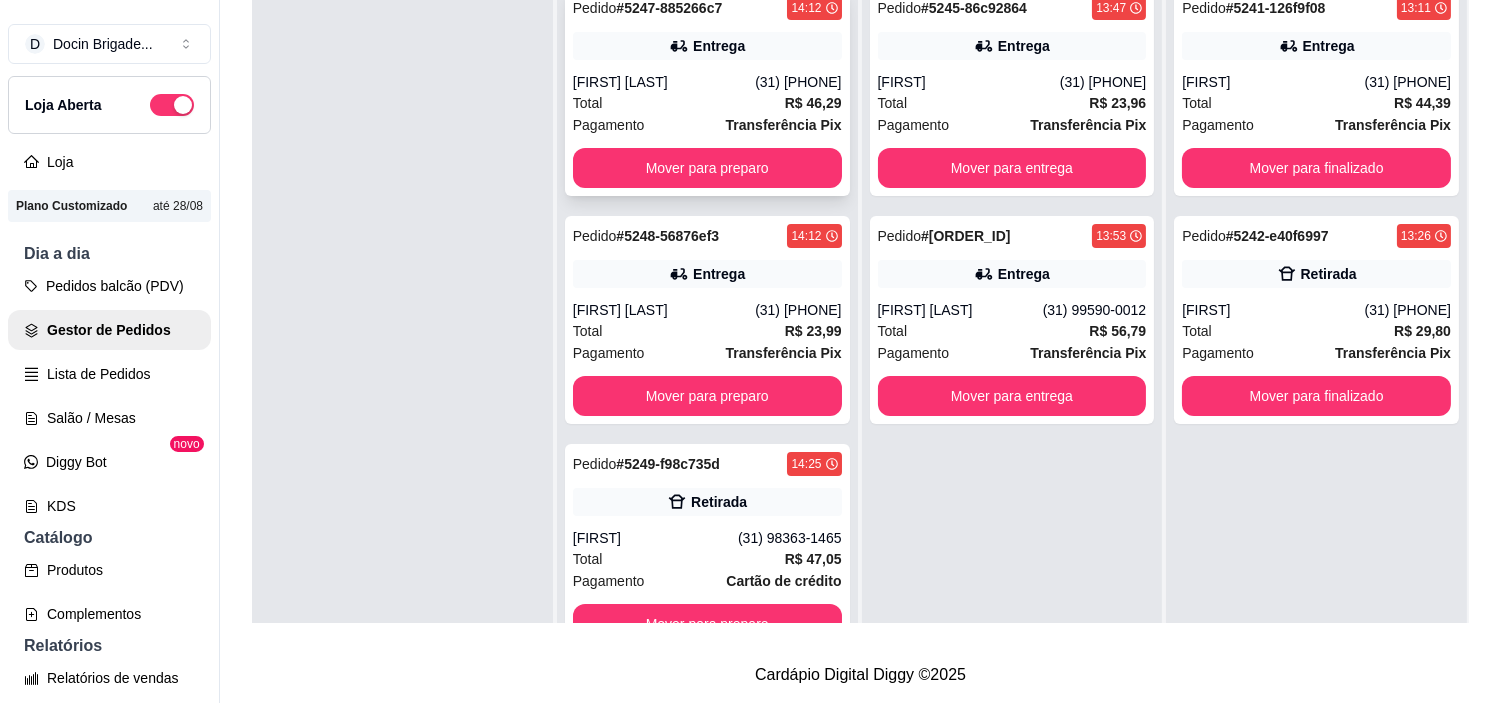 click on "Pedido  # 5247-885266c7 14:12 Entrega [FIRST] [LAST]  (31) 99204-9323 Total R$ 46,29 Pagamento Transferência Pix Mover para preparo" at bounding box center (707, 92) 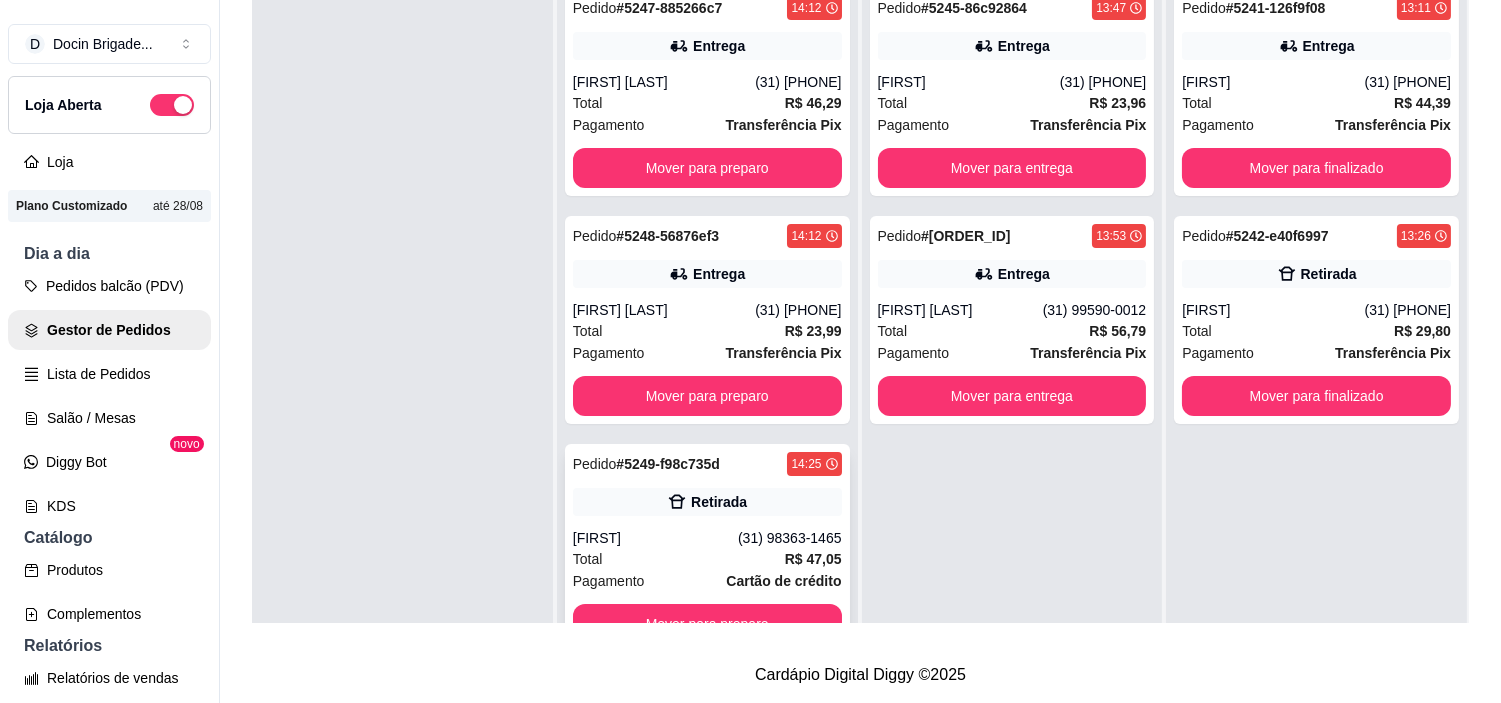 click on "(31) 98363-1465" at bounding box center (790, 538) 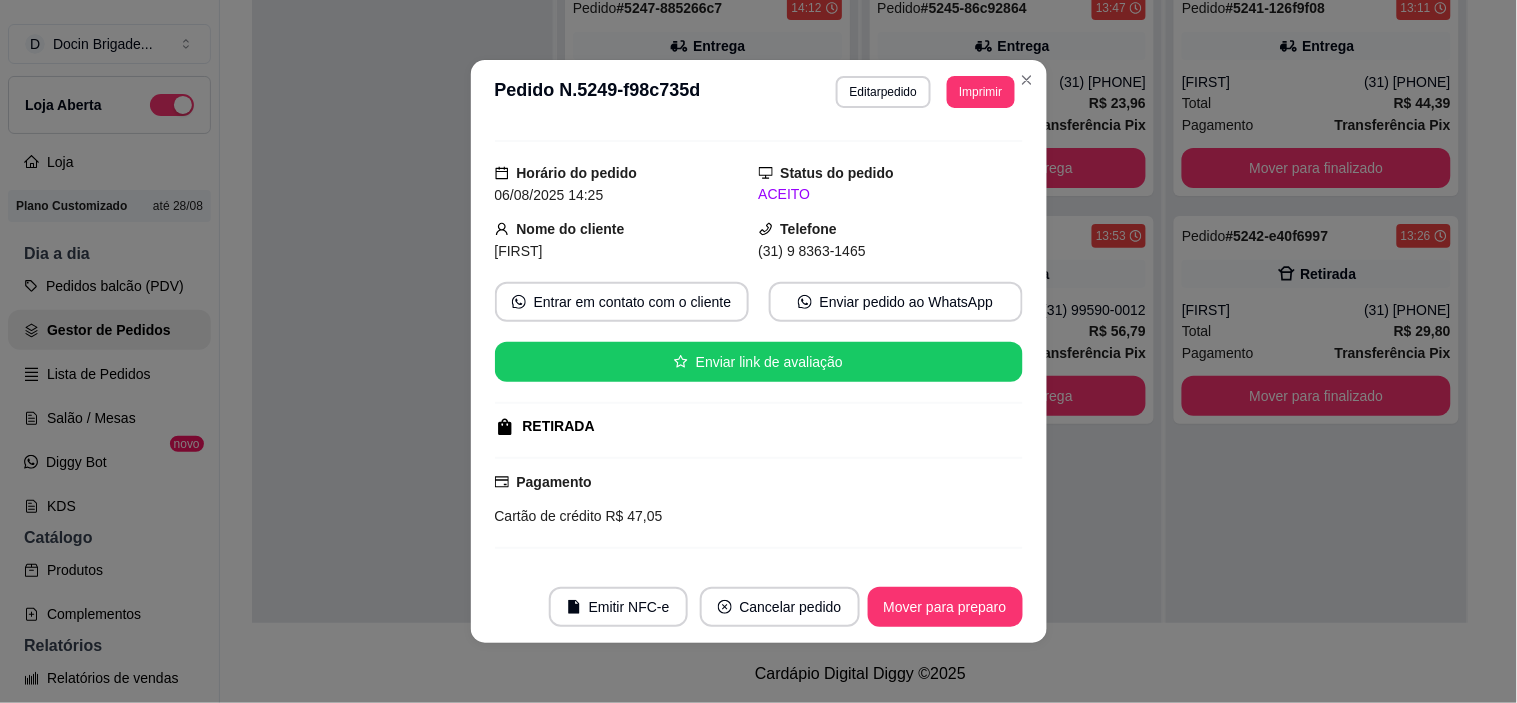 scroll, scrollTop: 0, scrollLeft: 0, axis: both 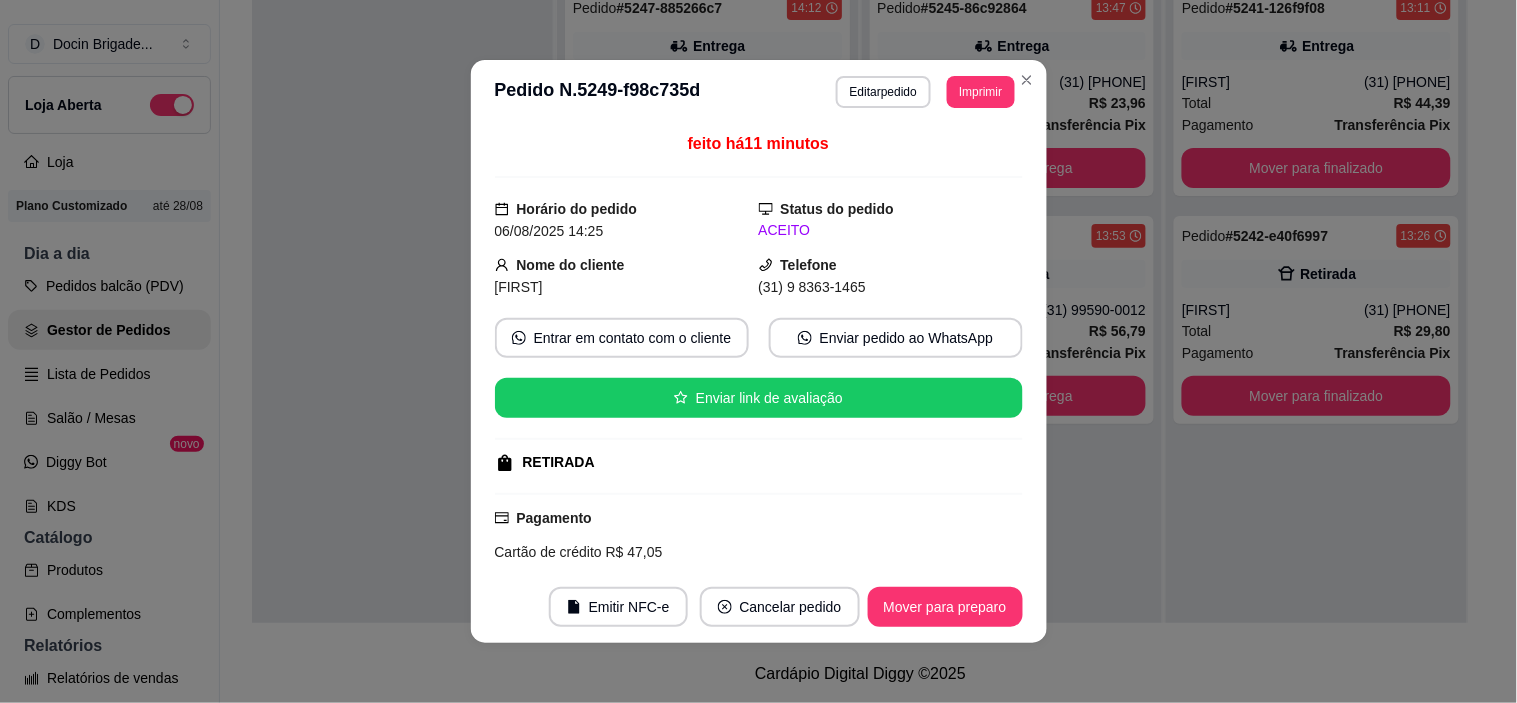 click on "**********" at bounding box center (759, 92) 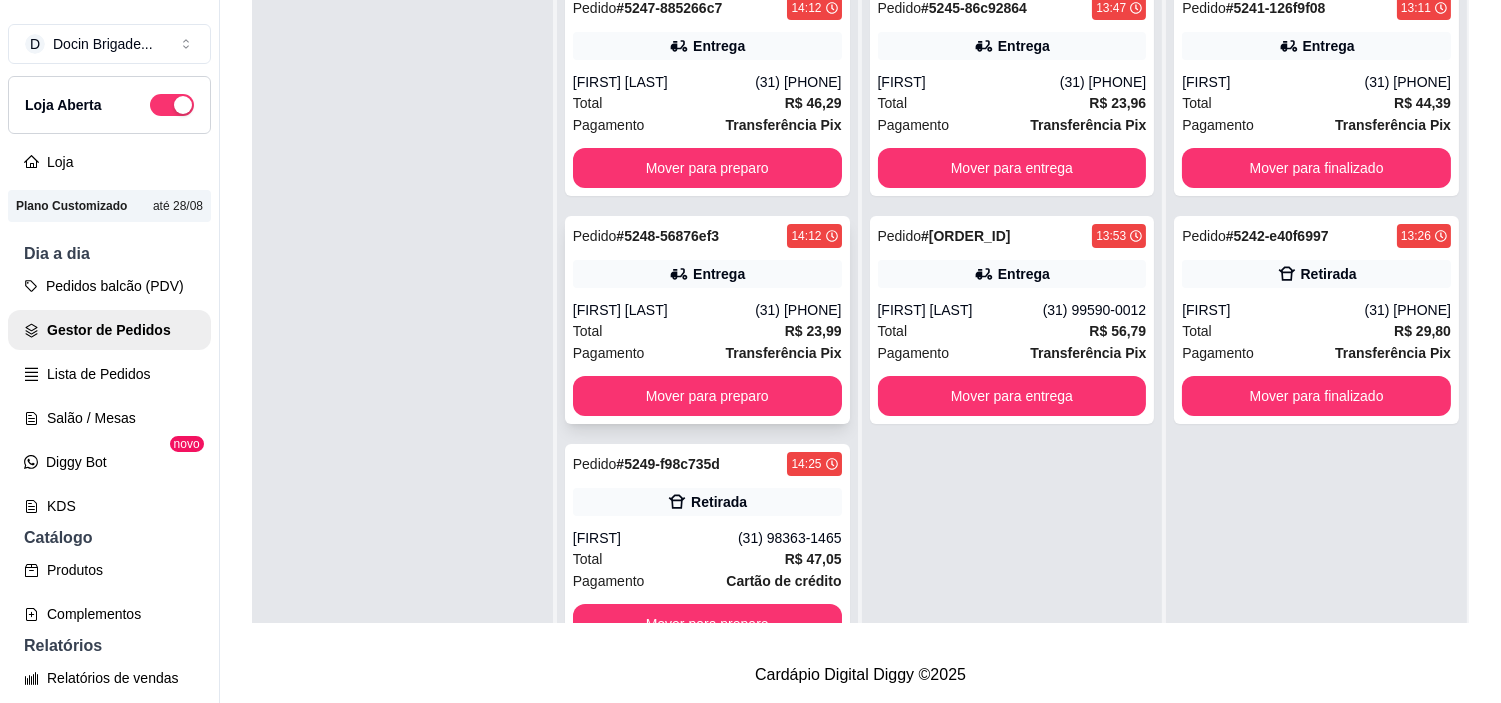 click on "[FIRST] [LAST]" at bounding box center [664, 310] 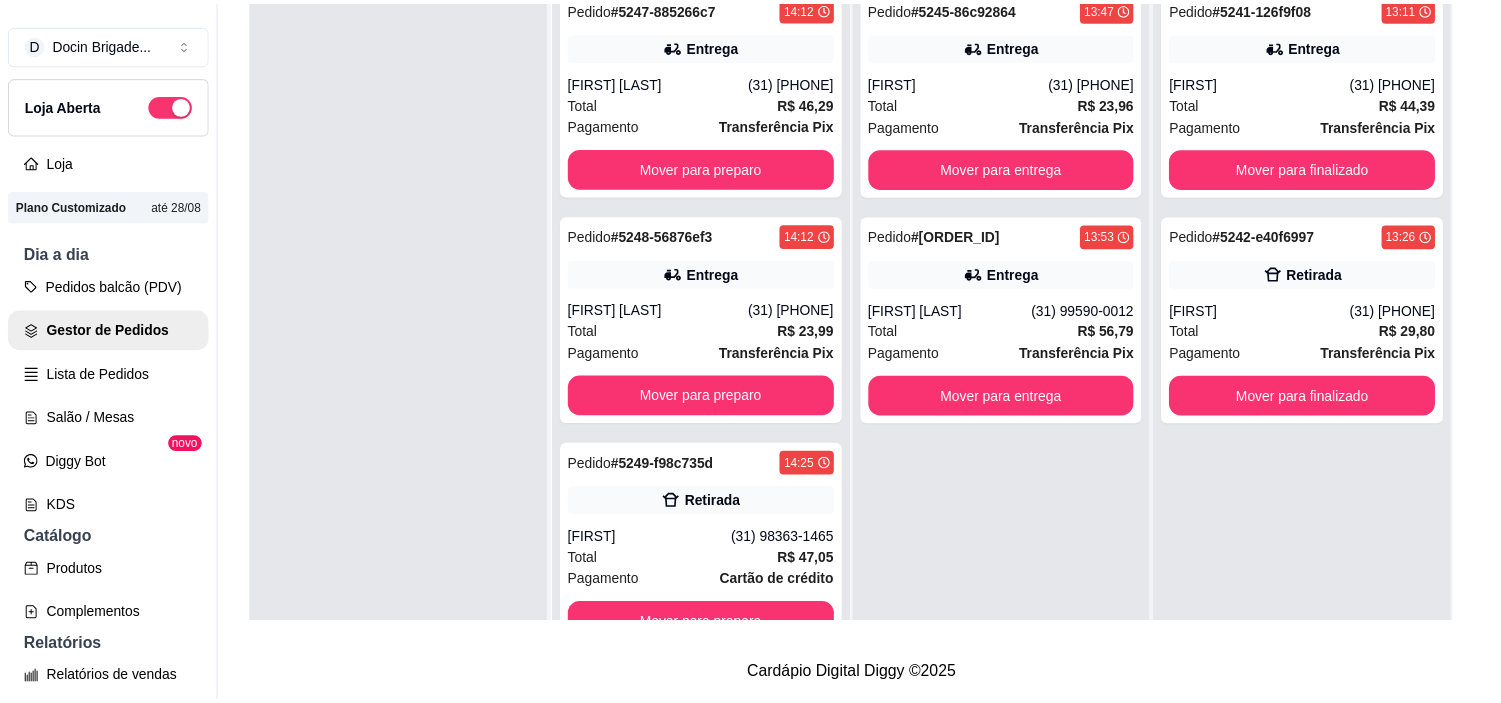 scroll, scrollTop: 222, scrollLeft: 0, axis: vertical 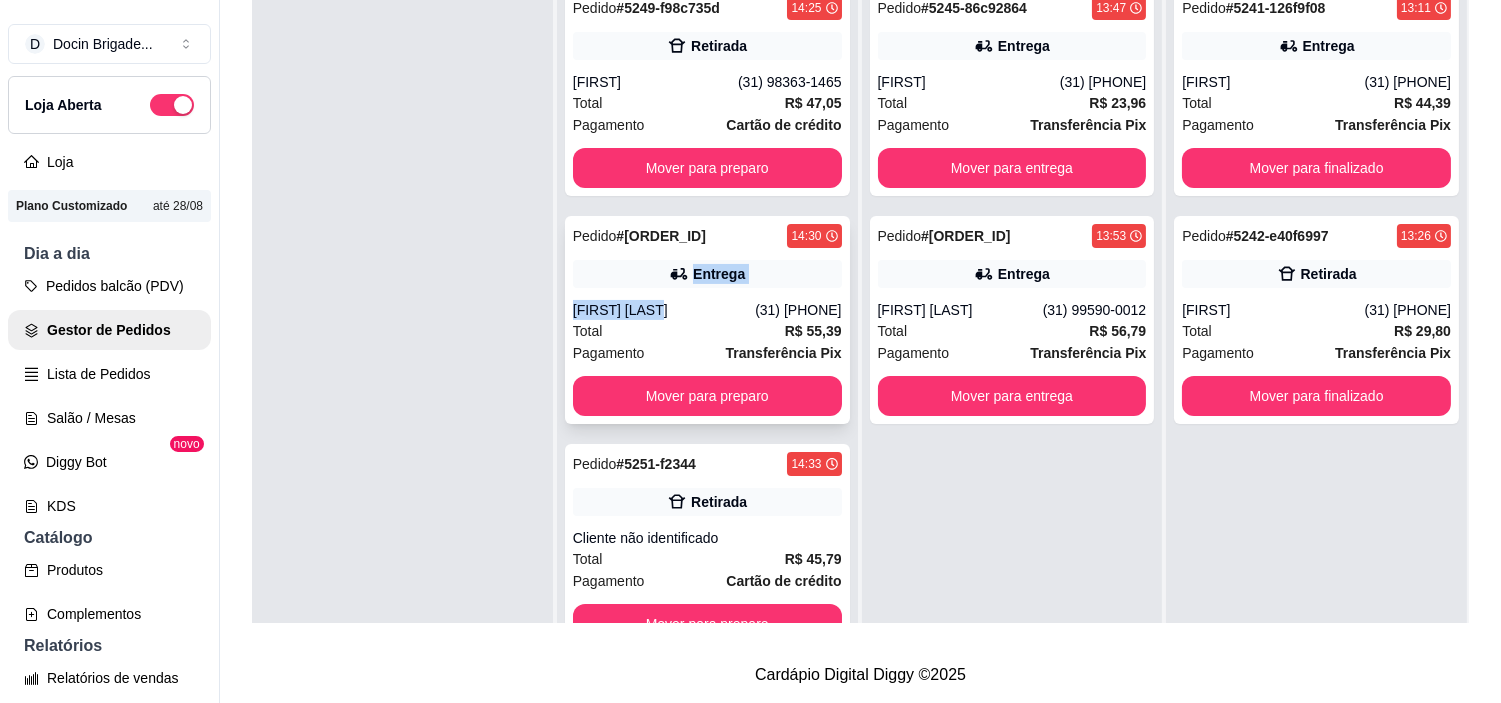 drag, startPoint x: 648, startPoint y: 270, endPoint x: 617, endPoint y: 240, distance: 43.13931 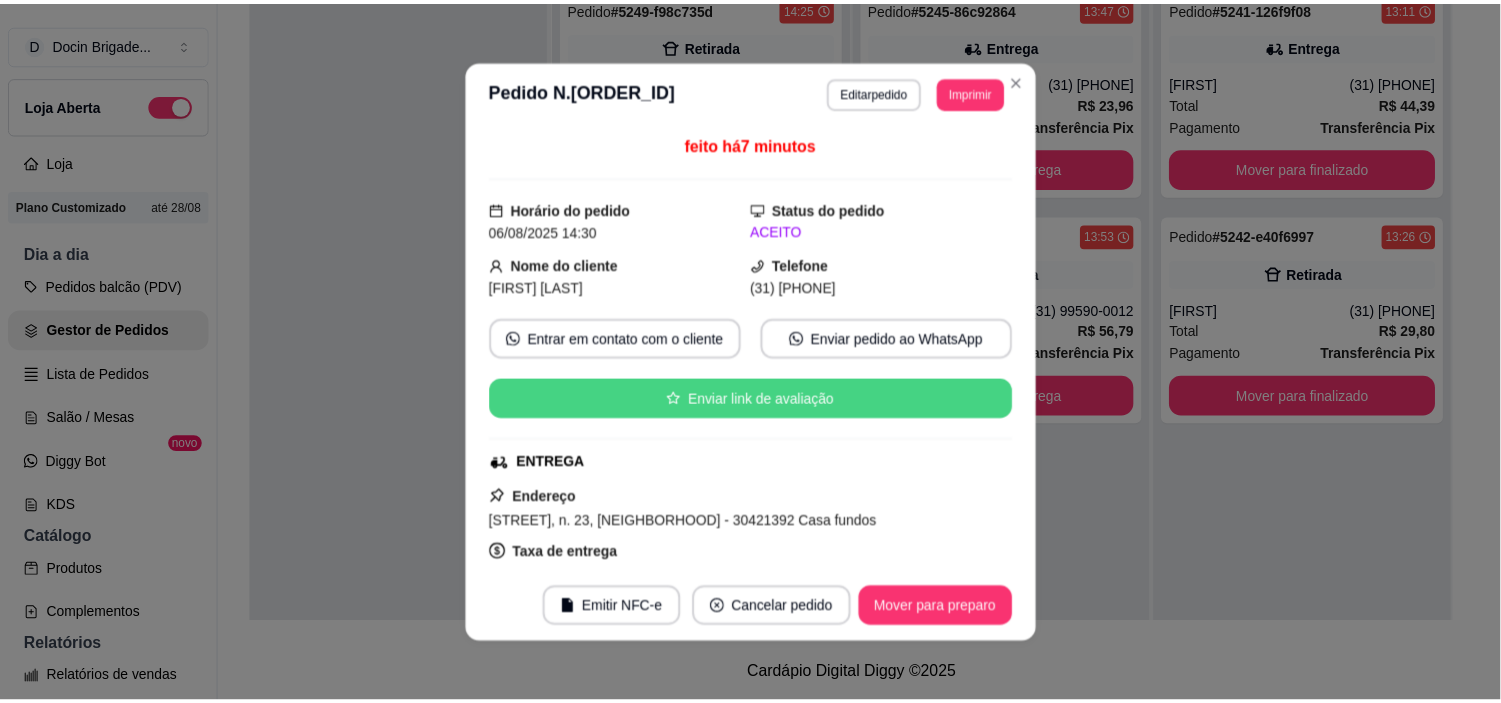 scroll, scrollTop: 333, scrollLeft: 0, axis: vertical 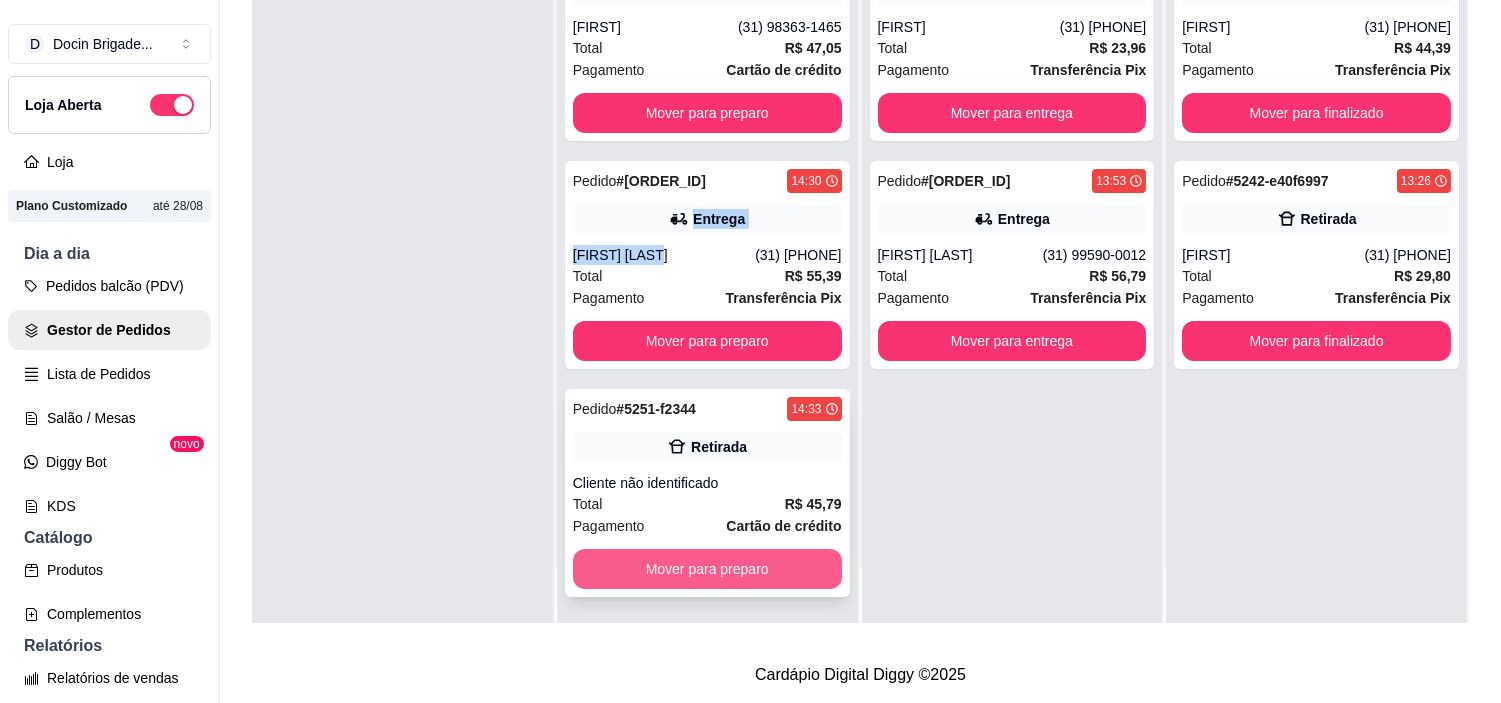 click on "Mover para preparo" at bounding box center [707, 569] 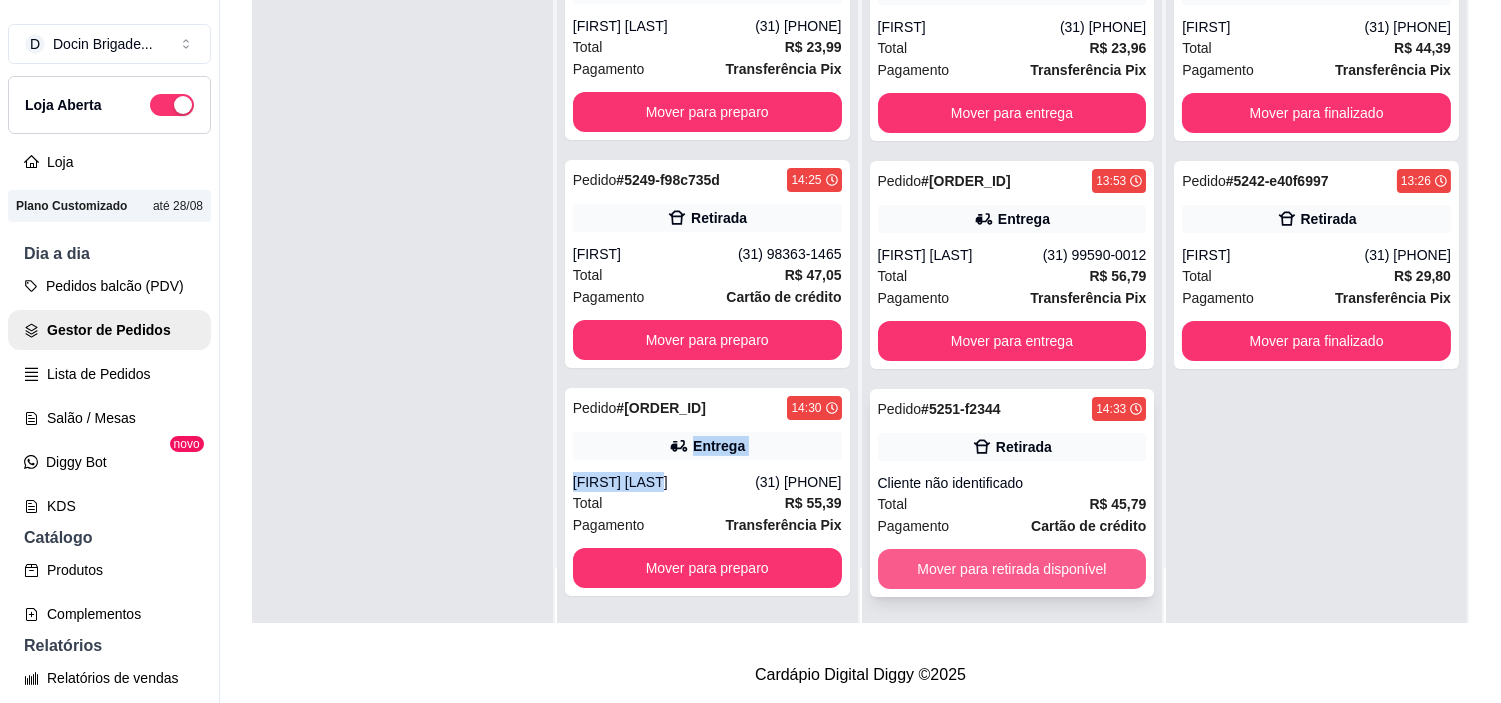 scroll, scrollTop: 227, scrollLeft: 0, axis: vertical 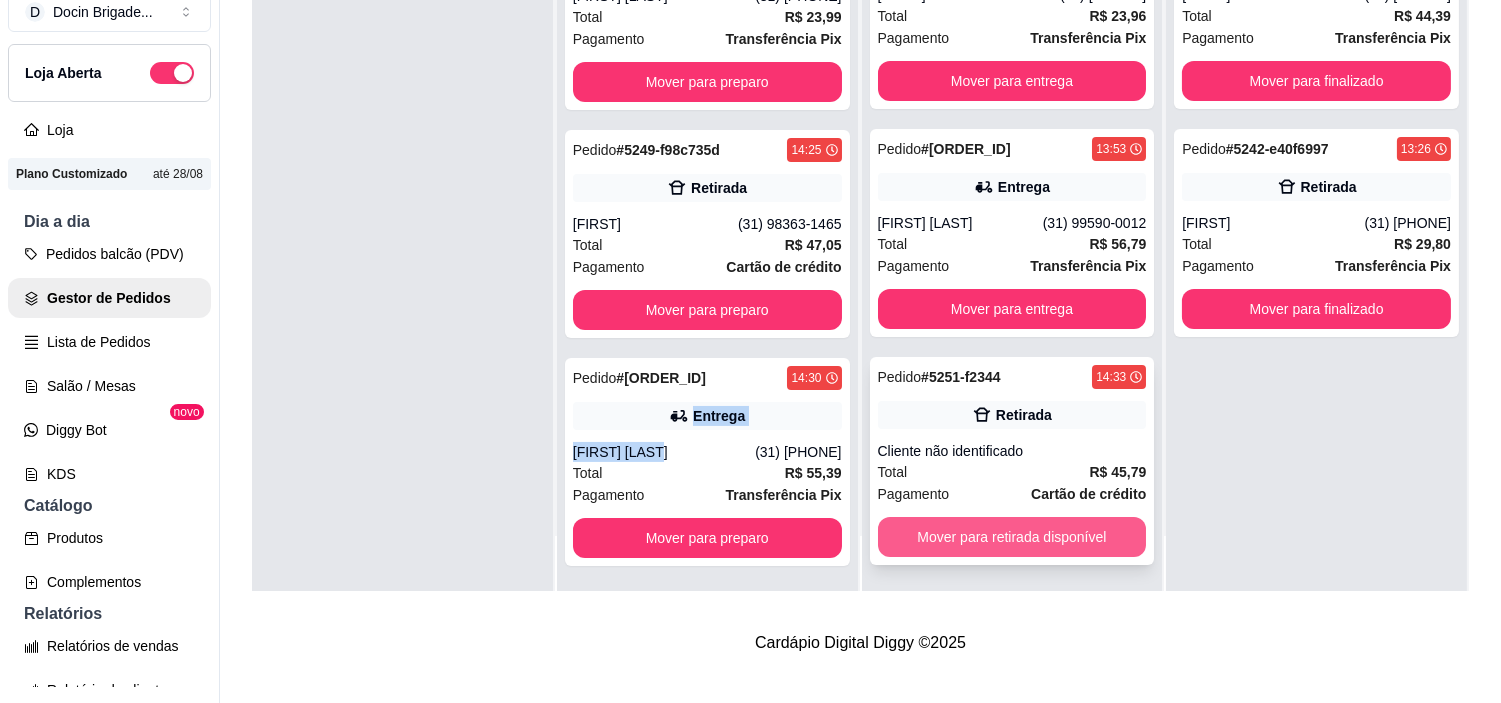 click on "Mover para retirada disponível" at bounding box center [1012, 537] 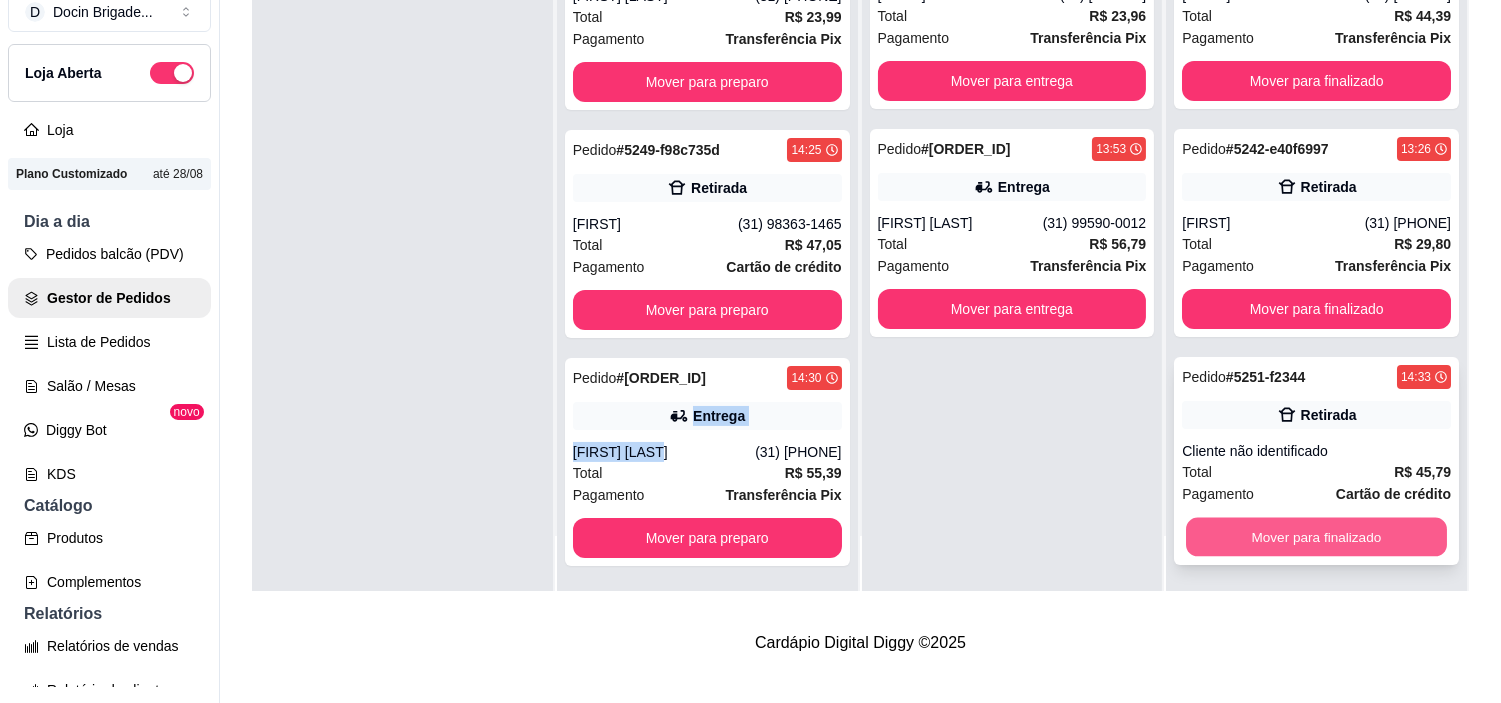 click on "Mover para finalizado" at bounding box center [1316, 537] 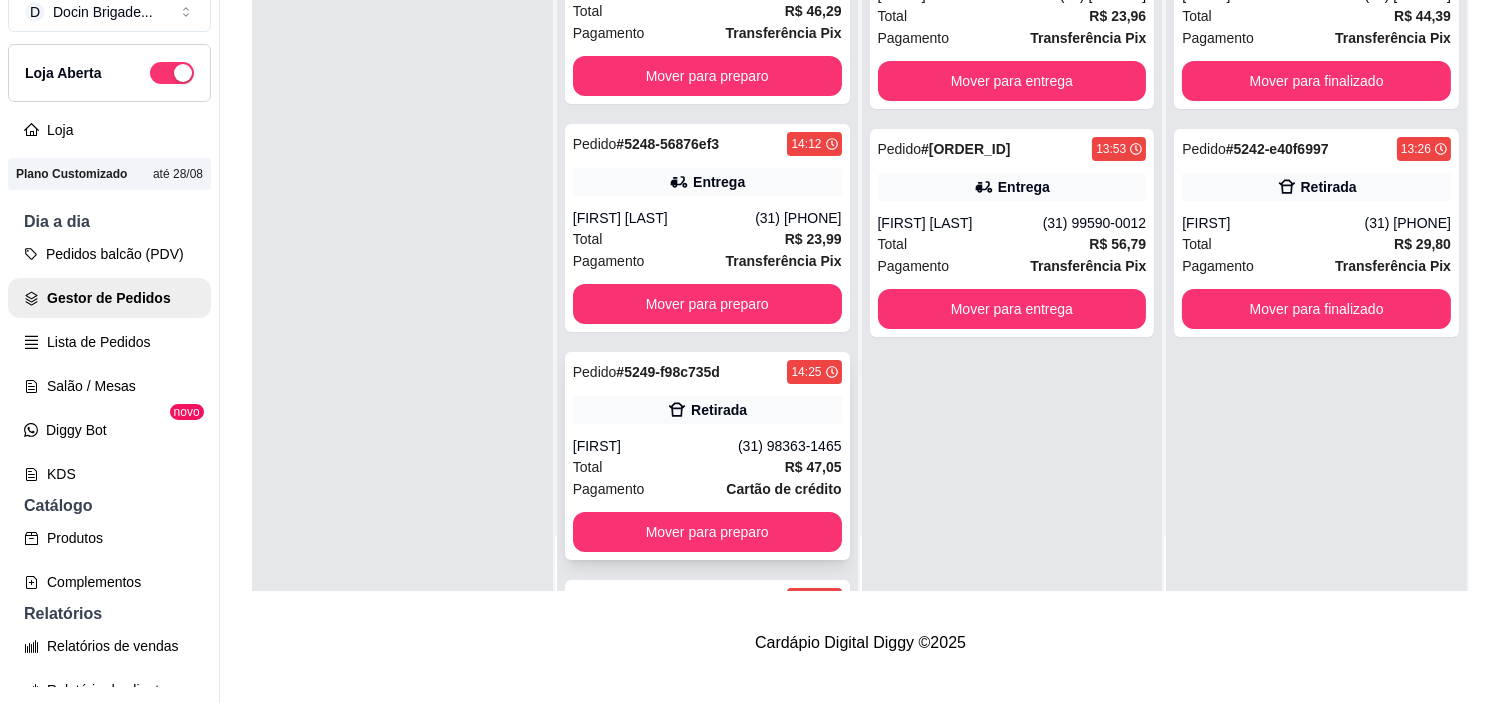 scroll, scrollTop: 0, scrollLeft: 0, axis: both 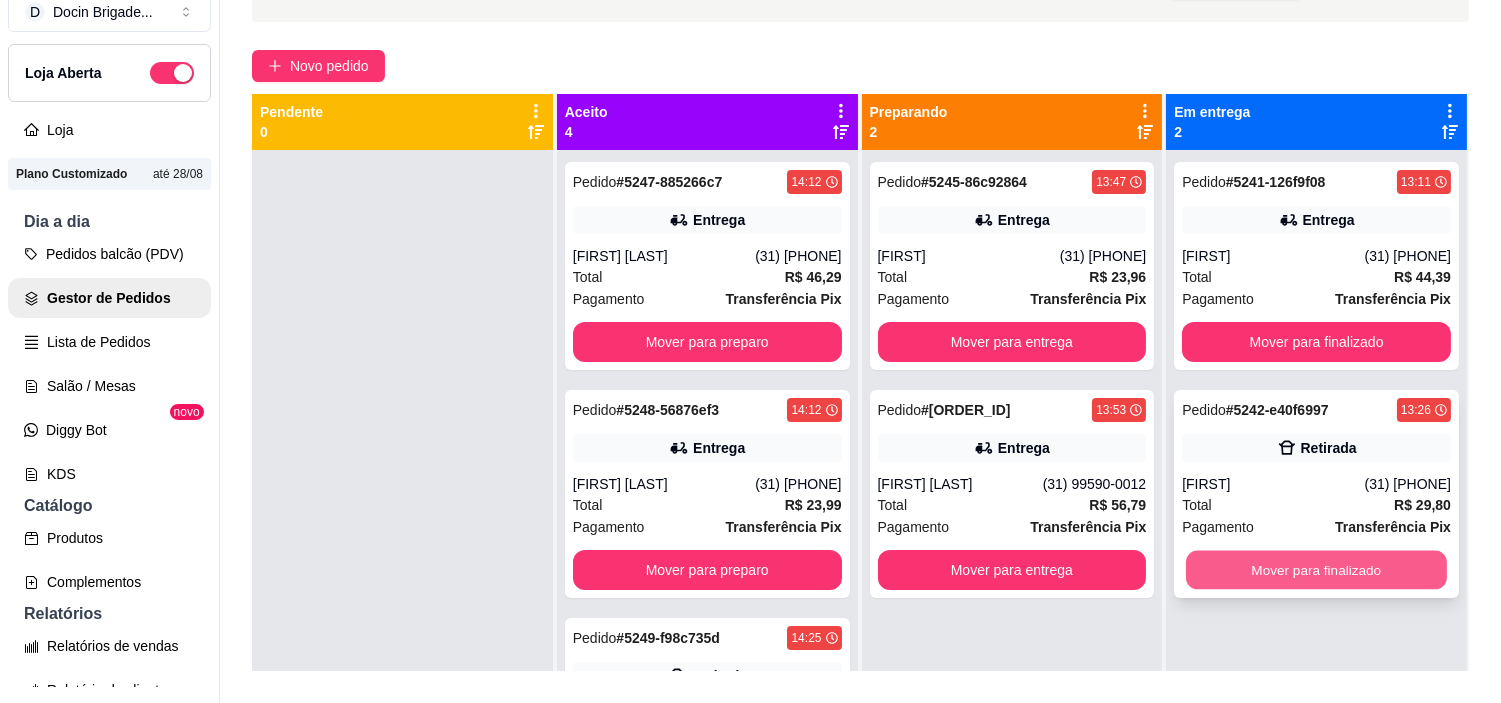 click on "Mover para finalizado" at bounding box center (1316, 570) 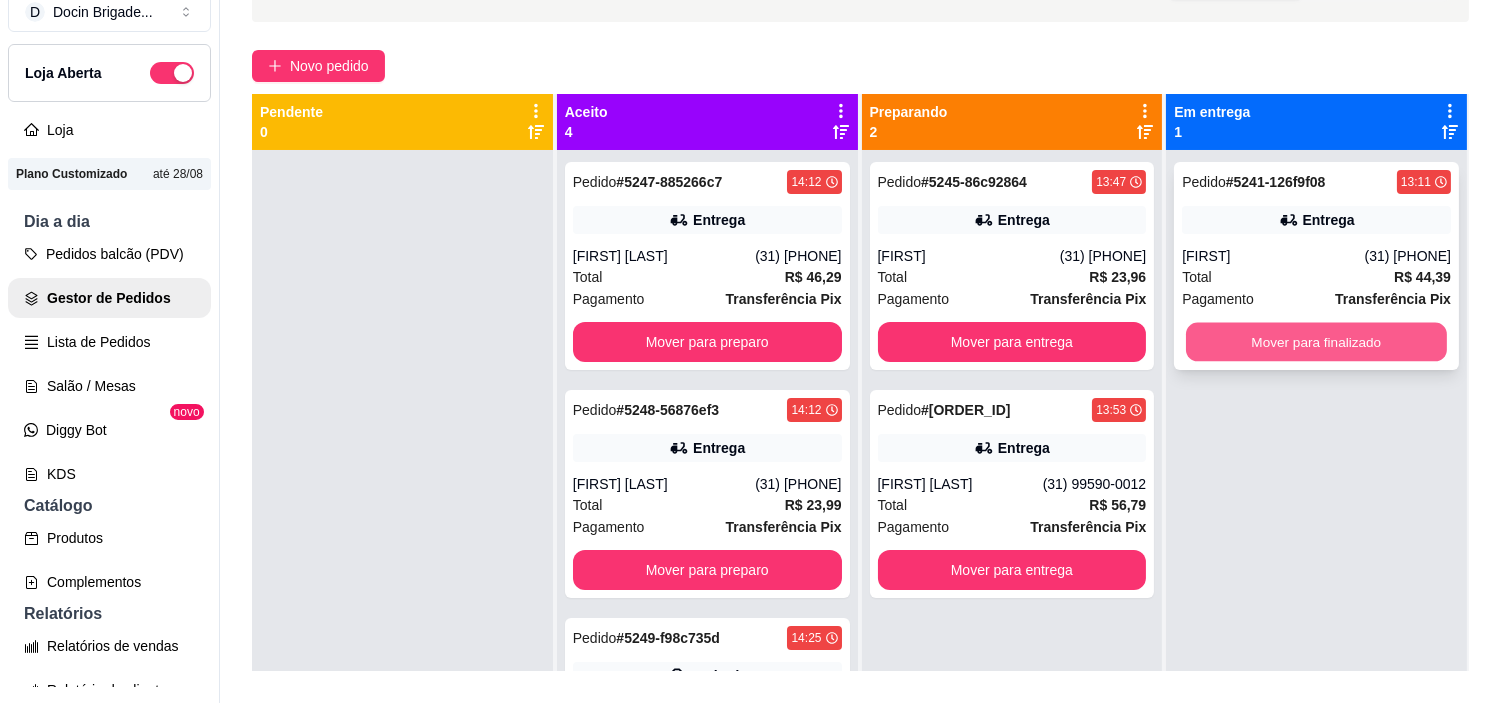 click on "Mover para finalizado" at bounding box center [1316, 342] 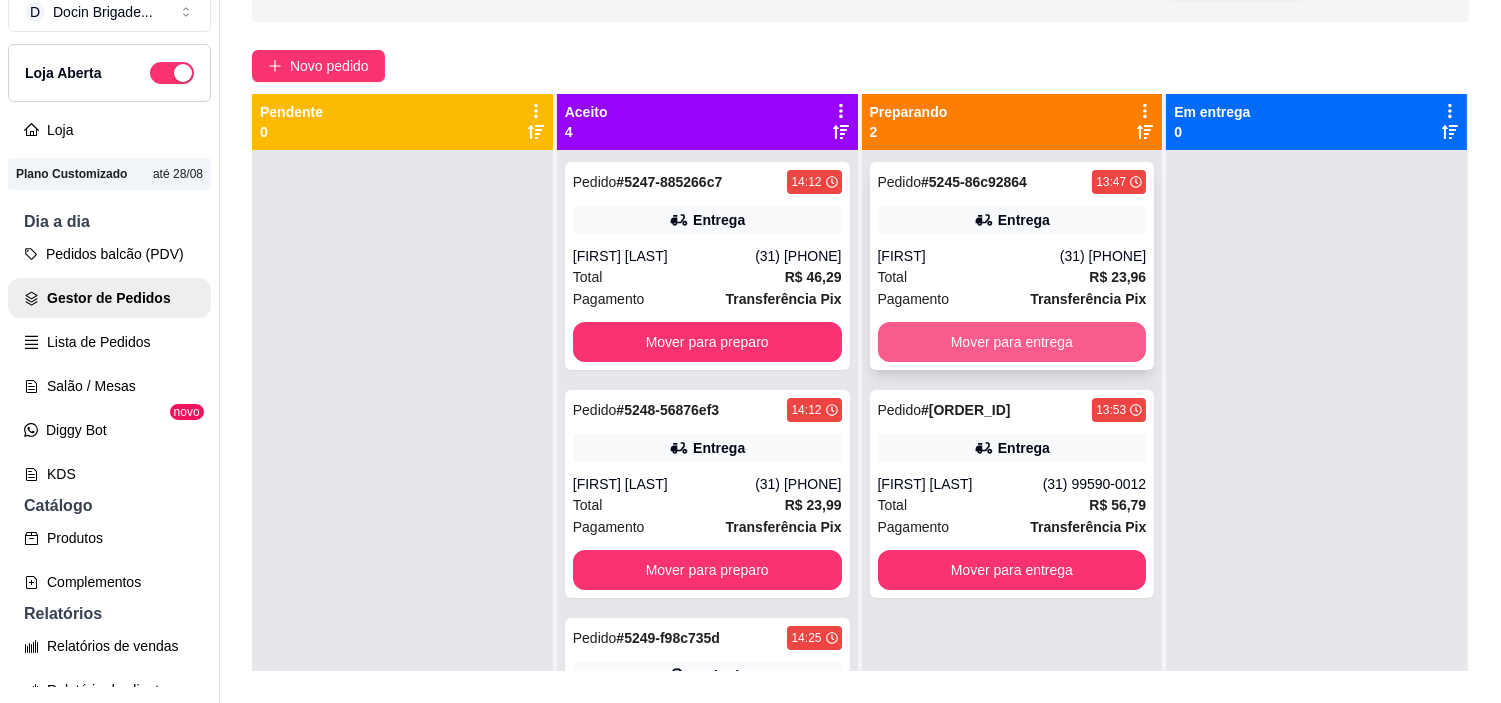 click on "Mover para entrega" at bounding box center (1012, 342) 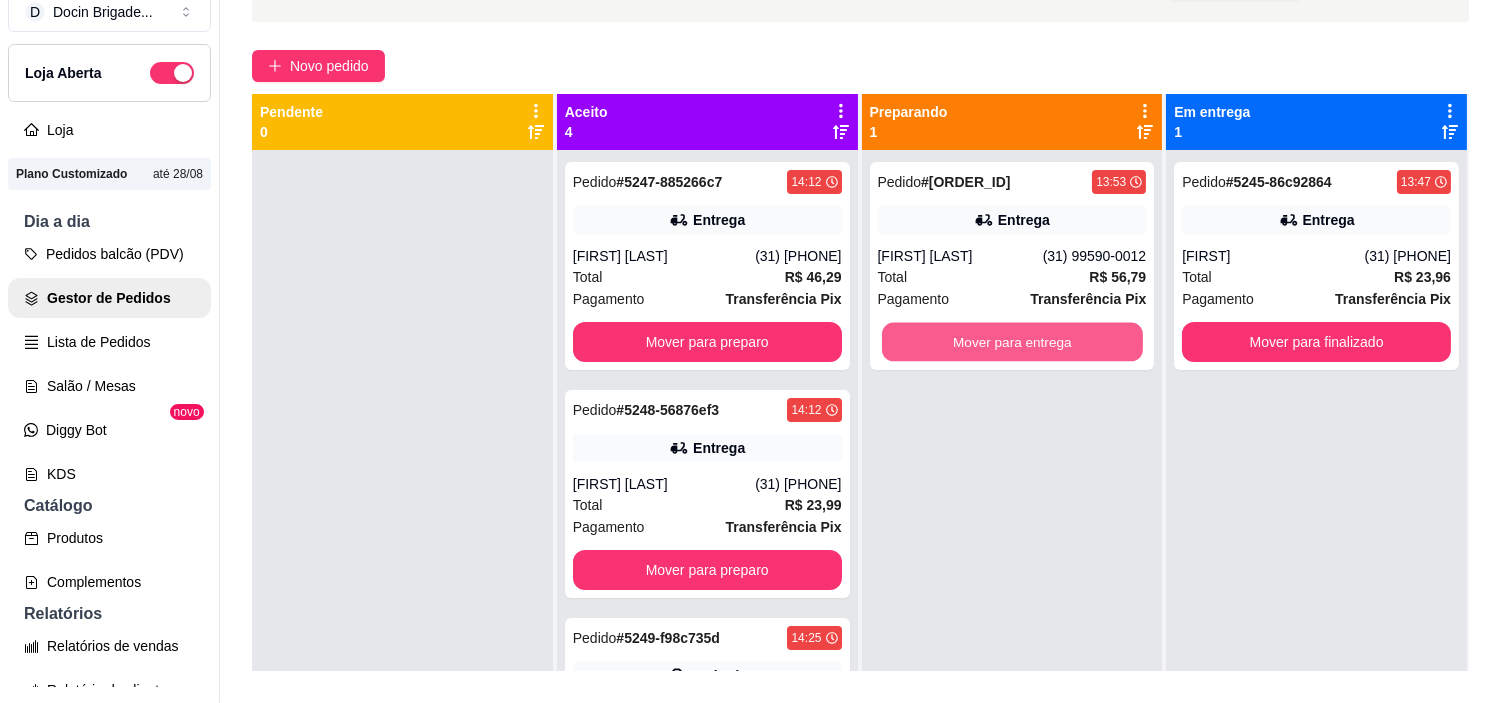 click on "Mover para entrega" at bounding box center (1012, 342) 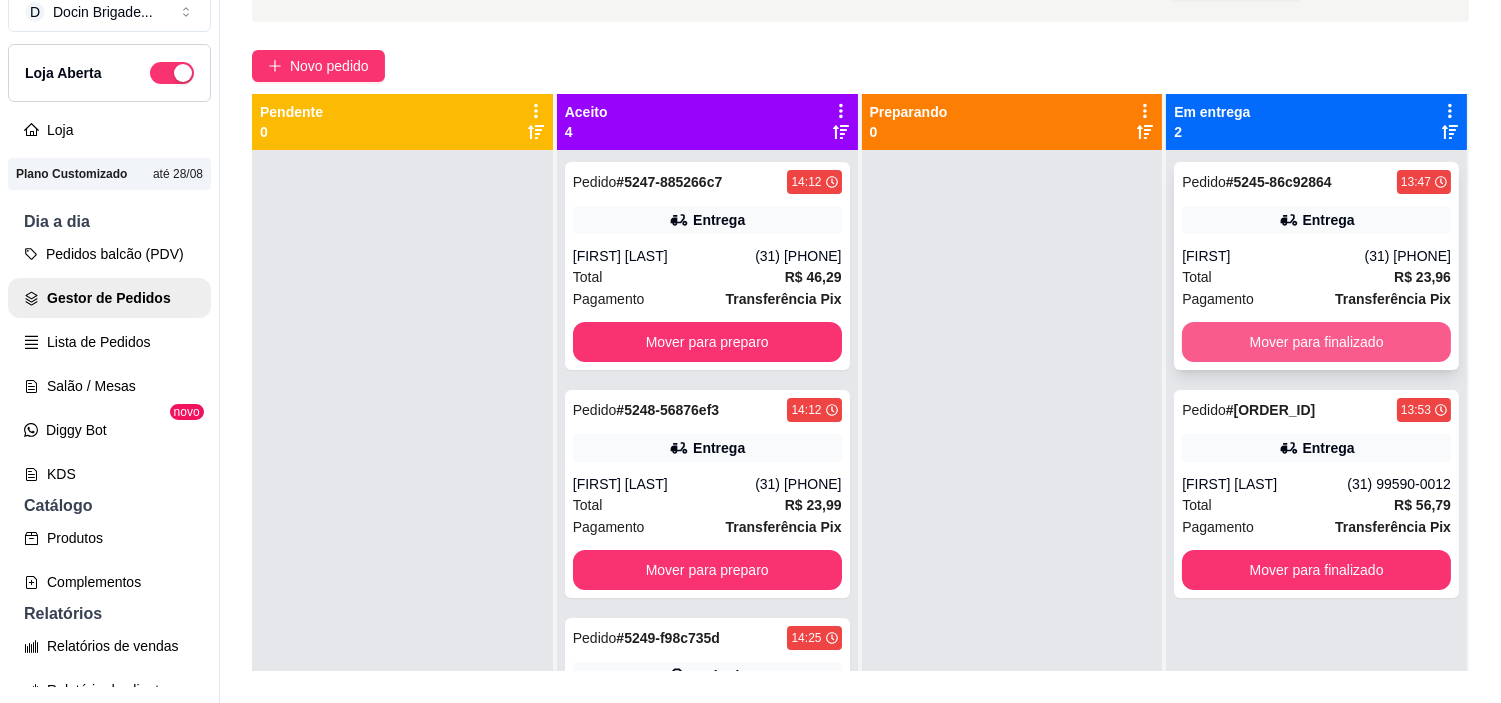 click on "Mover para finalizado" at bounding box center (1316, 342) 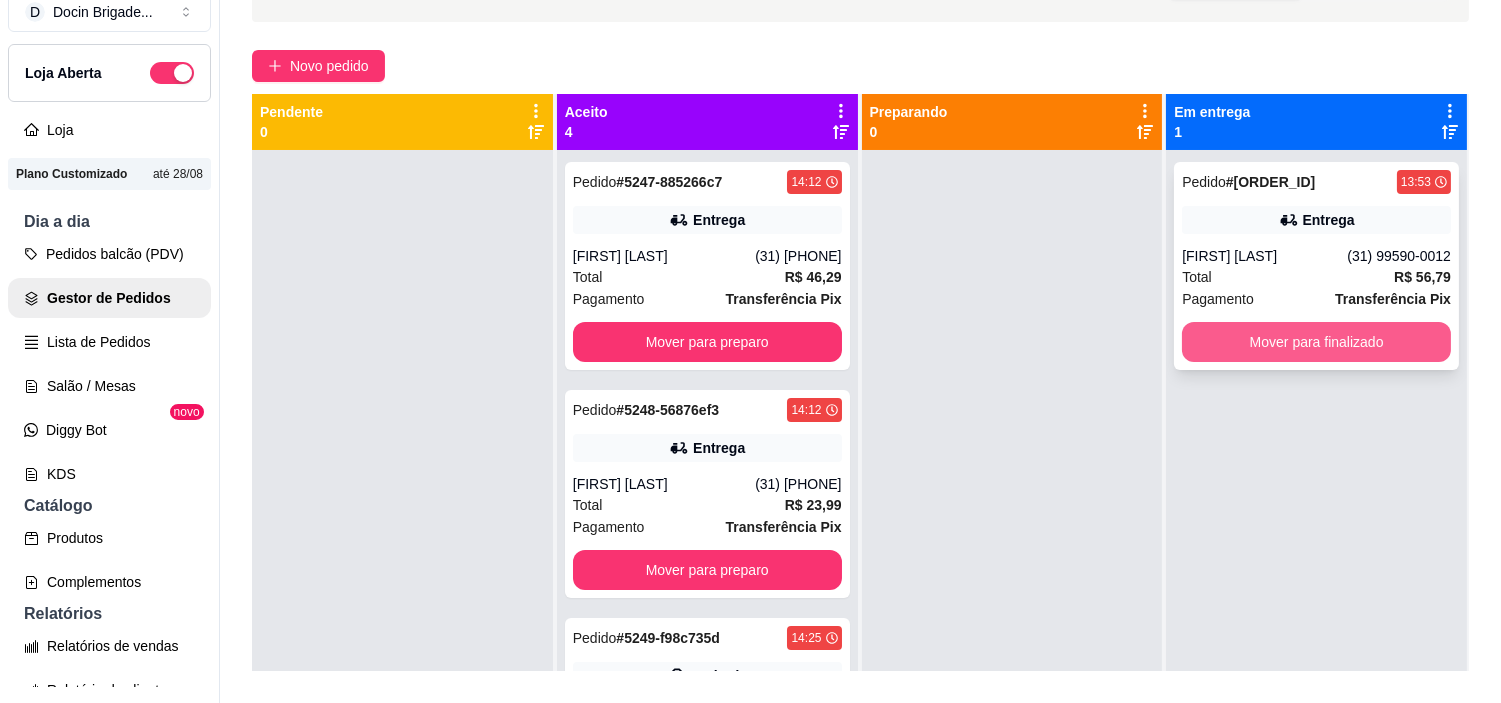 click on "Mover para finalizado" at bounding box center [1316, 342] 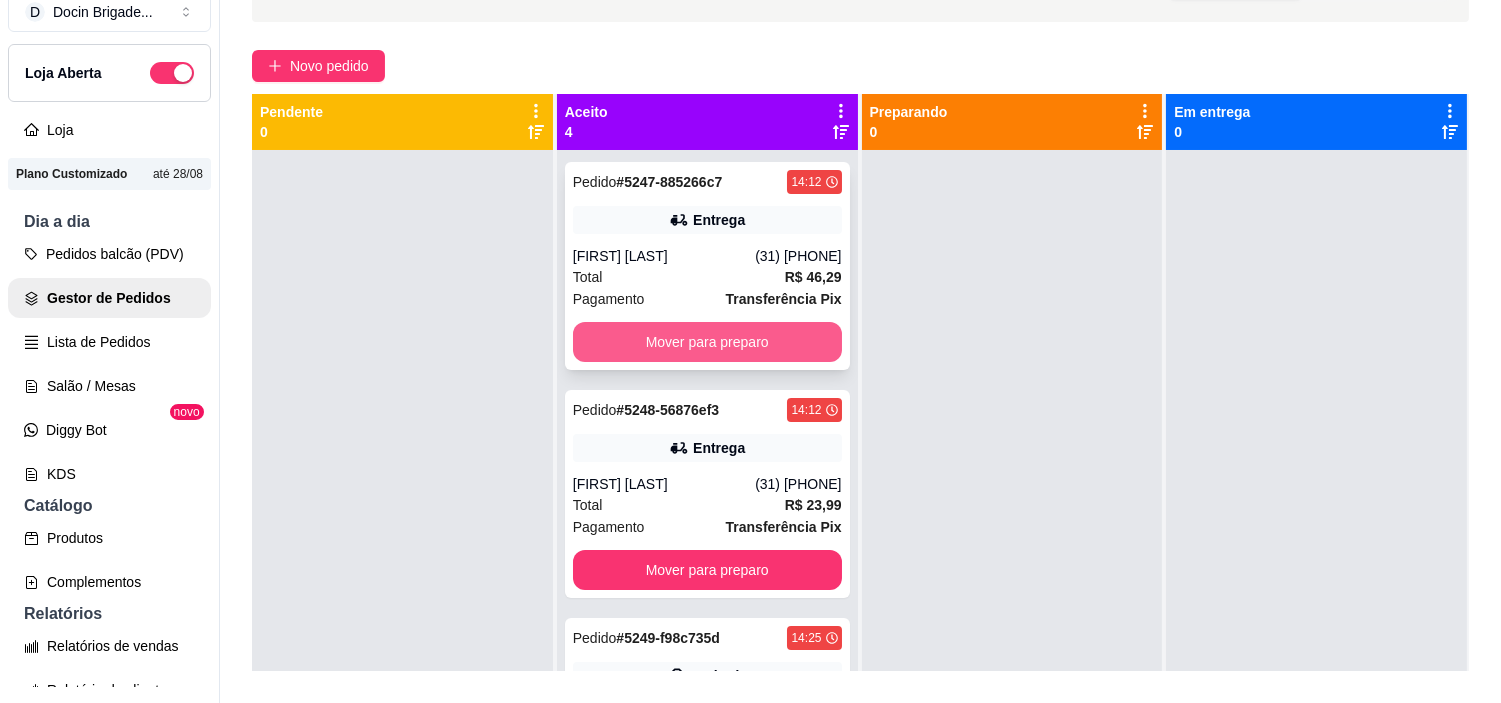 click on "Mover para preparo" at bounding box center [707, 342] 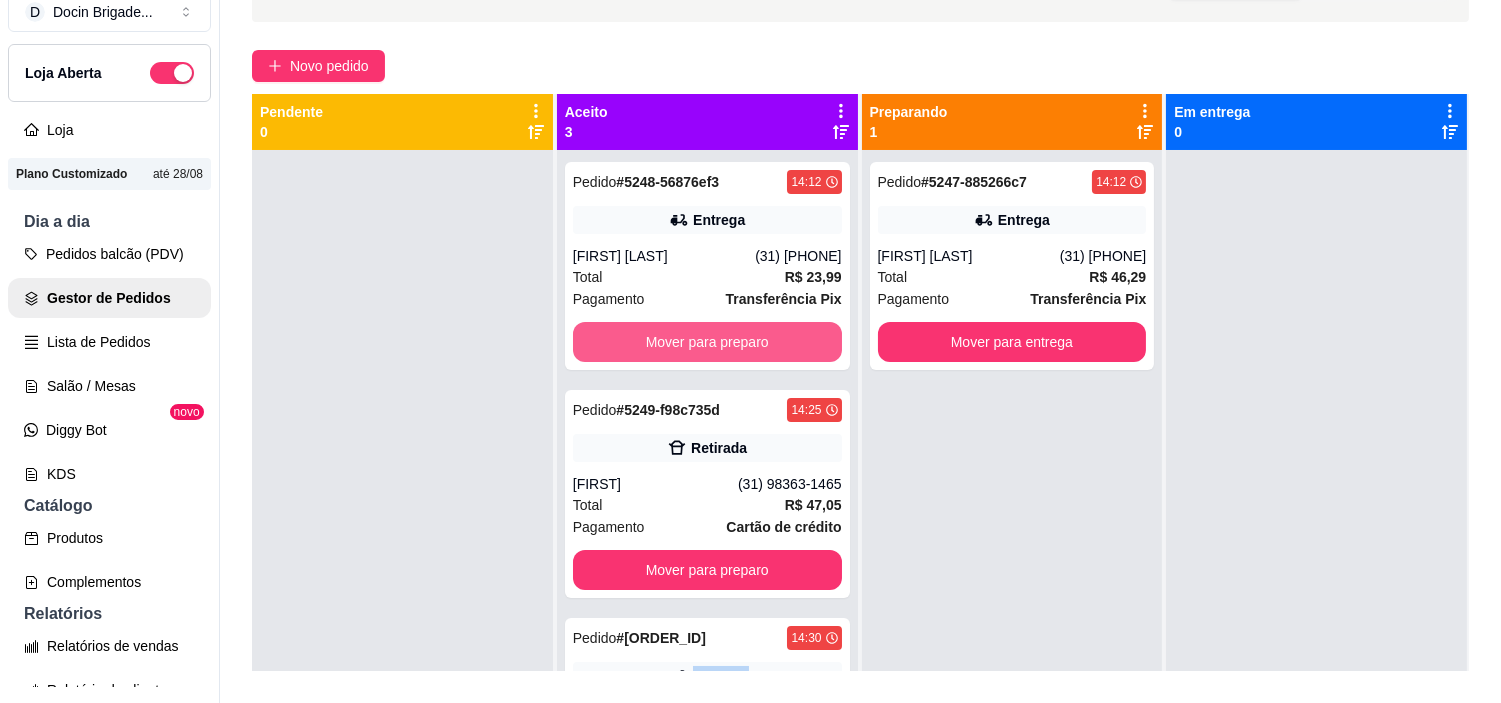 click on "Mover para preparo" at bounding box center (707, 342) 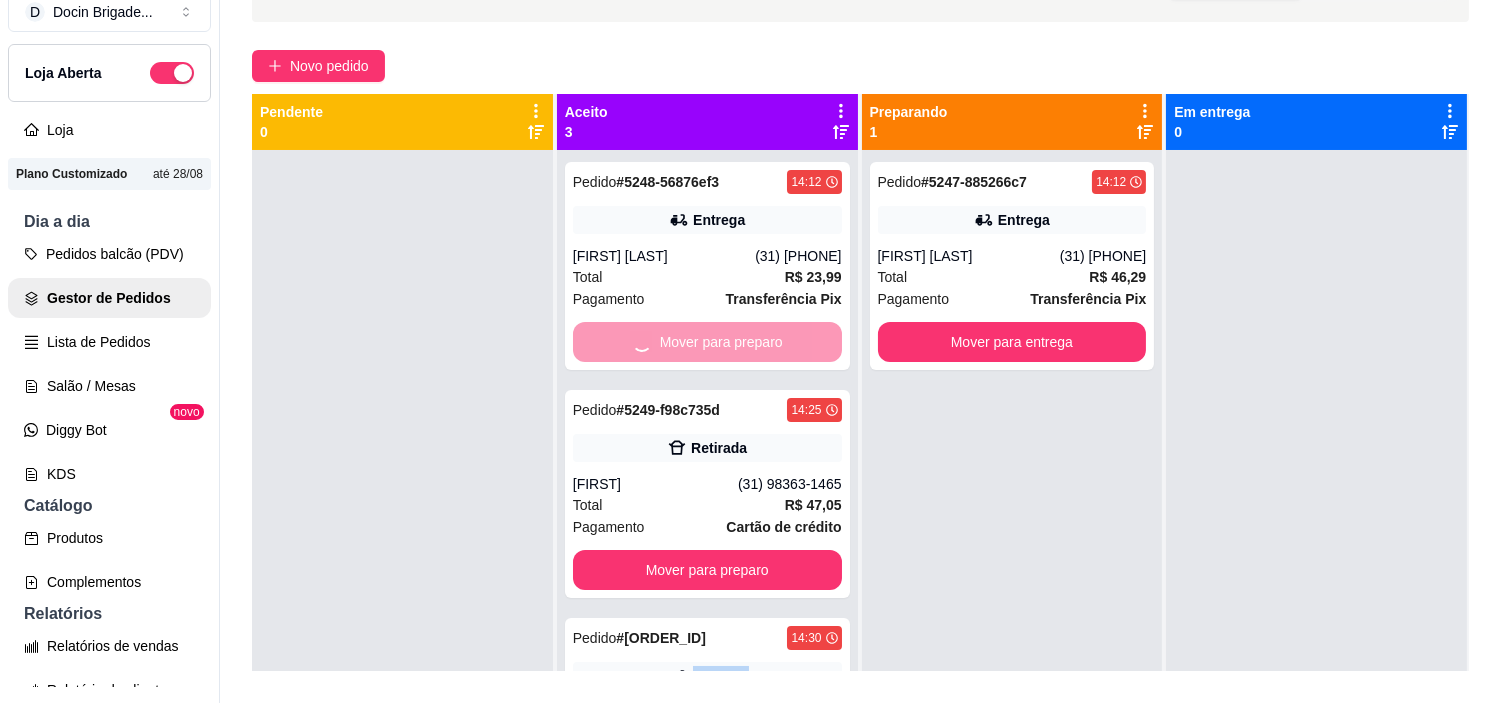 click on "Mover para preparo" at bounding box center [707, 570] 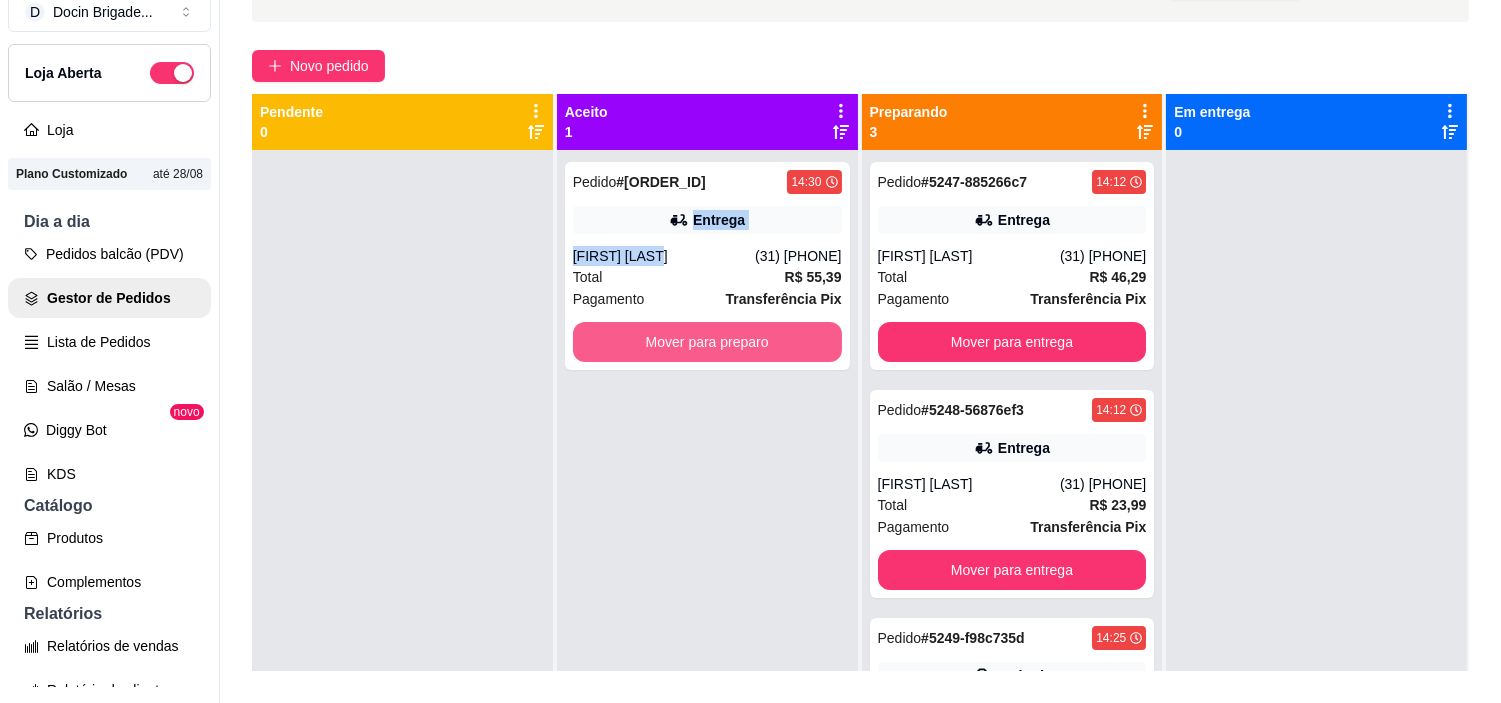 click on "Mover para preparo" at bounding box center [707, 342] 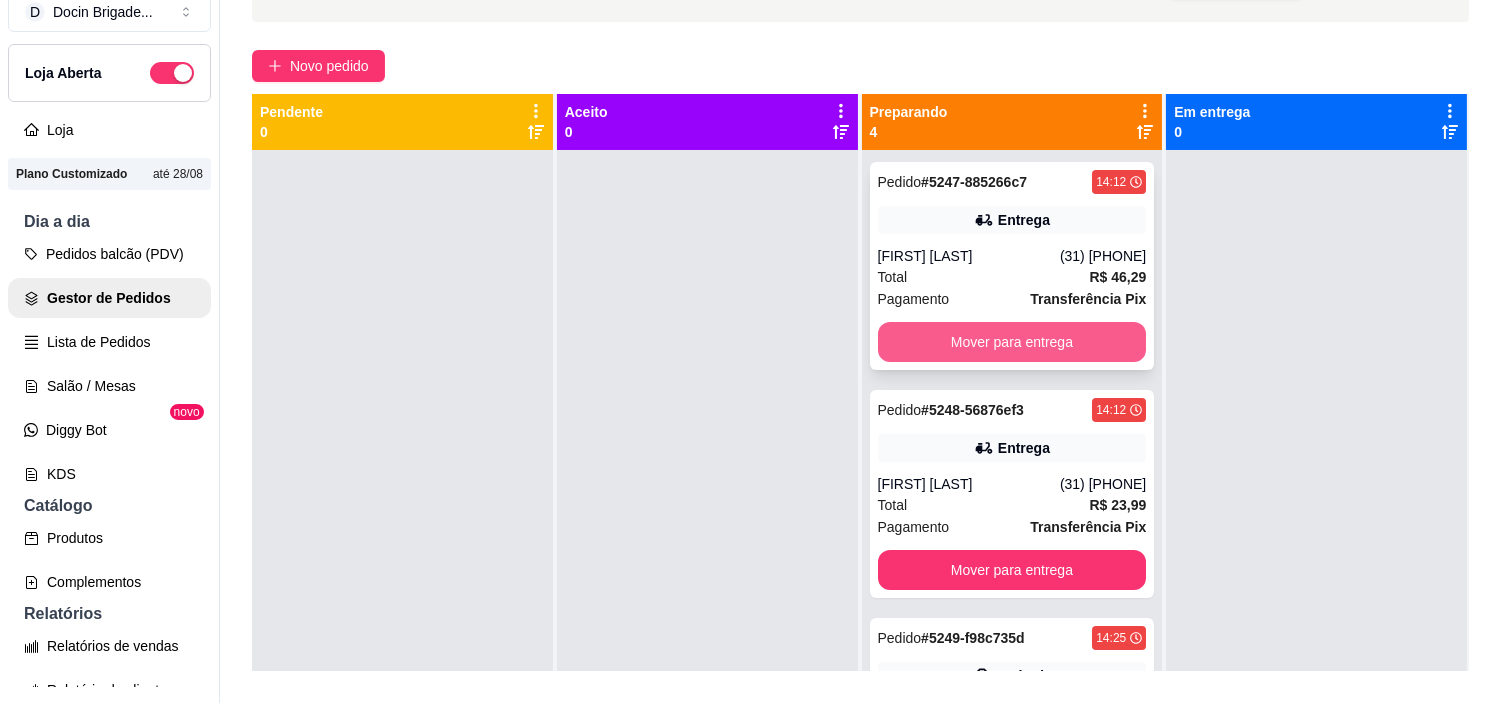 click on "Mover para entrega" at bounding box center [1012, 342] 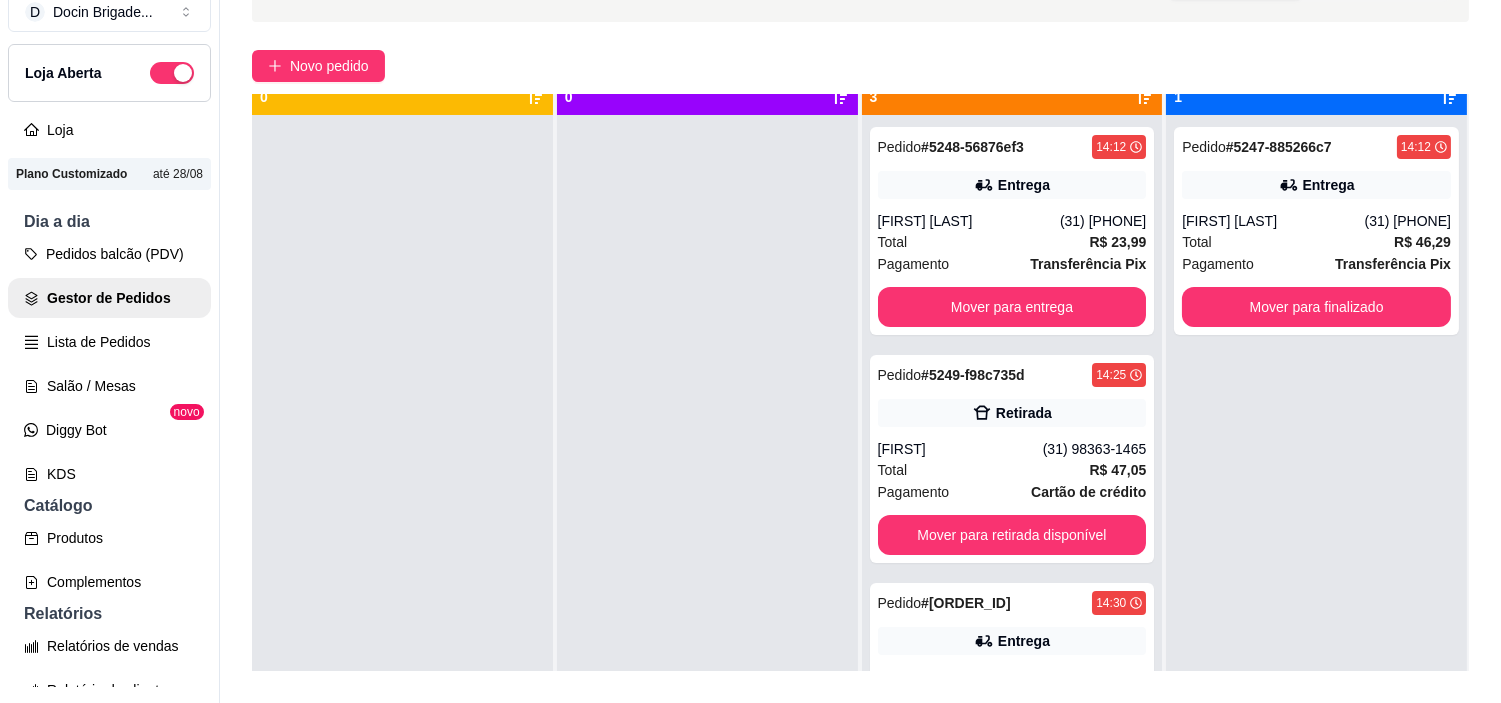 scroll, scrollTop: 55, scrollLeft: 0, axis: vertical 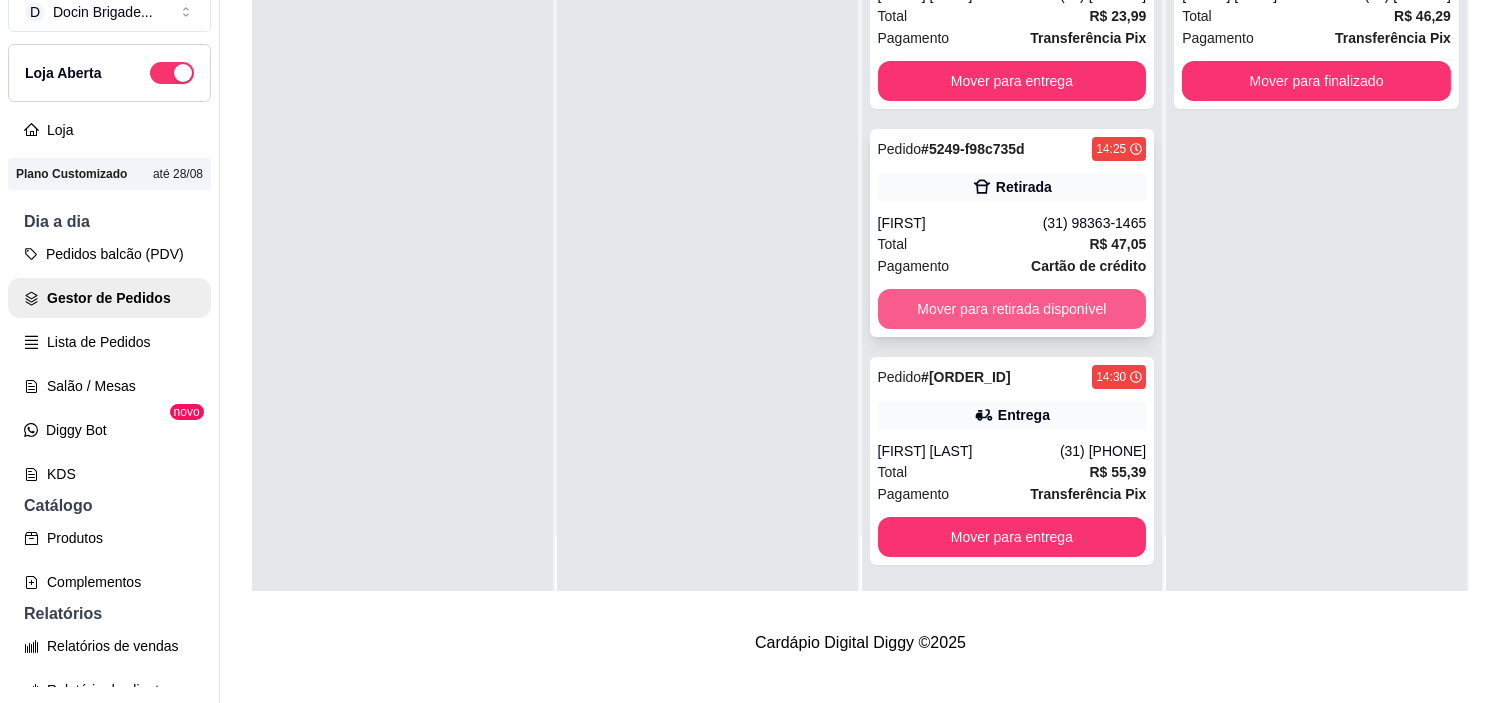 click on "Mover para retirada disponível" at bounding box center (1012, 309) 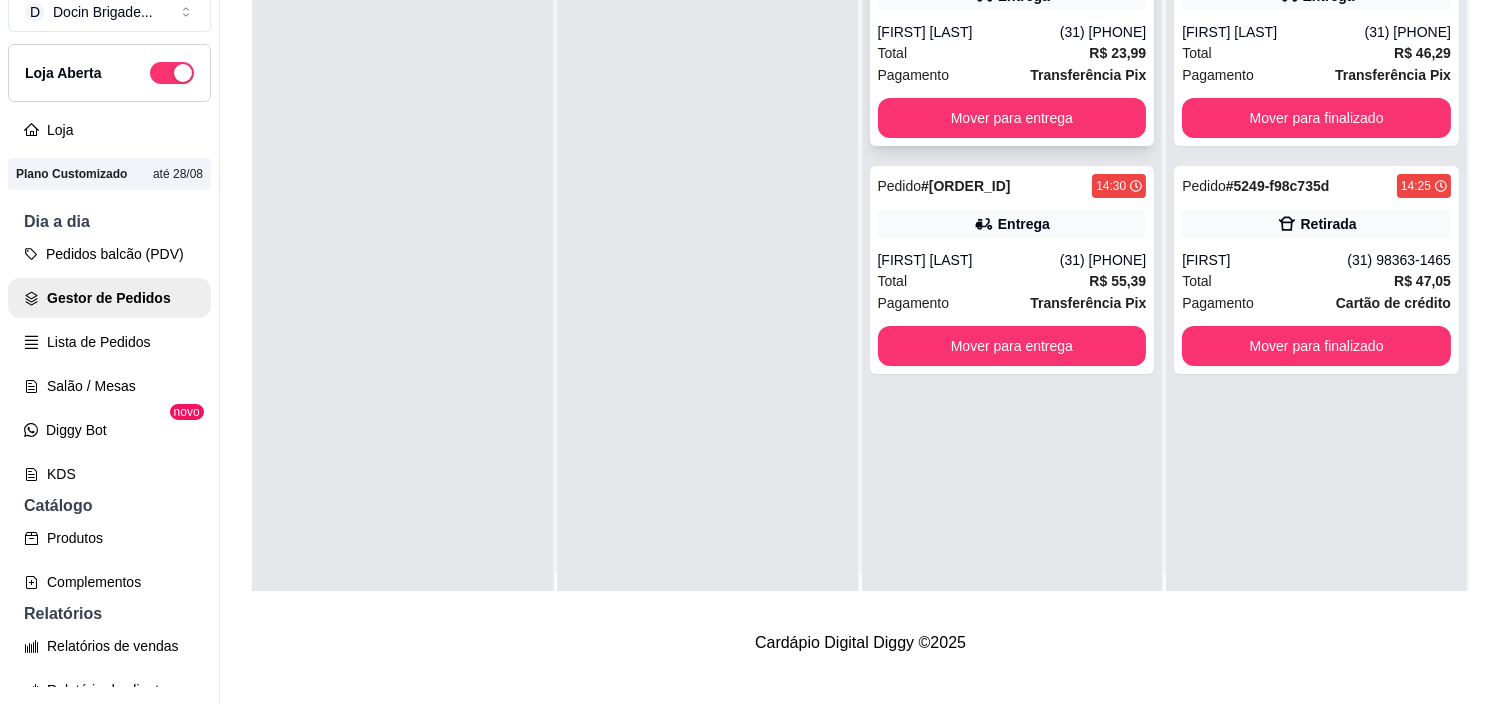 scroll, scrollTop: 0, scrollLeft: 0, axis: both 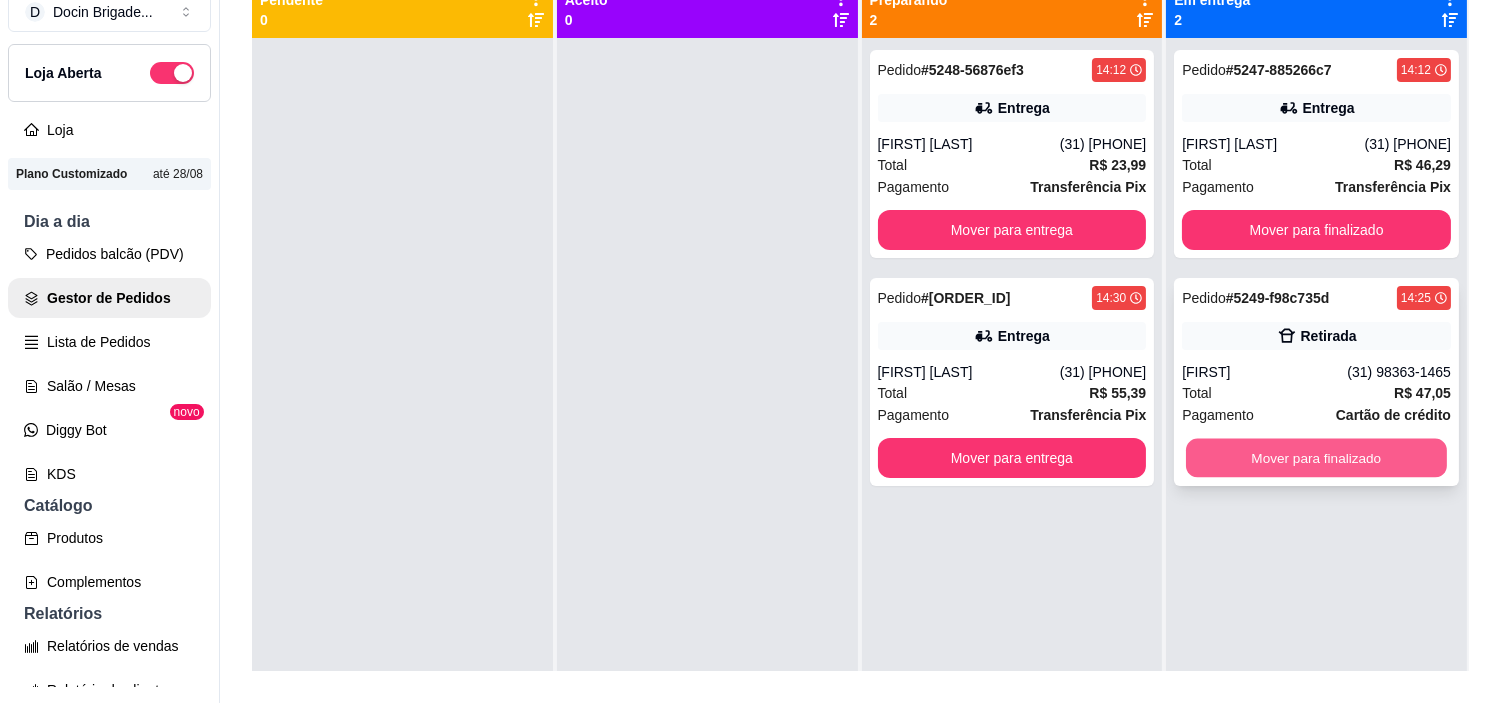 click on "Mover para finalizado" at bounding box center (1316, 458) 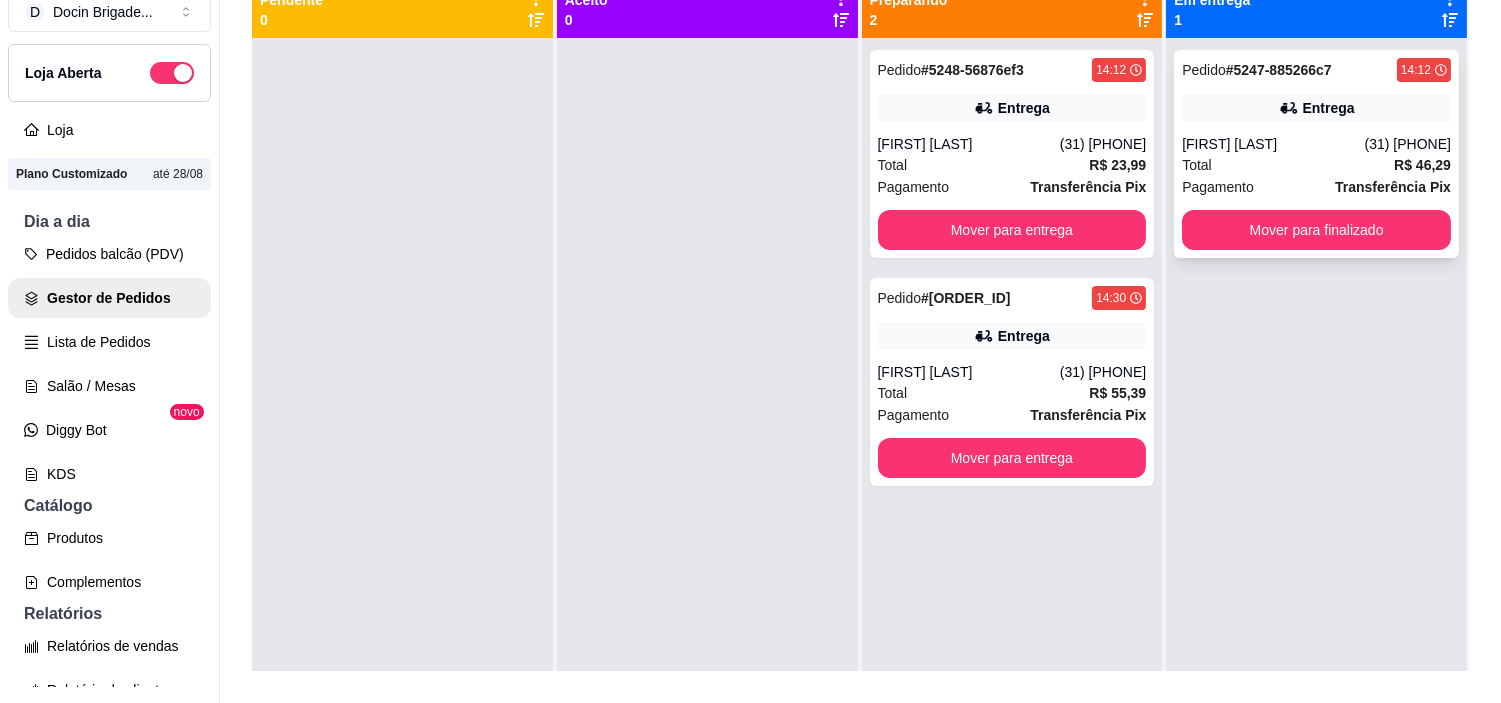 click on "[FIRST] [LAST]" at bounding box center [1273, 144] 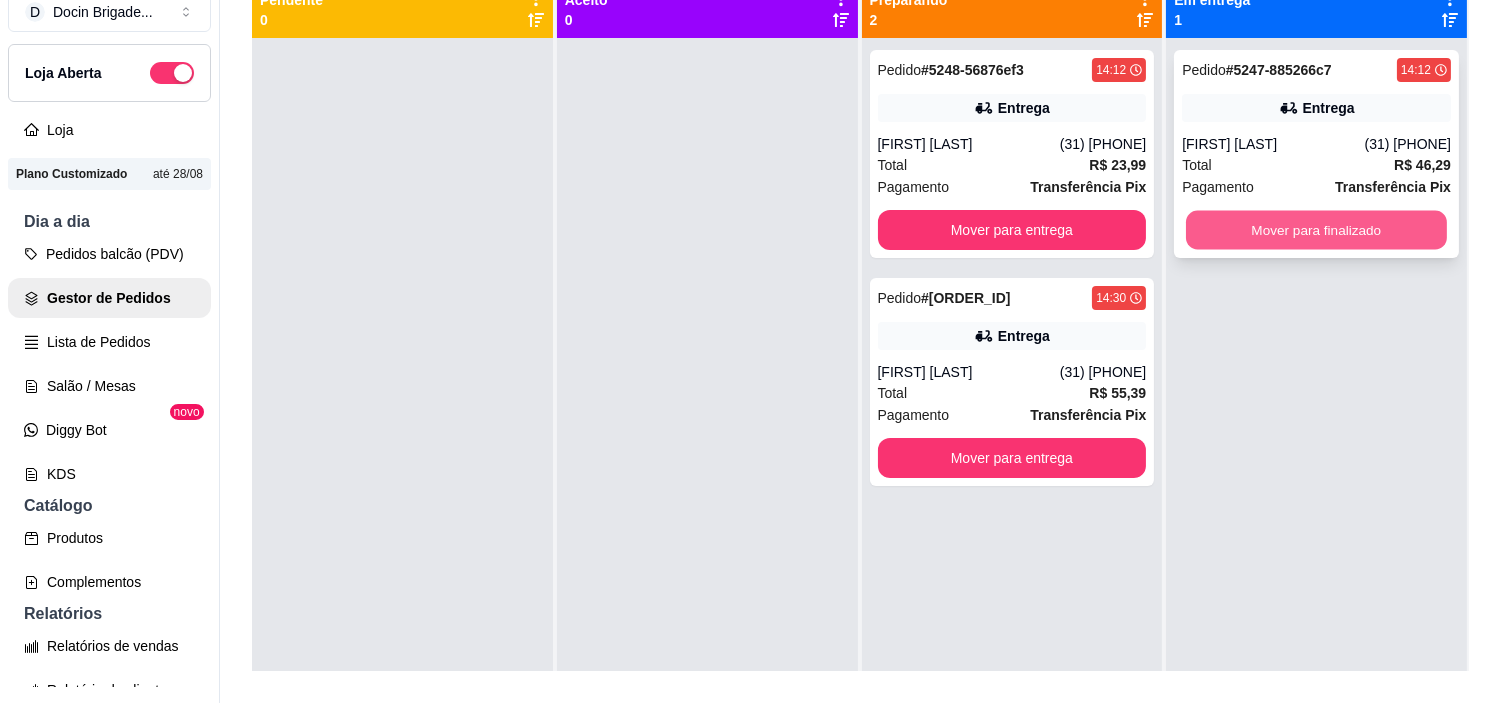 click on "Mover para finalizado" at bounding box center (1316, 230) 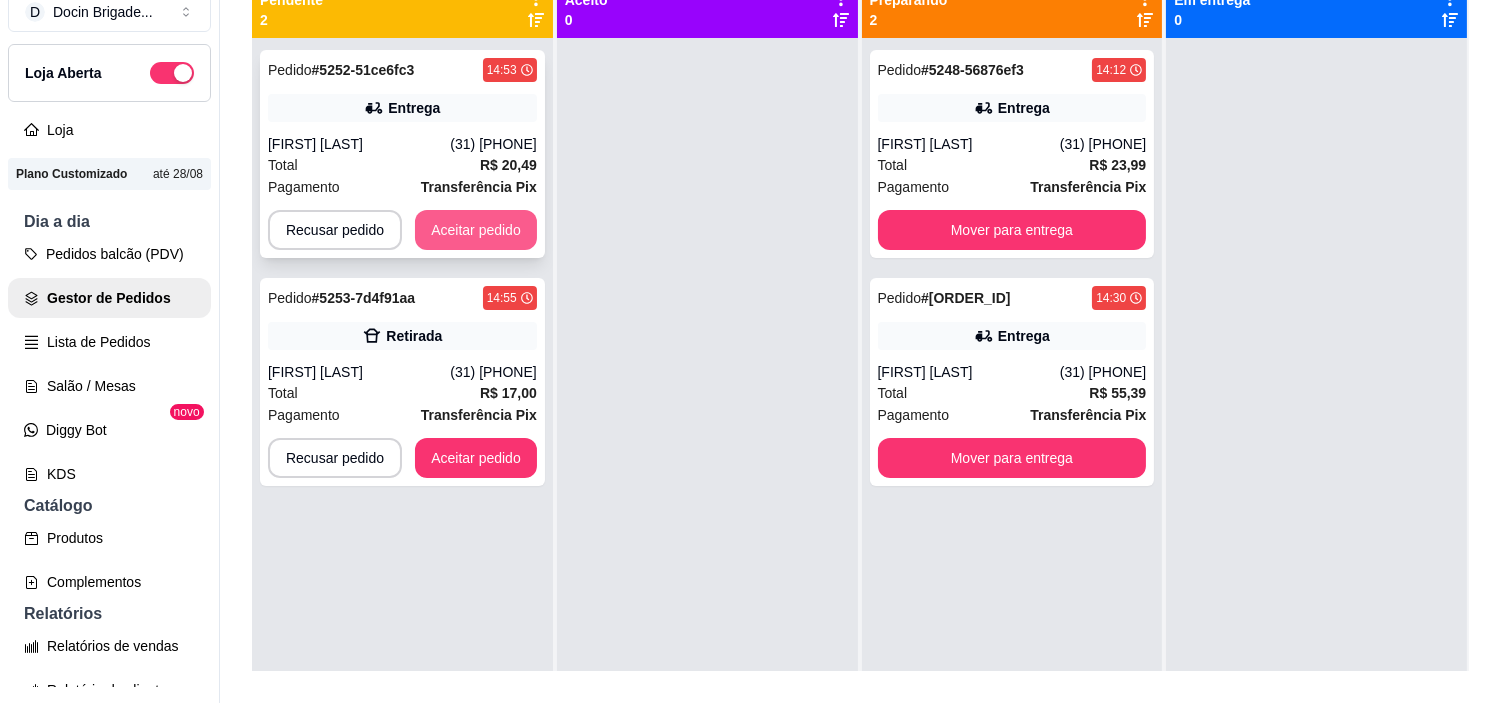 click on "Aceitar pedido" at bounding box center (476, 230) 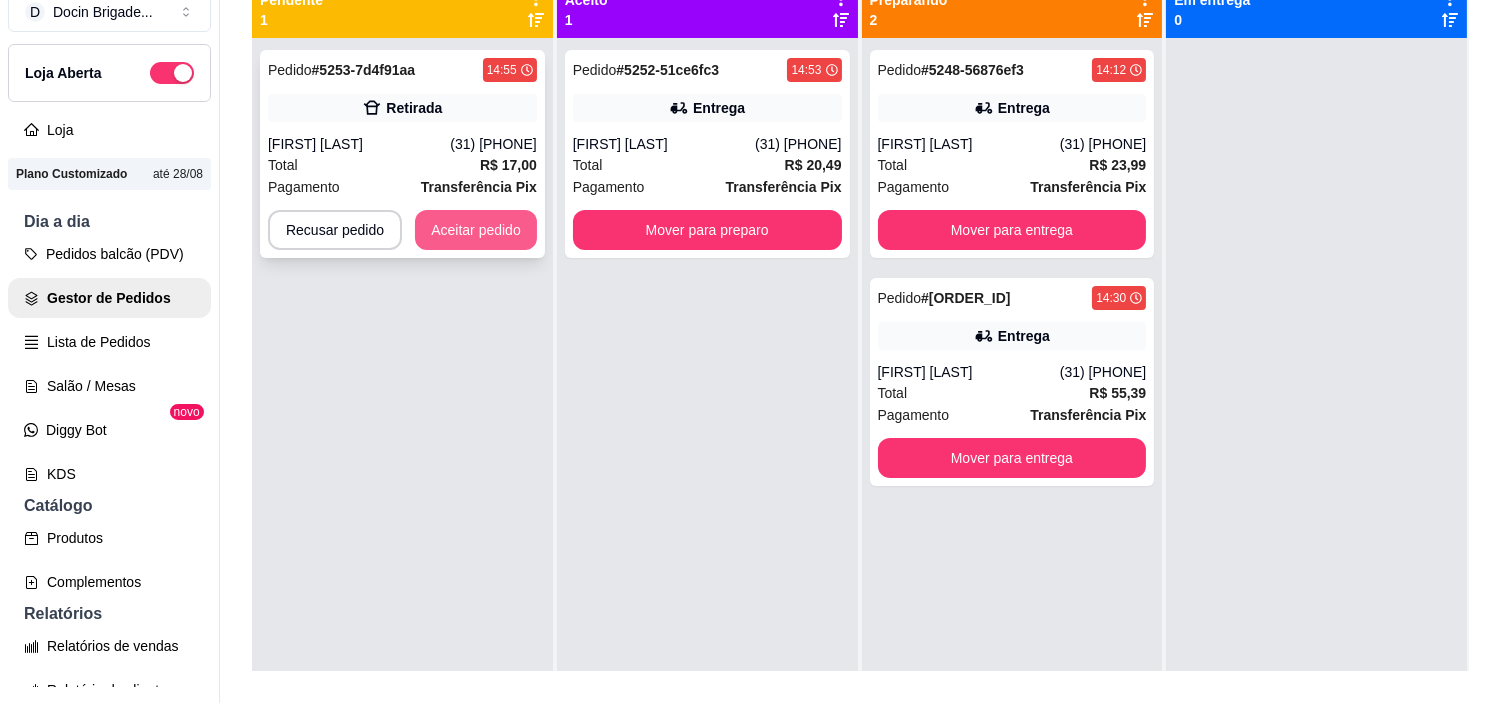 click on "Aceitar pedido" at bounding box center [476, 230] 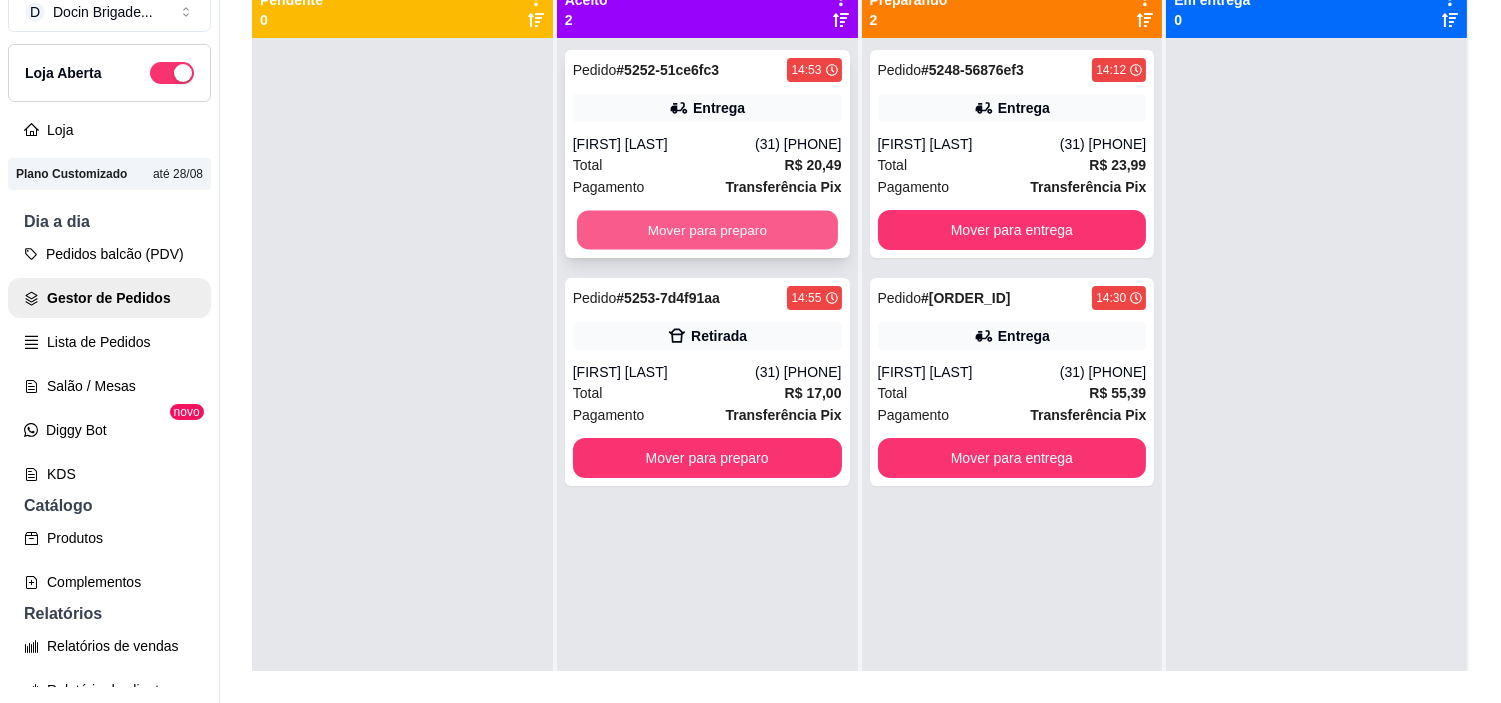 click on "Mover para preparo" at bounding box center (707, 230) 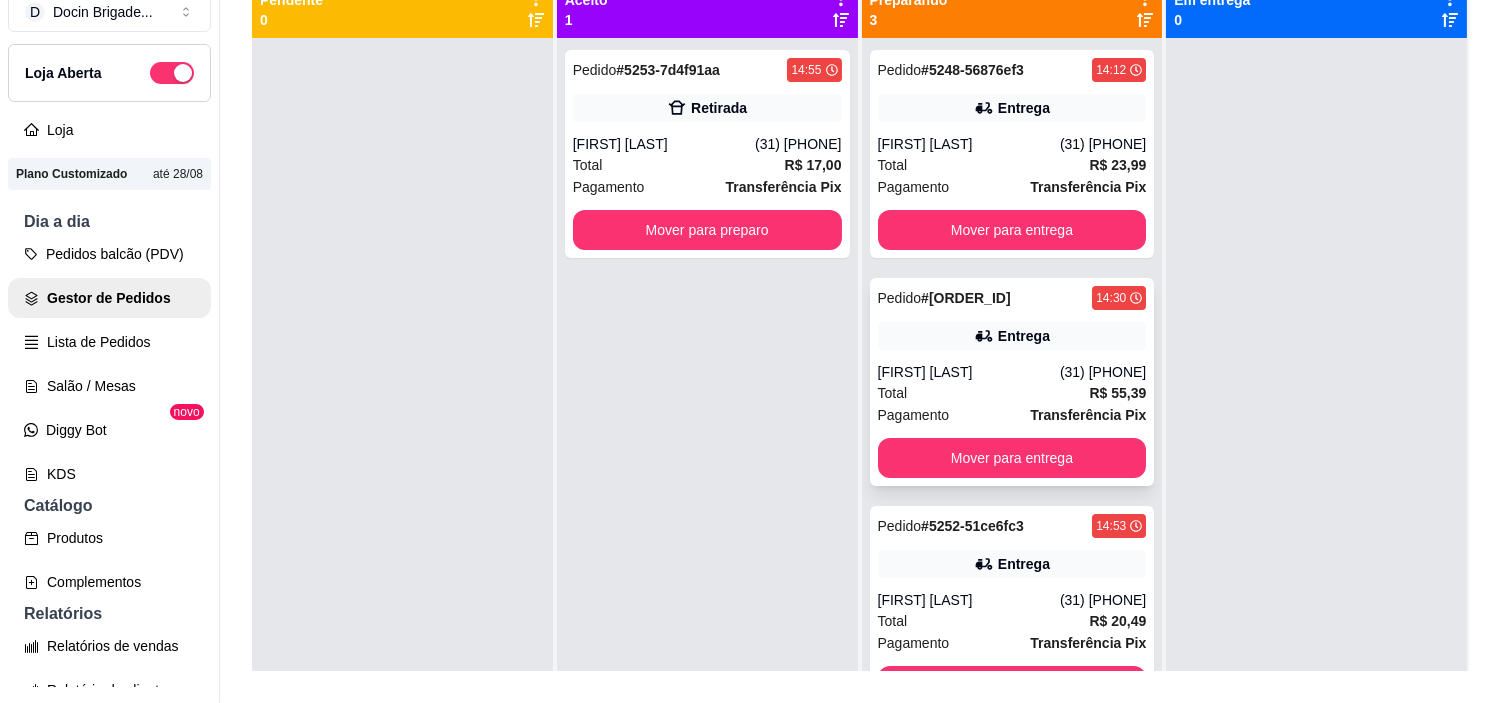 click on "Mover para entrega" at bounding box center (1012, 458) 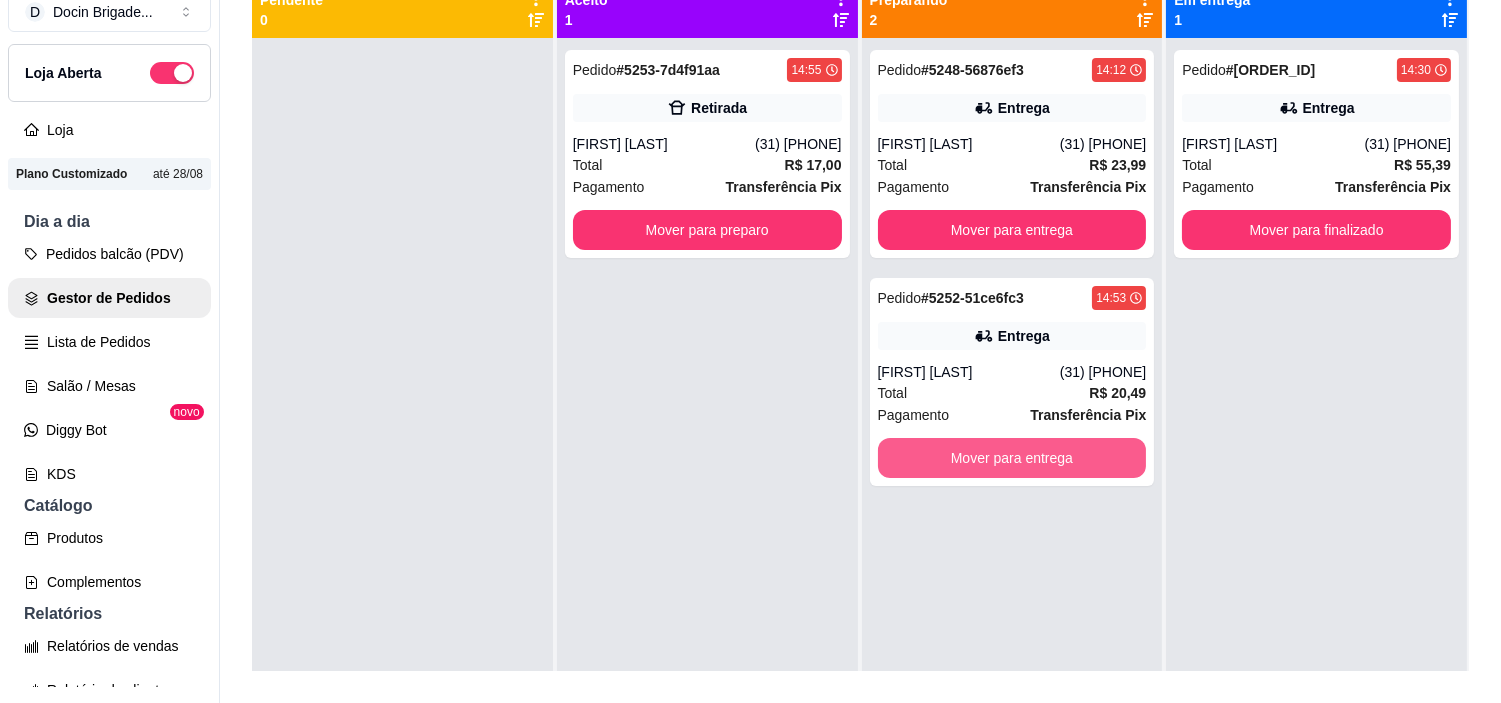 click on "Mover para entrega" at bounding box center (1012, 458) 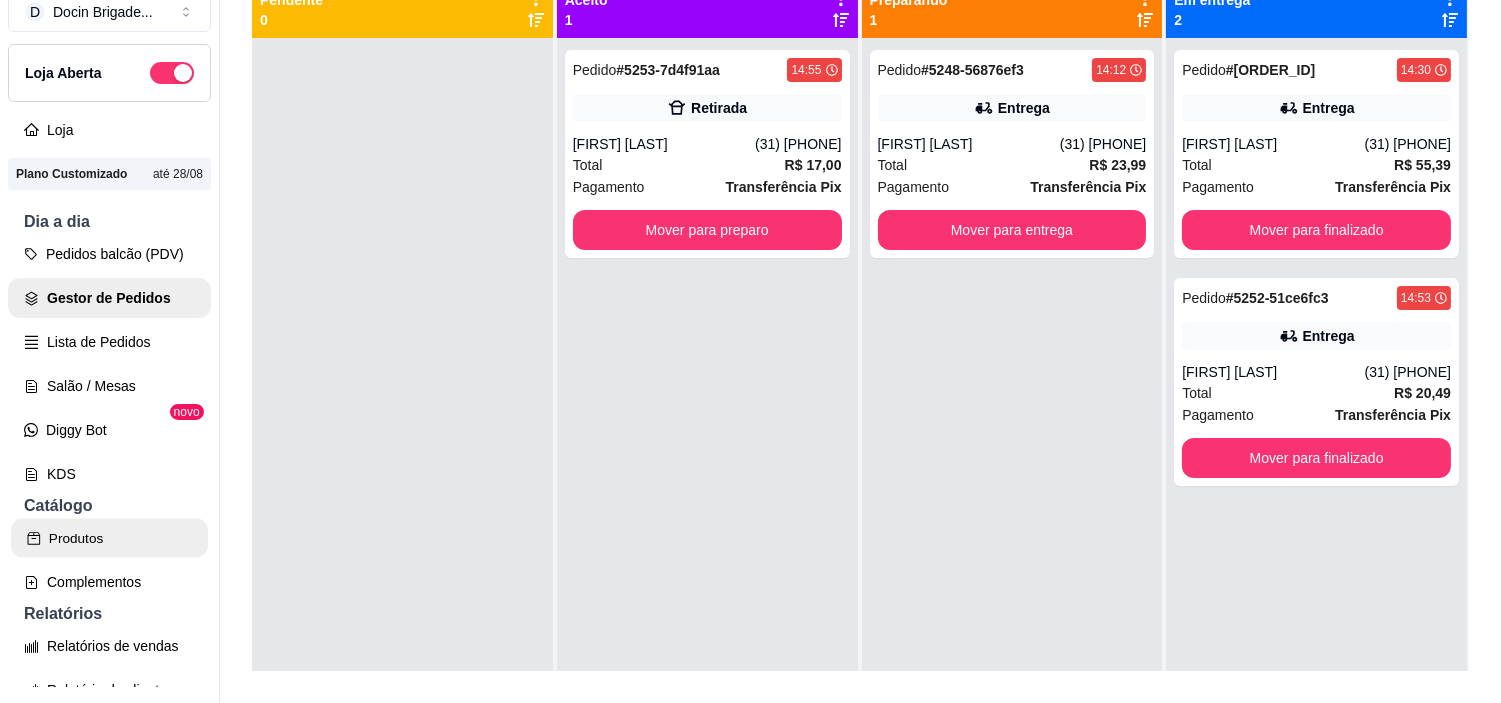 click on "Produtos" at bounding box center [109, 538] 